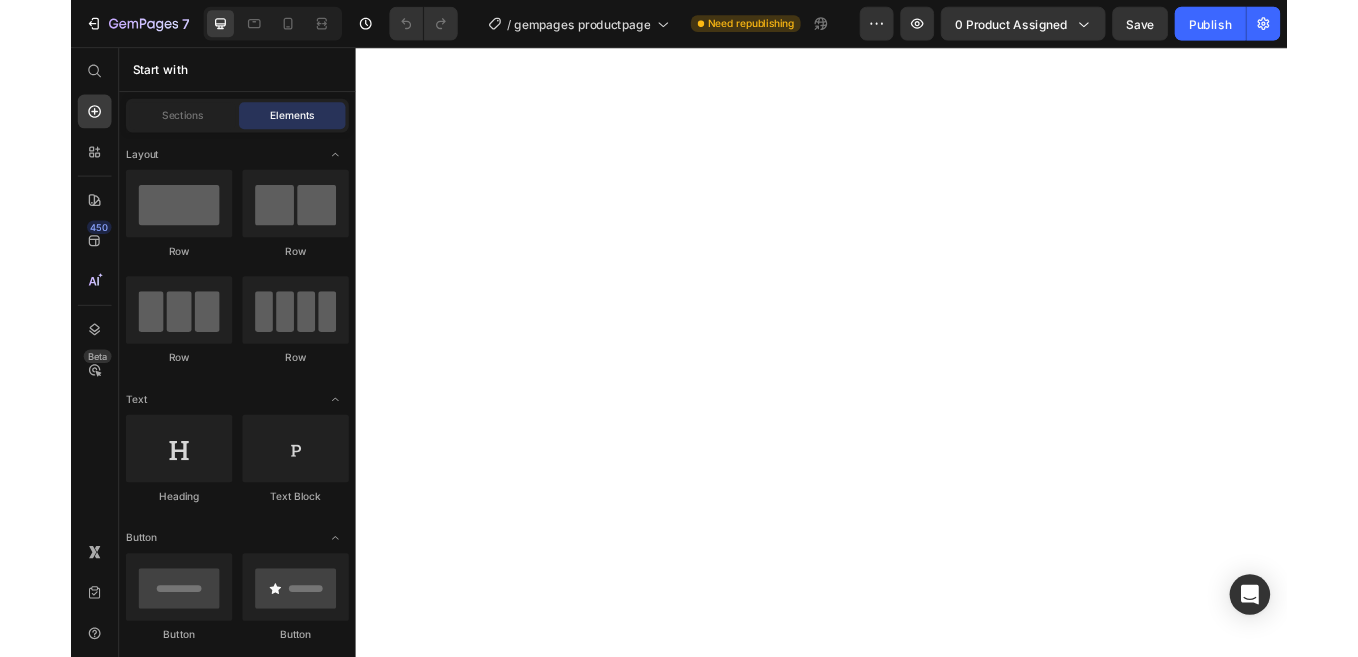 scroll, scrollTop: 0, scrollLeft: 0, axis: both 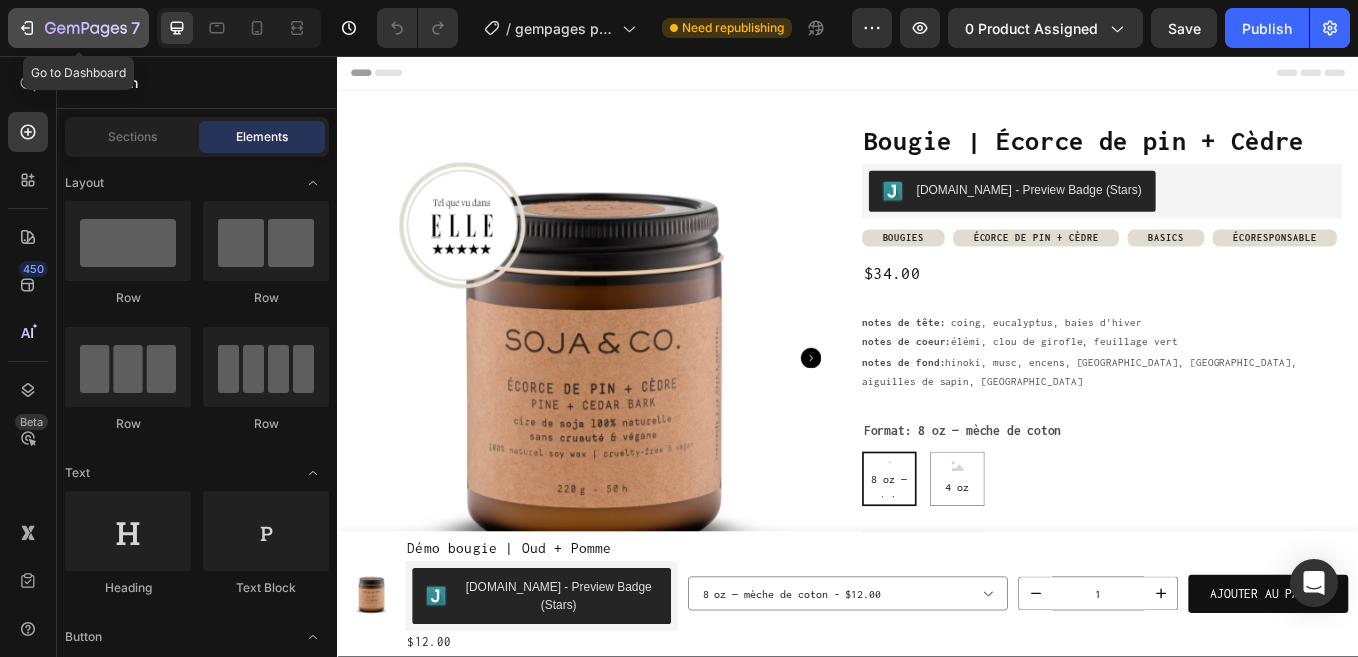 click 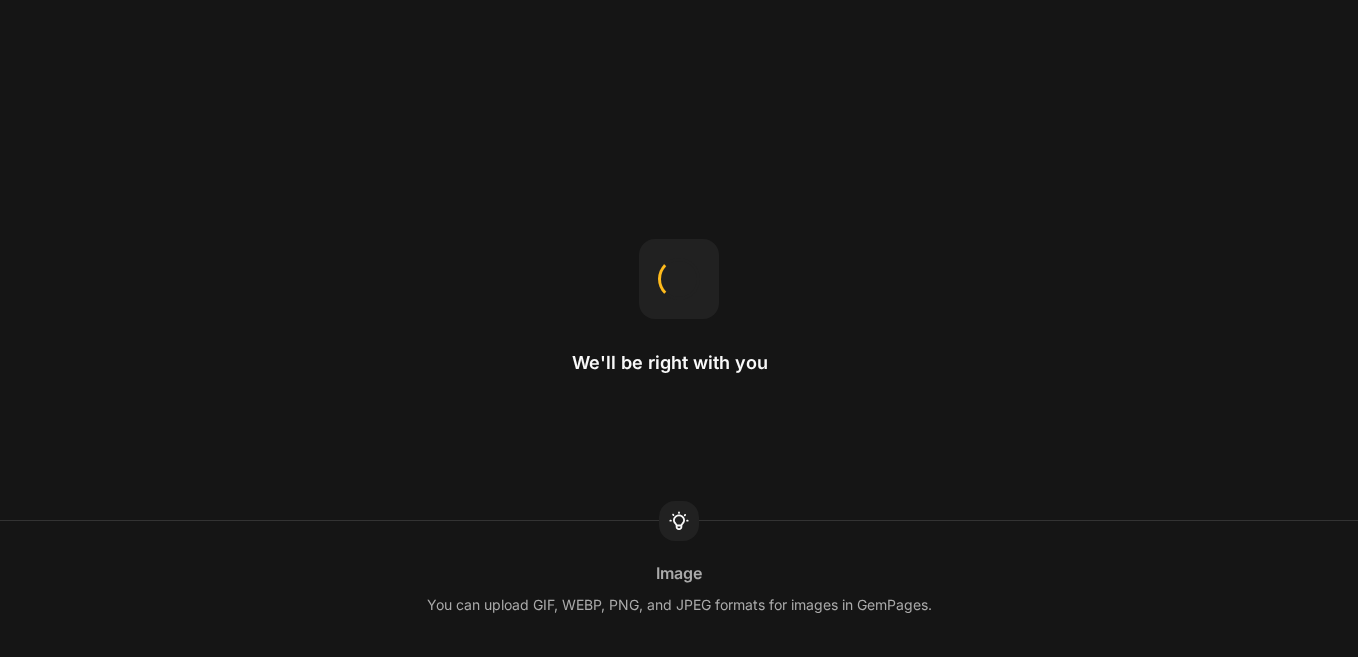 scroll, scrollTop: 0, scrollLeft: 0, axis: both 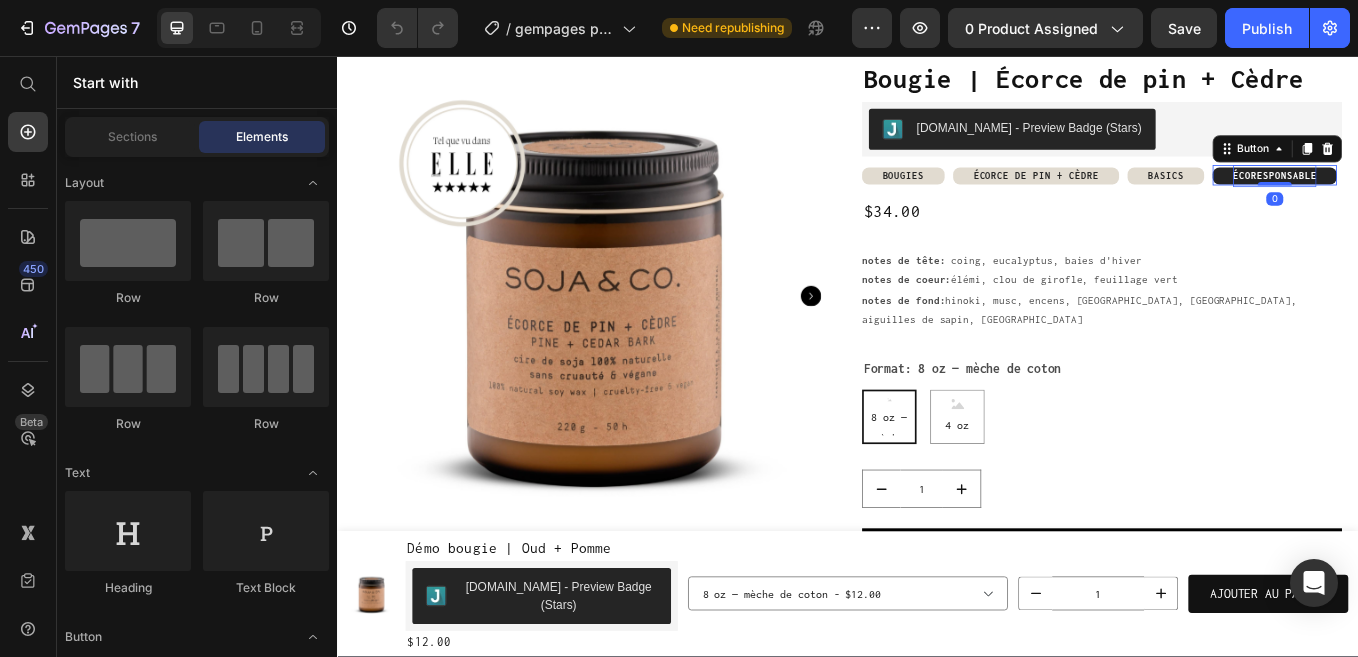 click on "ÉCORESPONSABLE" at bounding box center [1438, 197] 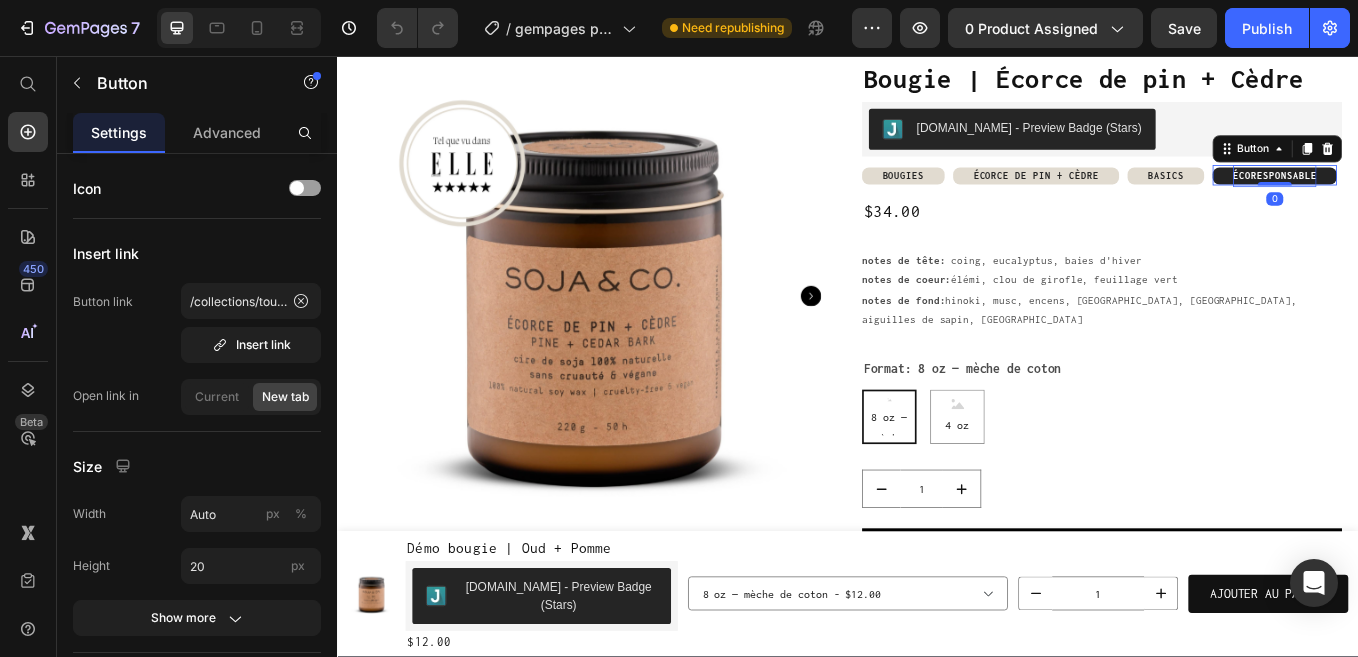 click on "ÉCORESPONSABLE" at bounding box center (1438, 197) 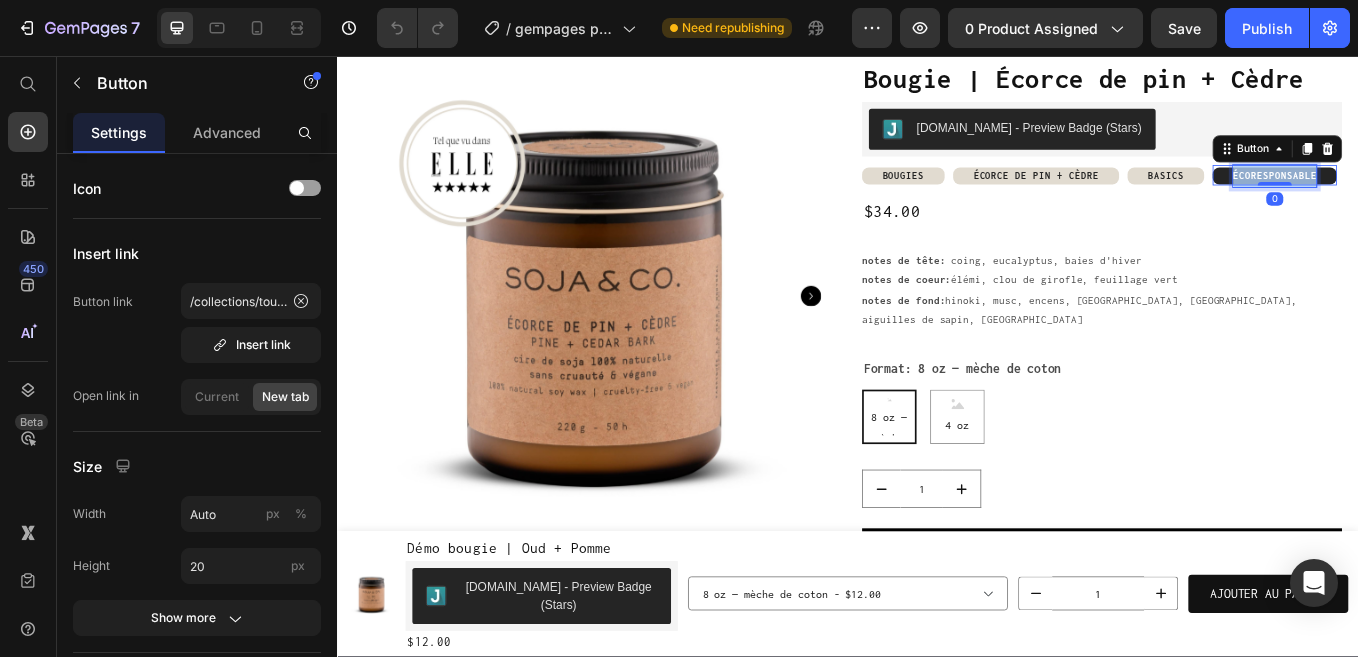 click on "ÉCORESPONSABLE" at bounding box center (1438, 197) 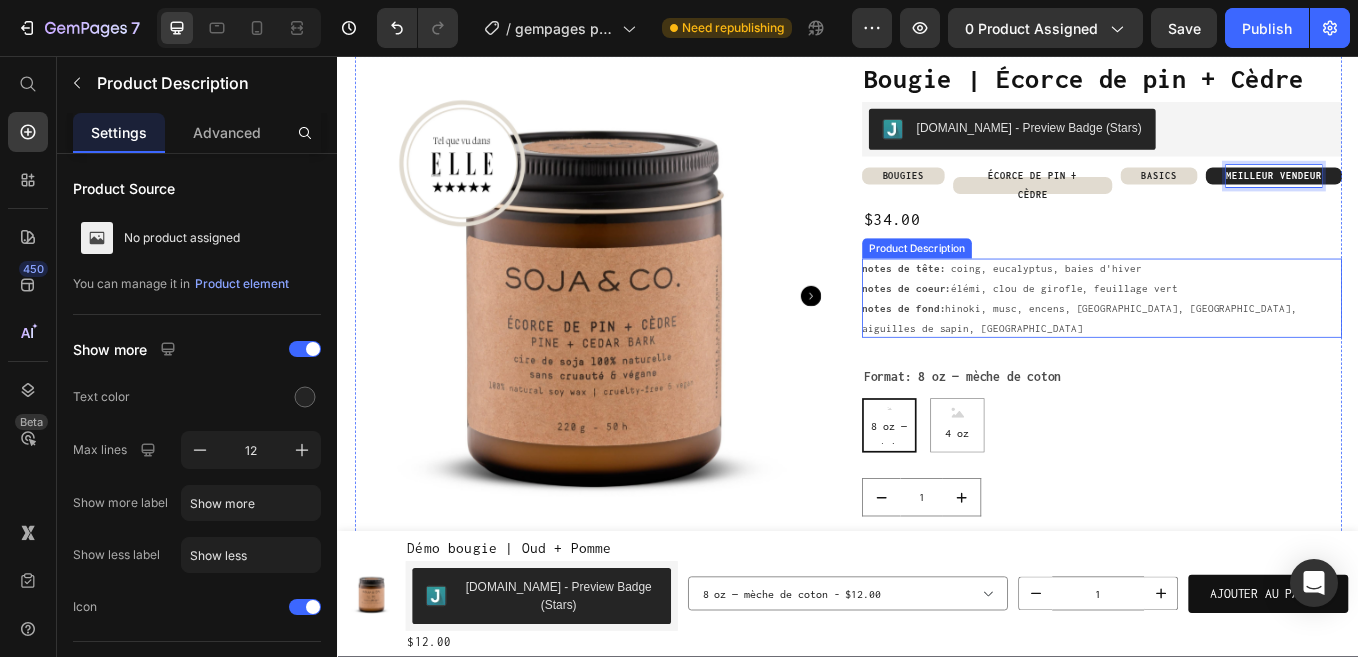 click on "notes de tête:   coing, eucalyptus, baies d'hiver
notes de coeur:  élémi, clou de girofle, feuillage vert
notes de fond:  hinoki, musc, encens, bois de santal, mousse de chêne, aiguilles de sapin, bois de cèdre" at bounding box center [1235, 341] 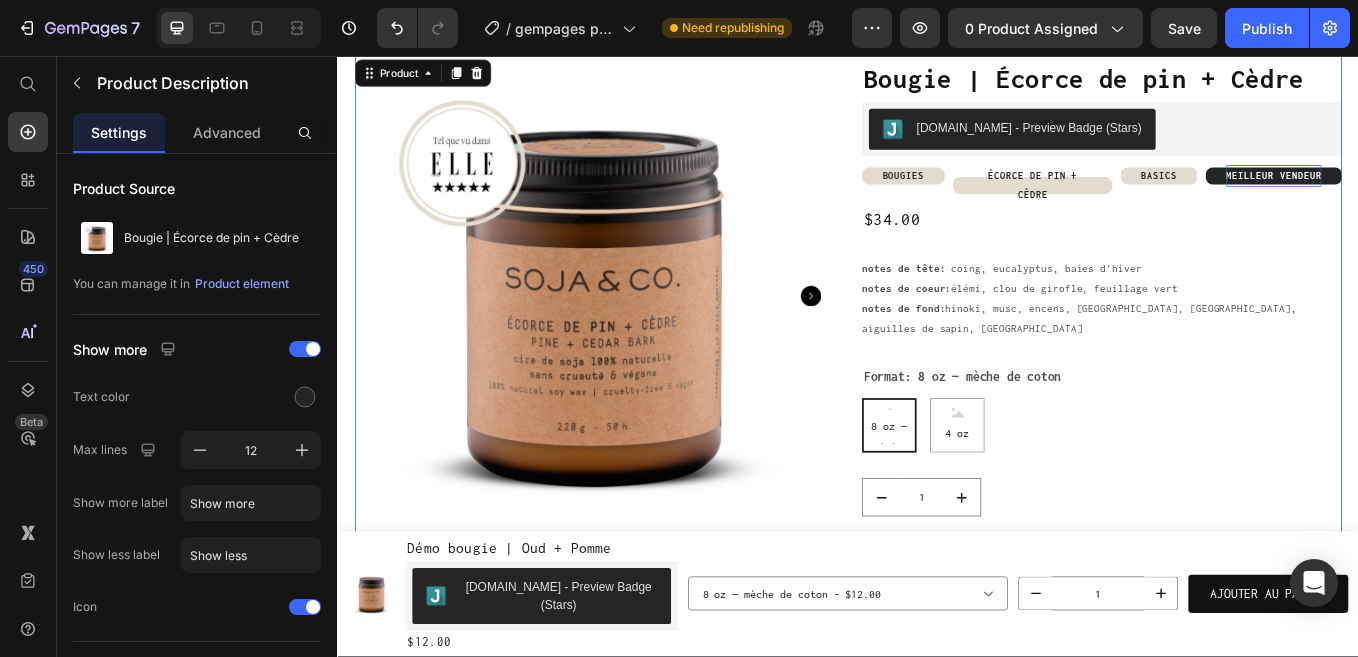 click on "Bougie | Écorce de pin + Cèdre Product Title Judge.me - Preview Badge (Stars) Judge.me Row BOUGIES Button ÉCORCE DE PIN + CÈDRE Button BASICS Button MEILLEUR VENDEUR Button Row $34.00 Product Price notes de tête:   coing, eucalyptus, baies d'hiver
notes de coeur:  élémi, clou de girofle, feuillage vert
notes de fond:  hinoki, musc, encens, bois de santal, mousse de chêne, aiguilles de sapin, bois de cèdre Product Description Format: 8 oz — mèche de coton 8 oz — mèche de coton 8 oz — mèche de coton 8 oz — mèche de coton 4 oz 4 oz 4 oz Product Variants & Swatches 1 Product Quantity AJOUTER AU PANIER
$34.00 Product Cart Button livraison gratuite dès 95$+ support client à l'écoute Item List 100% satisfaction garantie échanges & retours faciles Item List Row Row Shopify App Shopify App Shopify App Shopify App Shopify App Shopify App Bundles - related products Text Block Image Row
Mettez-vous dans l'ambiance
DURÉE & ENTRETIEN DES BOUGIES" at bounding box center [1235, 732] 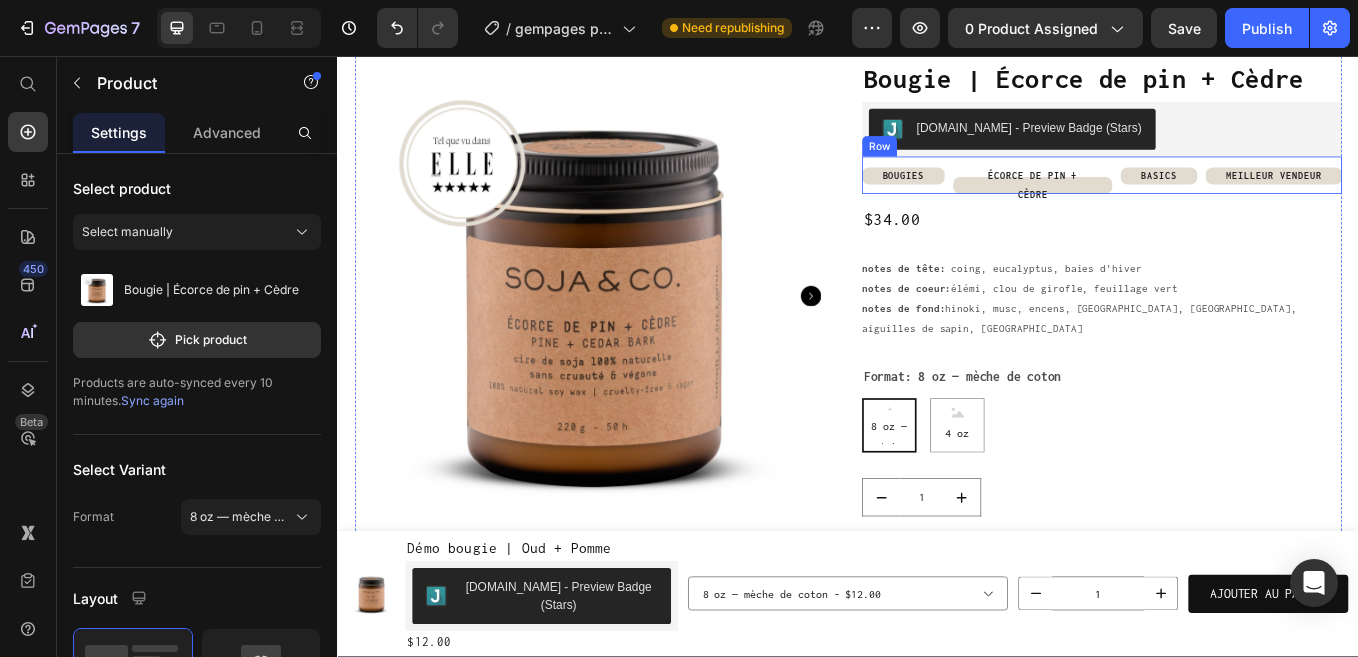 click on "BASICS Button" at bounding box center [1302, 201] 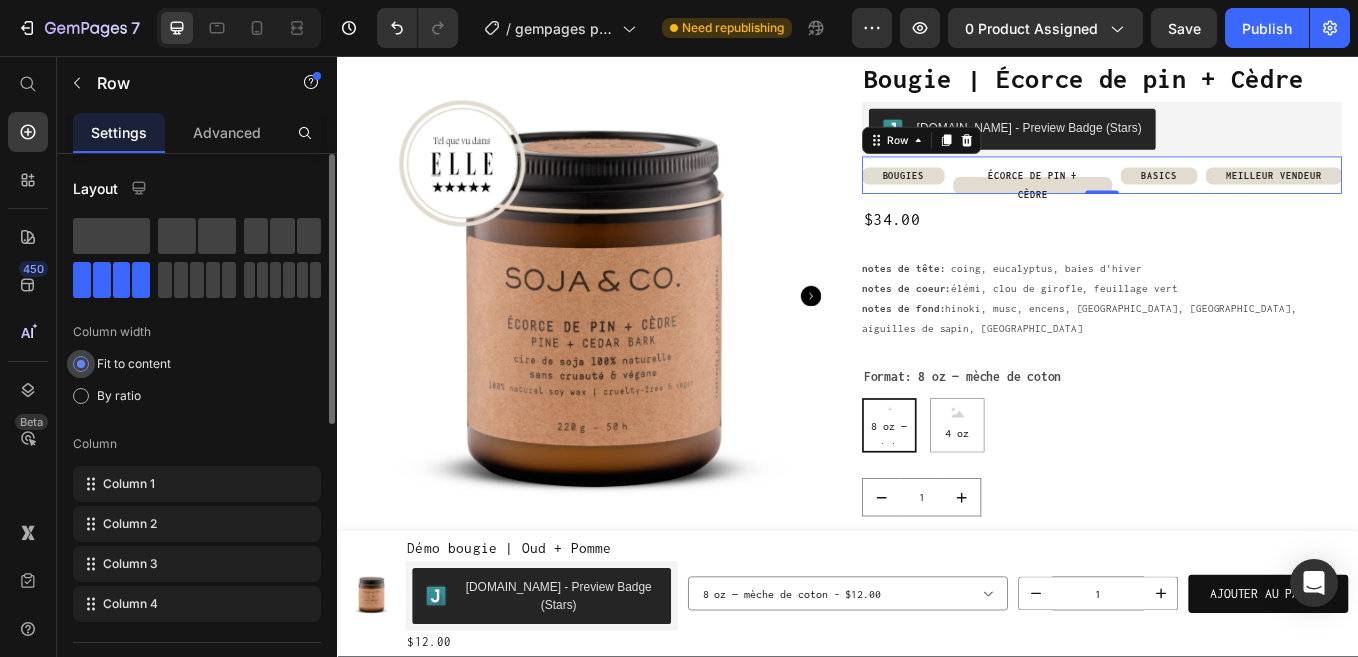 click on "Fit to content" at bounding box center (134, 364) 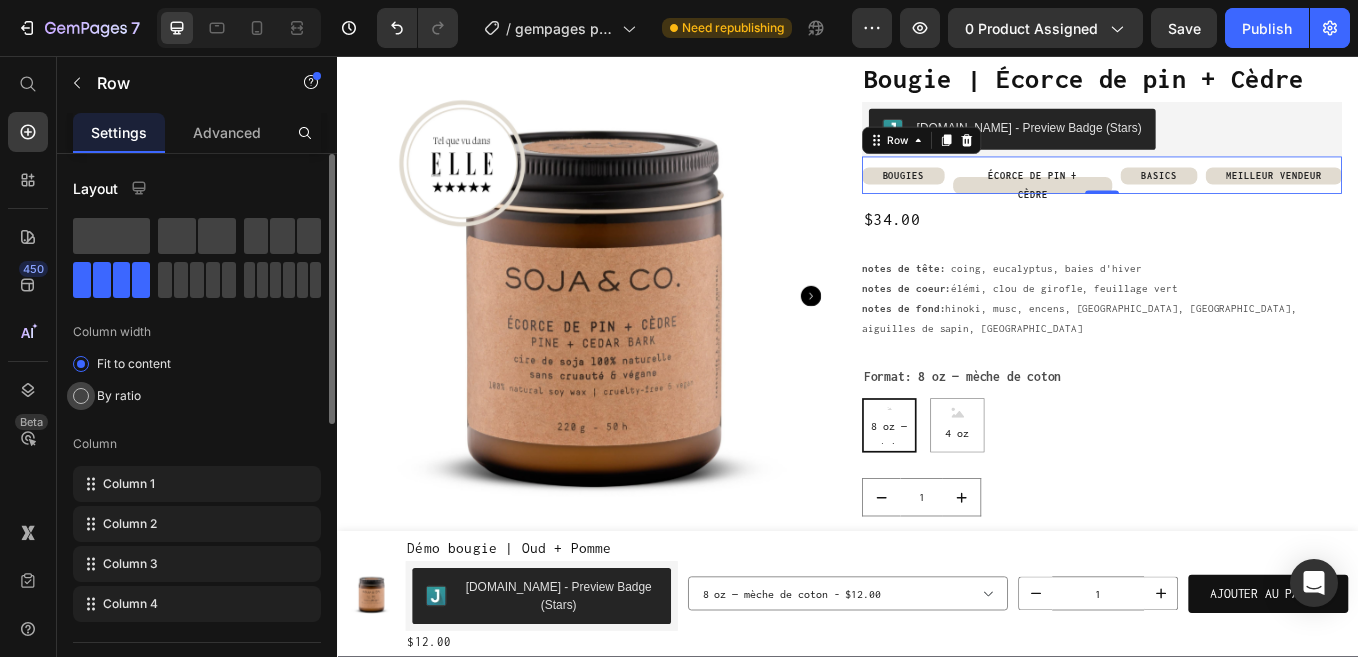 click on "By ratio" 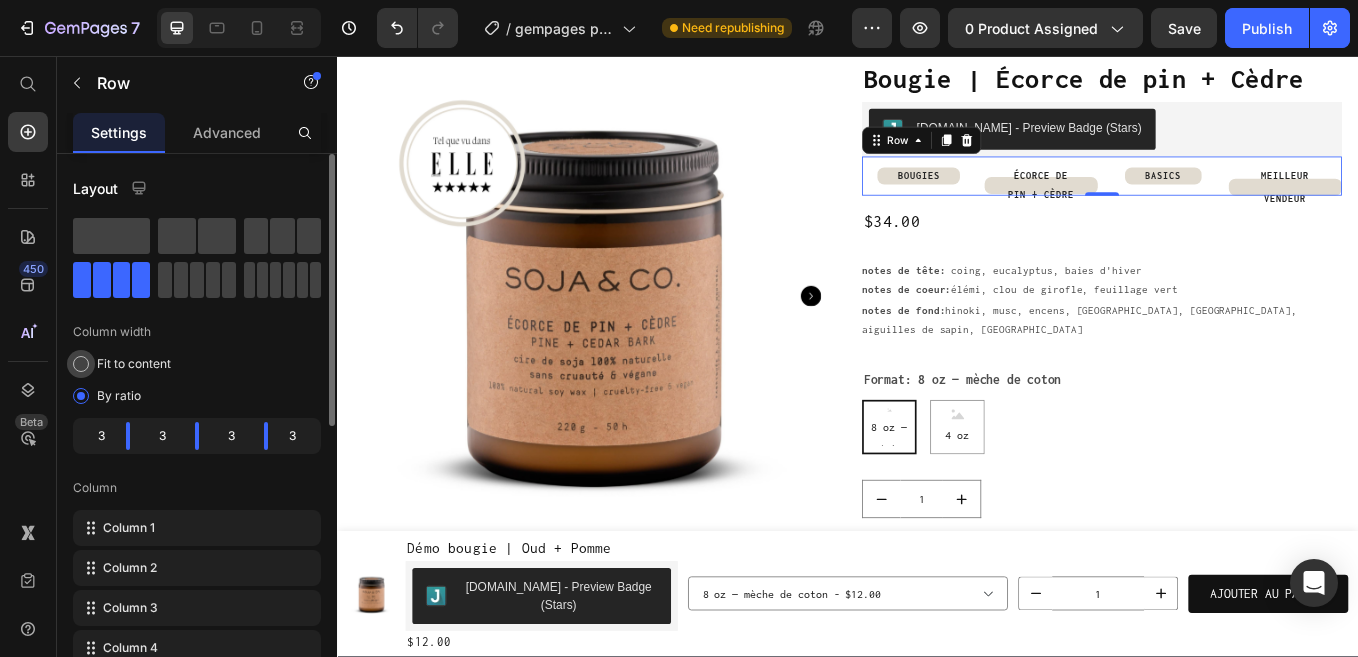 click on "Fit to content" at bounding box center (134, 364) 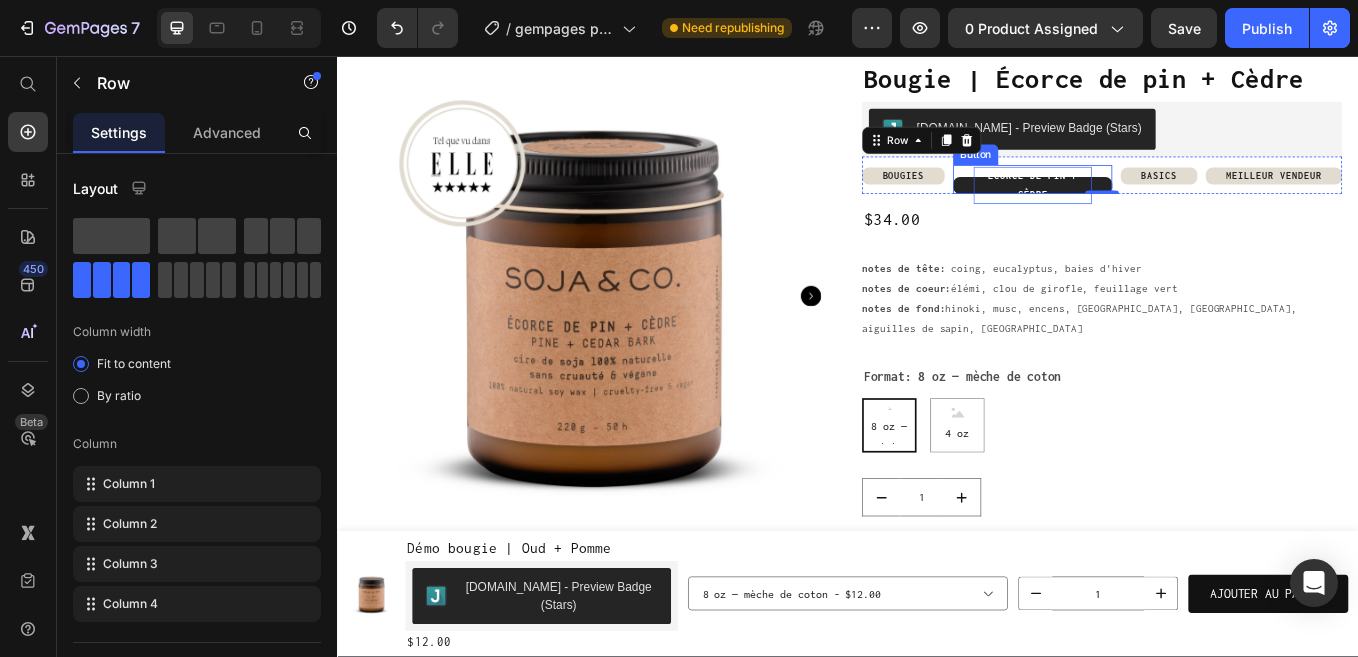 click on "ÉCORCE DE PIN + CÈDRE" at bounding box center (1153, 208) 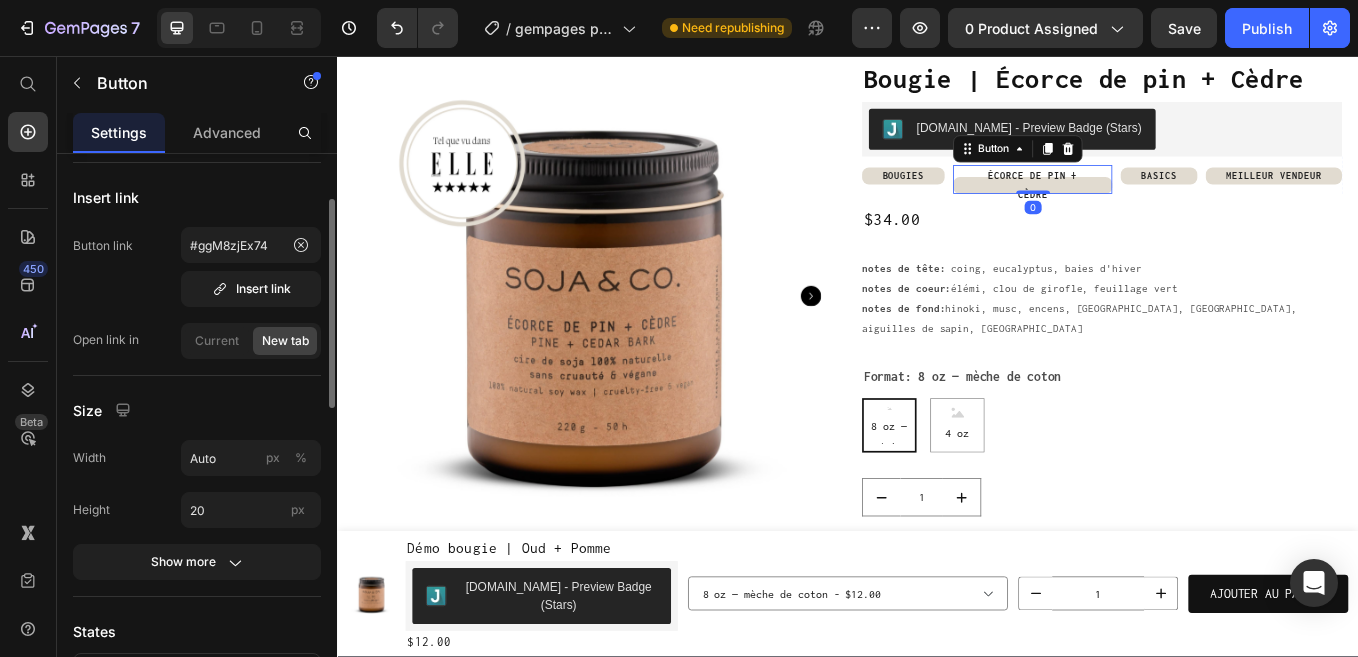 scroll, scrollTop: 74, scrollLeft: 0, axis: vertical 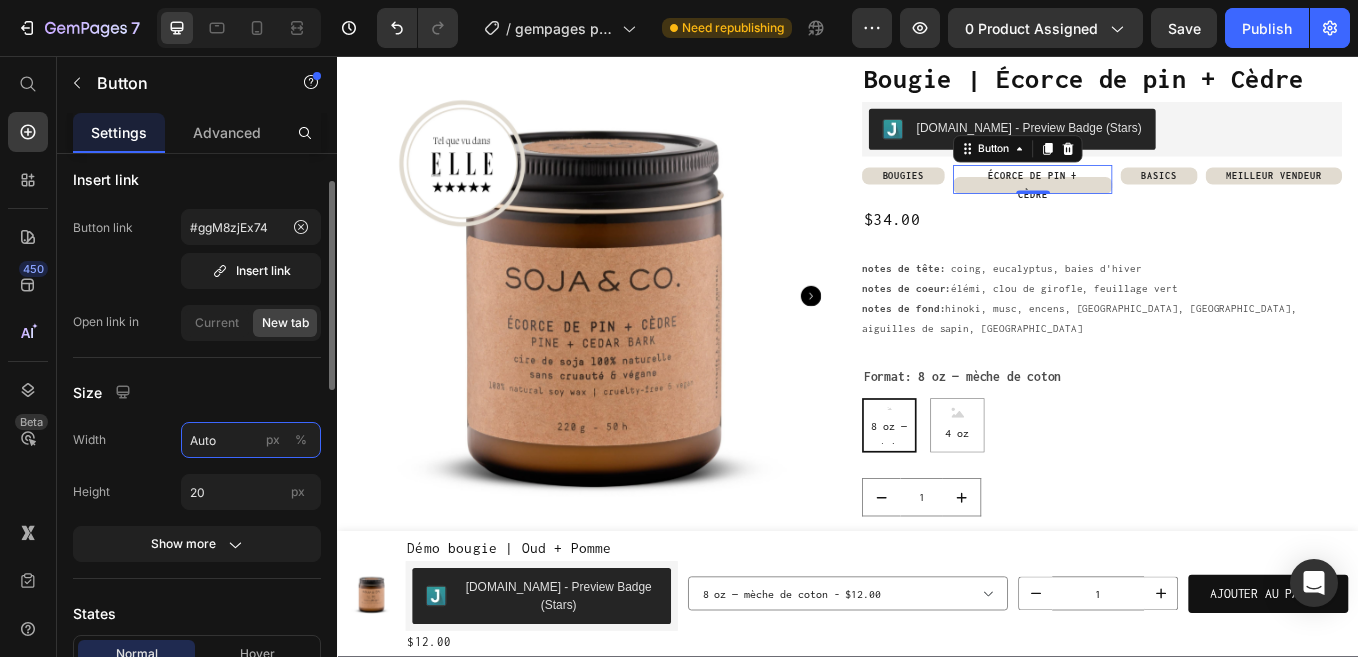 click on "Auto" at bounding box center [251, 440] 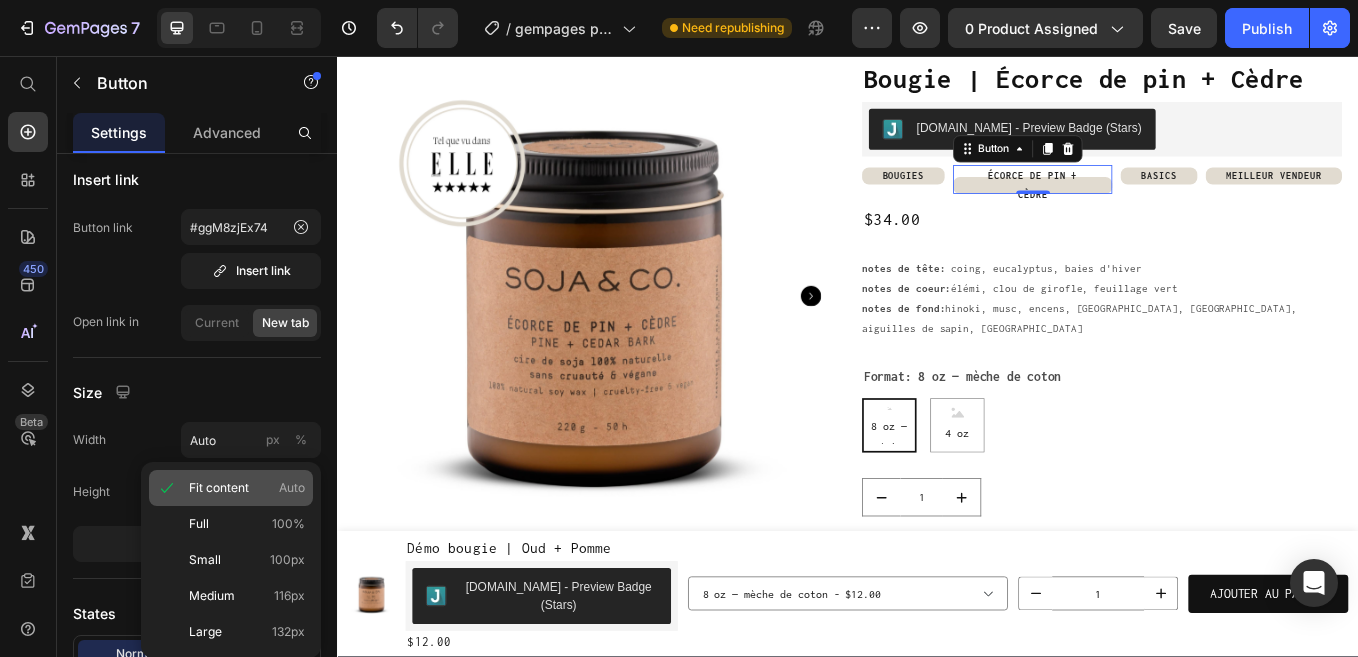click on "Fit content Auto" 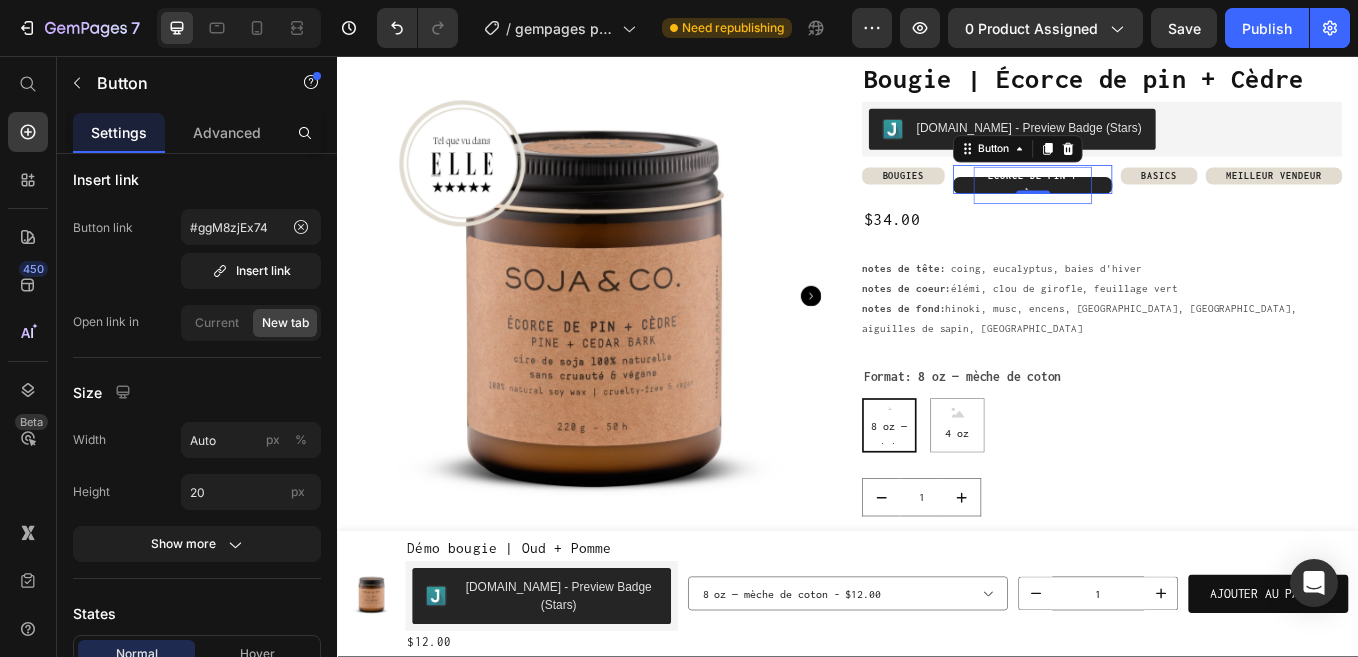 click on "ÉCORCE DE PIN + CÈDRE" at bounding box center (1153, 208) 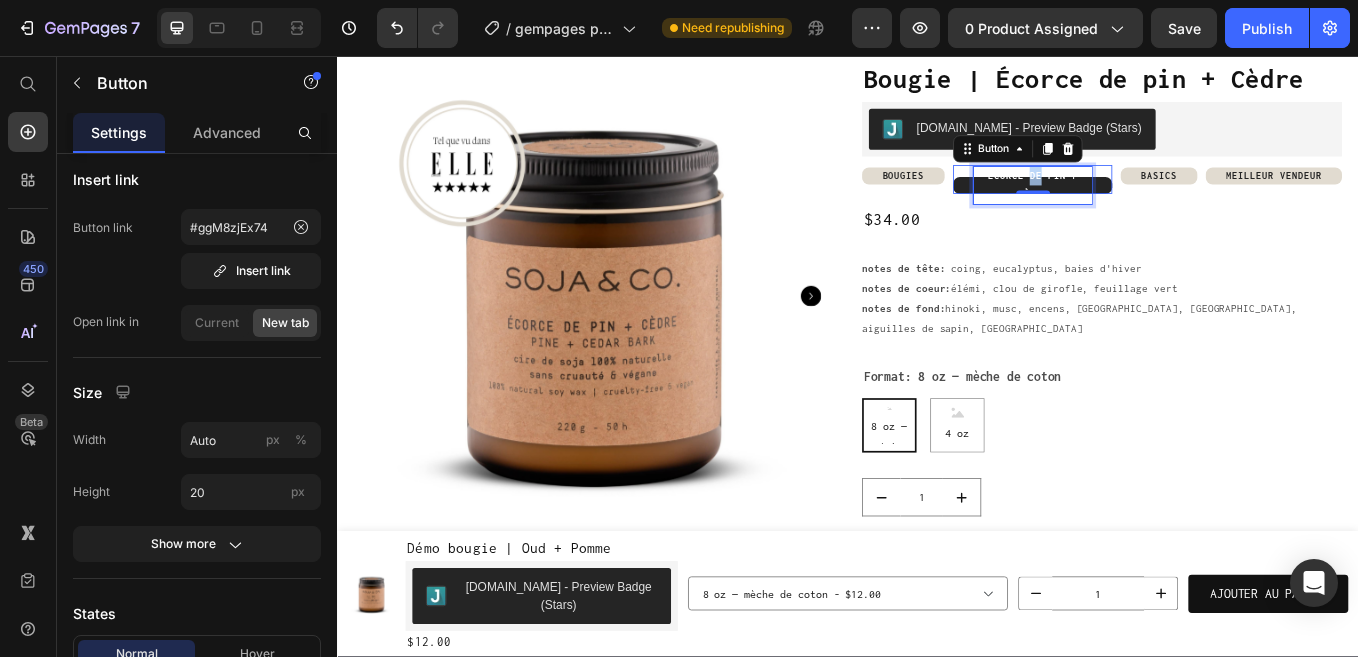 click on "ÉCORCE DE PIN + CÈDRE" at bounding box center (1153, 208) 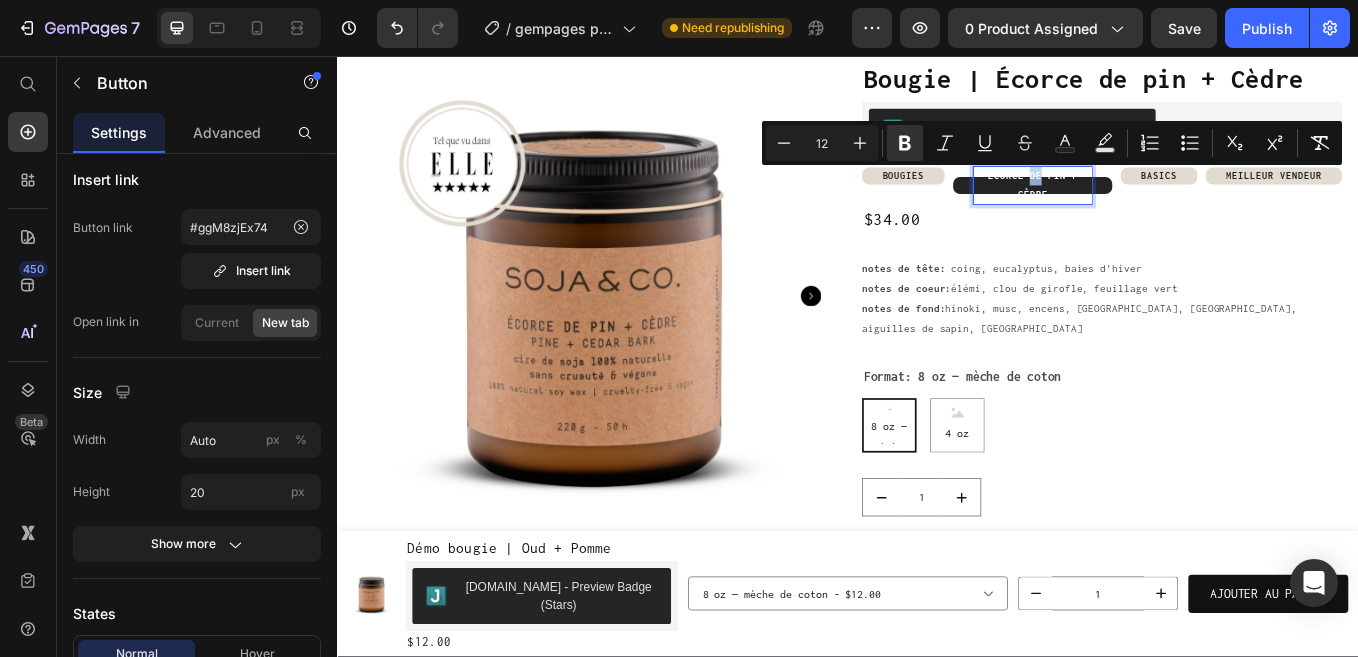 click on "ÉCORCE DE PIN + CÈDRE" at bounding box center (1153, 208) 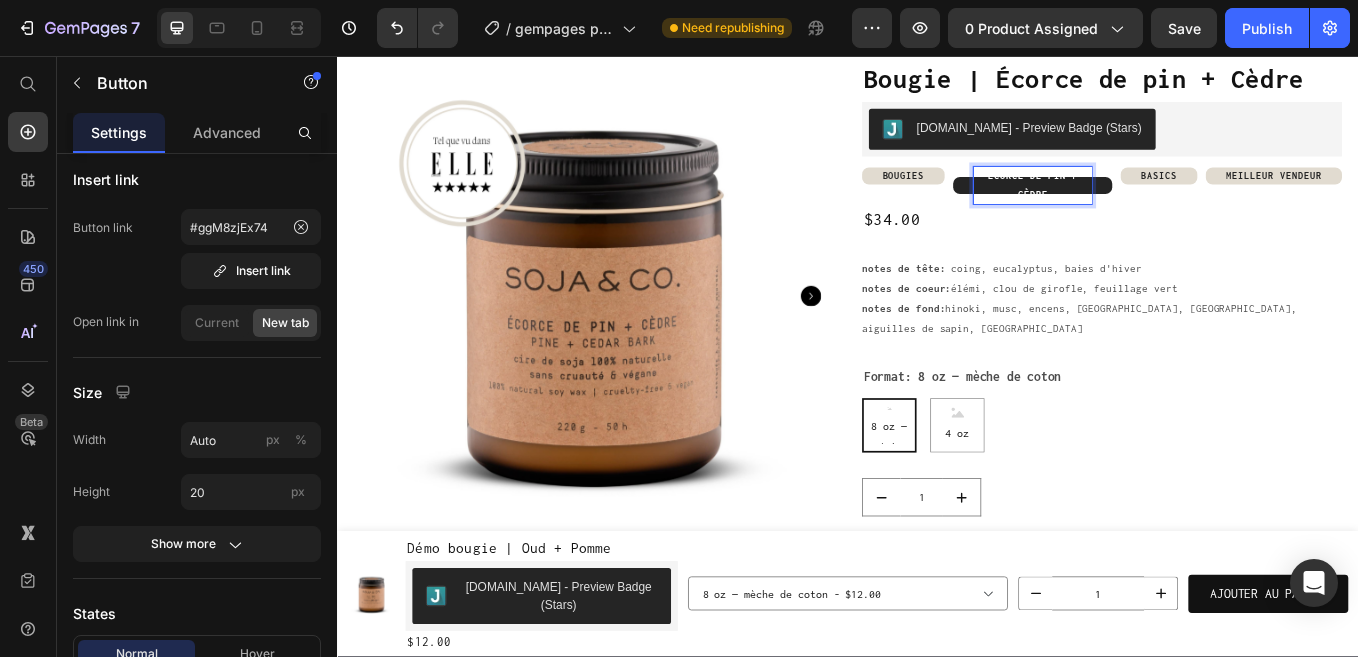 click on "ÉCORCE DE PIN + CÈDRE" at bounding box center [1153, 208] 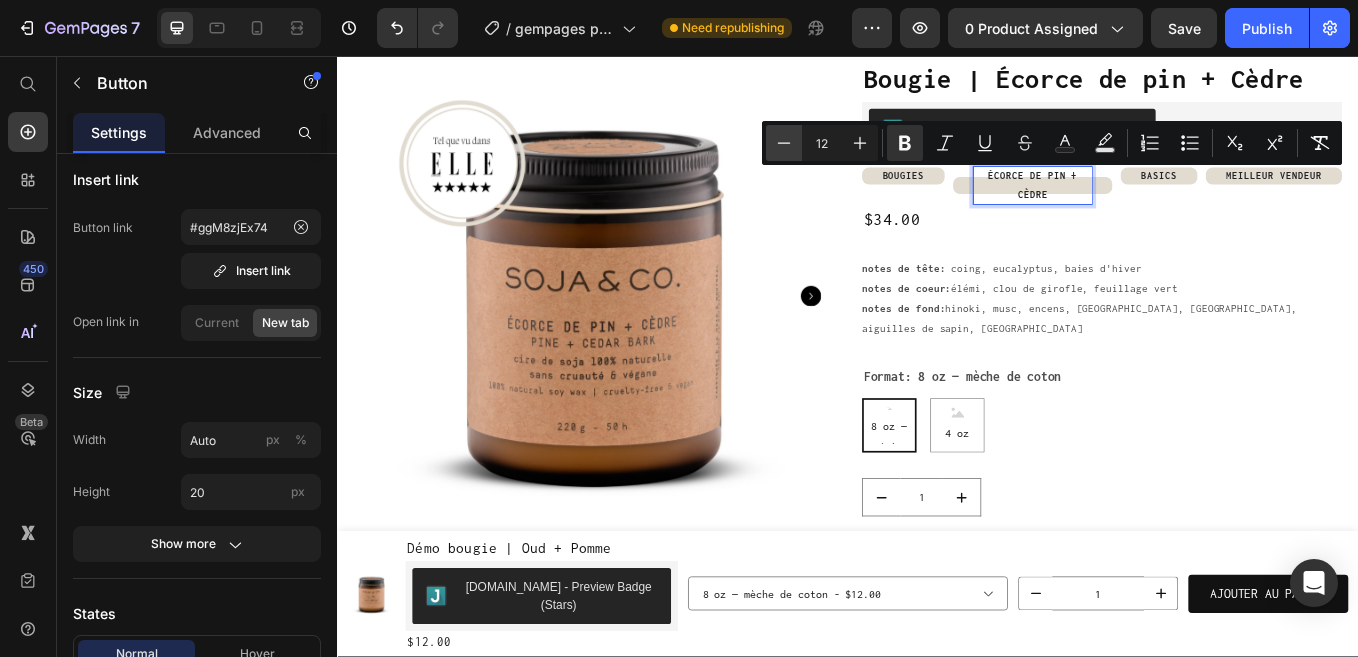 click 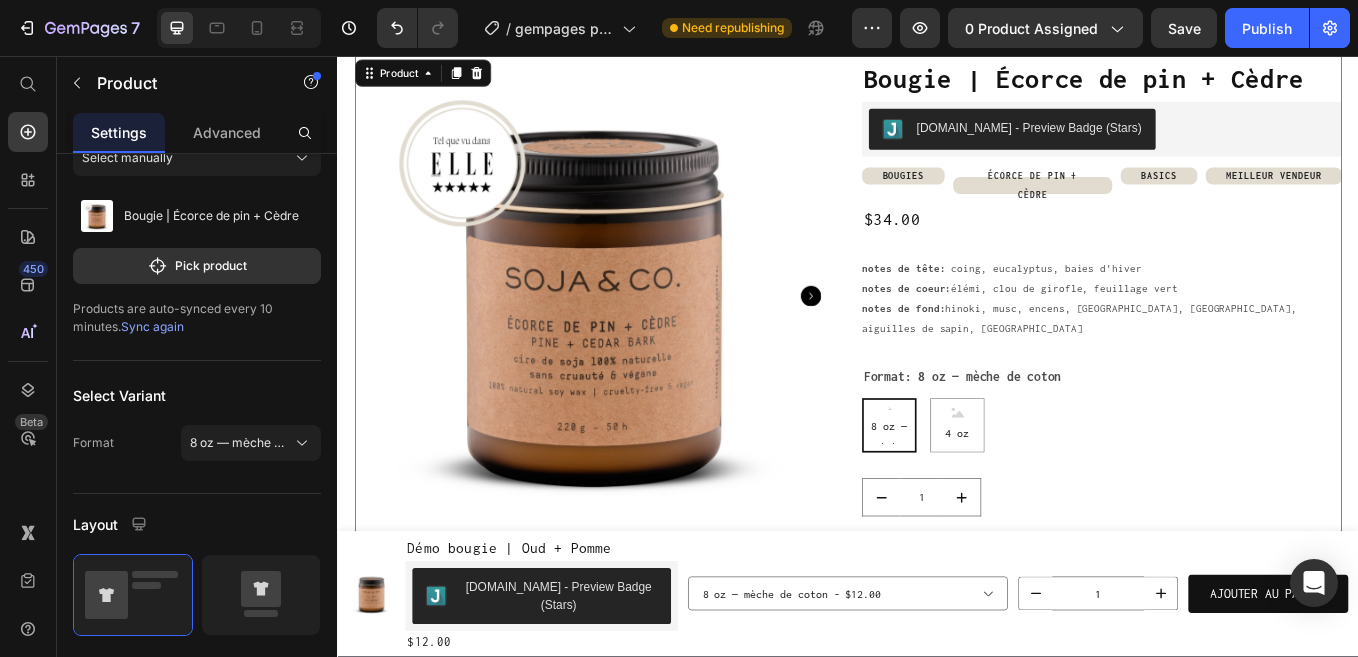 click on "Bougie | Écorce de pin + Cèdre Product Title Judge.me - Preview Badge (Stars) Judge.me Row BOUGIES Button ÉCORCE DE PIN + CÈDRE Button BASICS Button MEILLEUR VENDEUR Button Row $34.00 Product Price notes de tête:   coing, eucalyptus, baies d'hiver
notes de coeur:  élémi, clou de girofle, feuillage vert
notes de fond:  hinoki, musc, encens, bois de santal, mousse de chêne, aiguilles de sapin, bois de cèdre Product Description Format: 8 oz — mèche de coton 8 oz — mèche de coton 8 oz — mèche de coton 8 oz — mèche de coton 4 oz 4 oz 4 oz Product Variants & Swatches 1 Product Quantity AJOUTER AU PANIER
$34.00 Product Cart Button livraison gratuite dès 95$+ support client à l'écoute Item List 100% satisfaction garantie échanges & retours faciles Item List Row Row Shopify App Shopify App Shopify App Shopify App Shopify App Shopify App Bundles - related products Text Block Image Row
Mettez-vous dans l'ambiance
DURÉE & ENTRETIEN DES BOUGIES" at bounding box center (1235, 732) 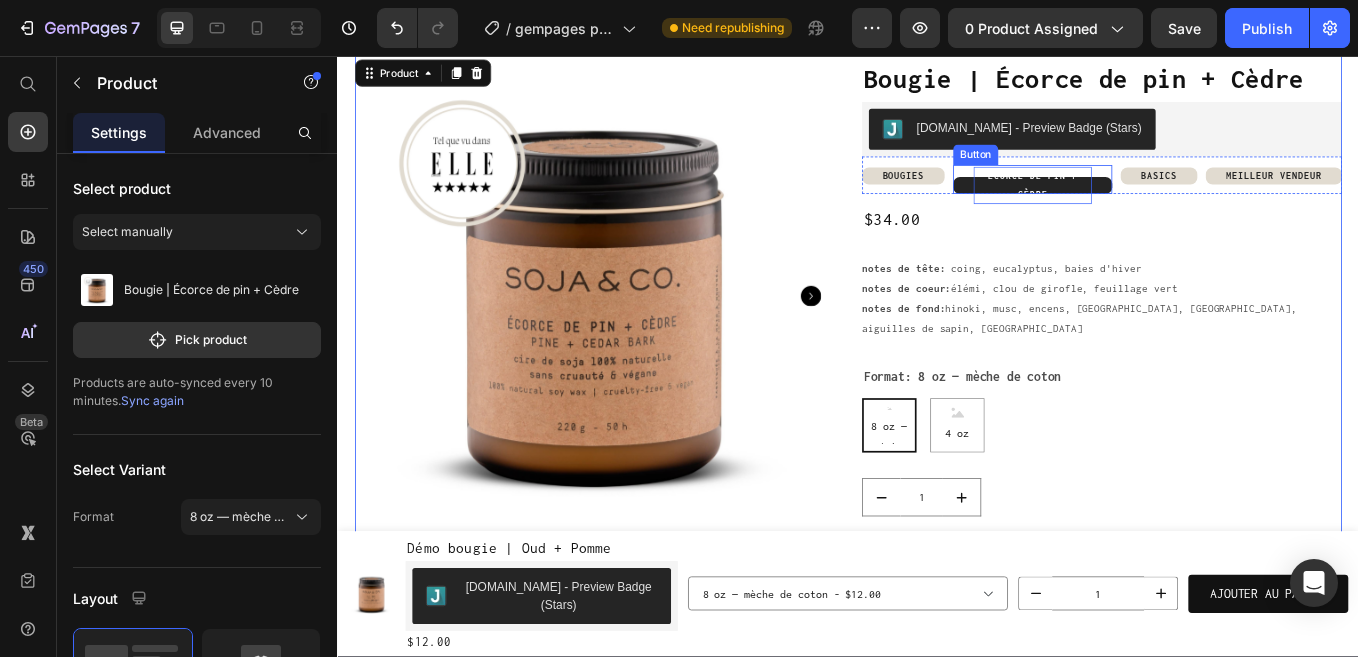click on "ÉCORCE DE PIN + CÈDRE" at bounding box center [1153, 208] 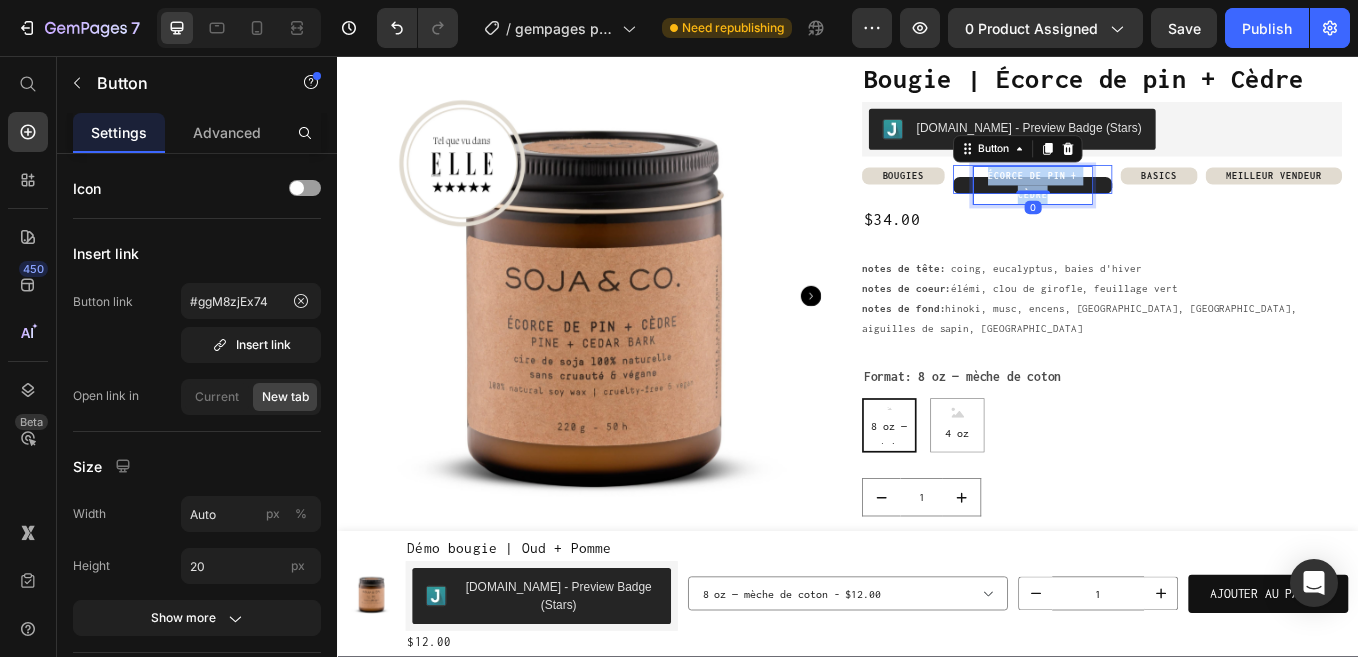 click on "ÉCORCE DE PIN + CÈDRE" at bounding box center [1153, 208] 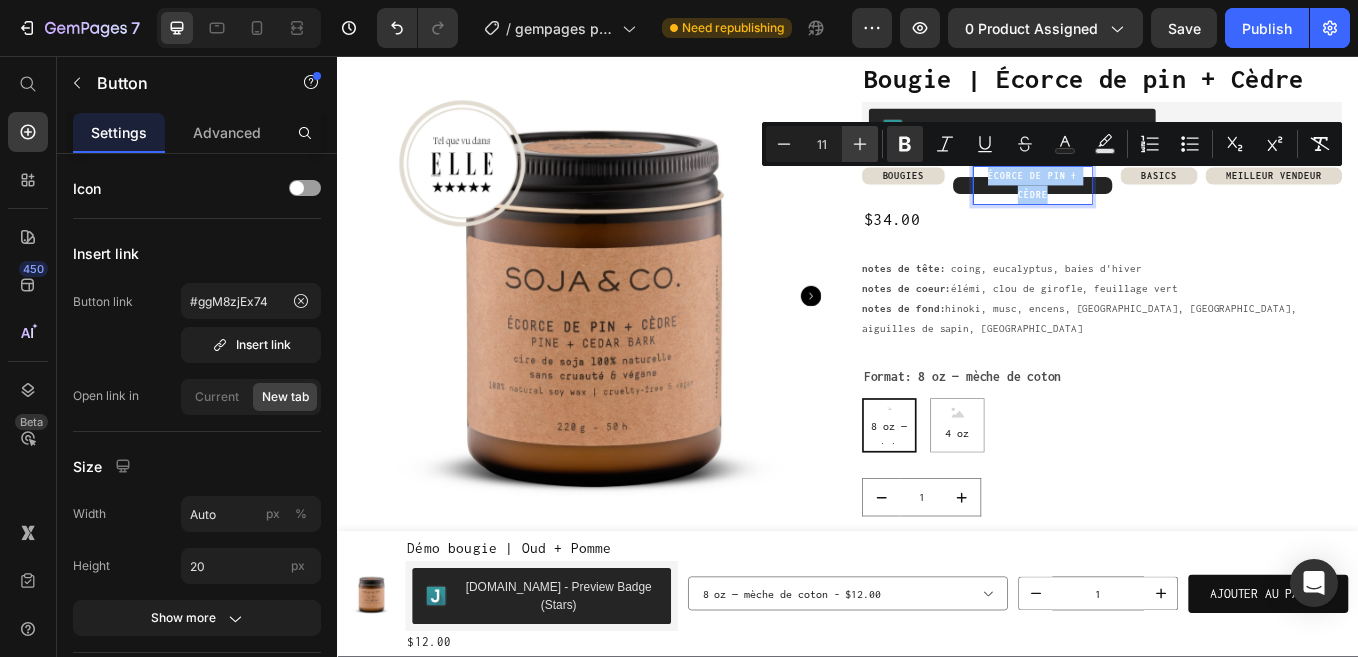 click 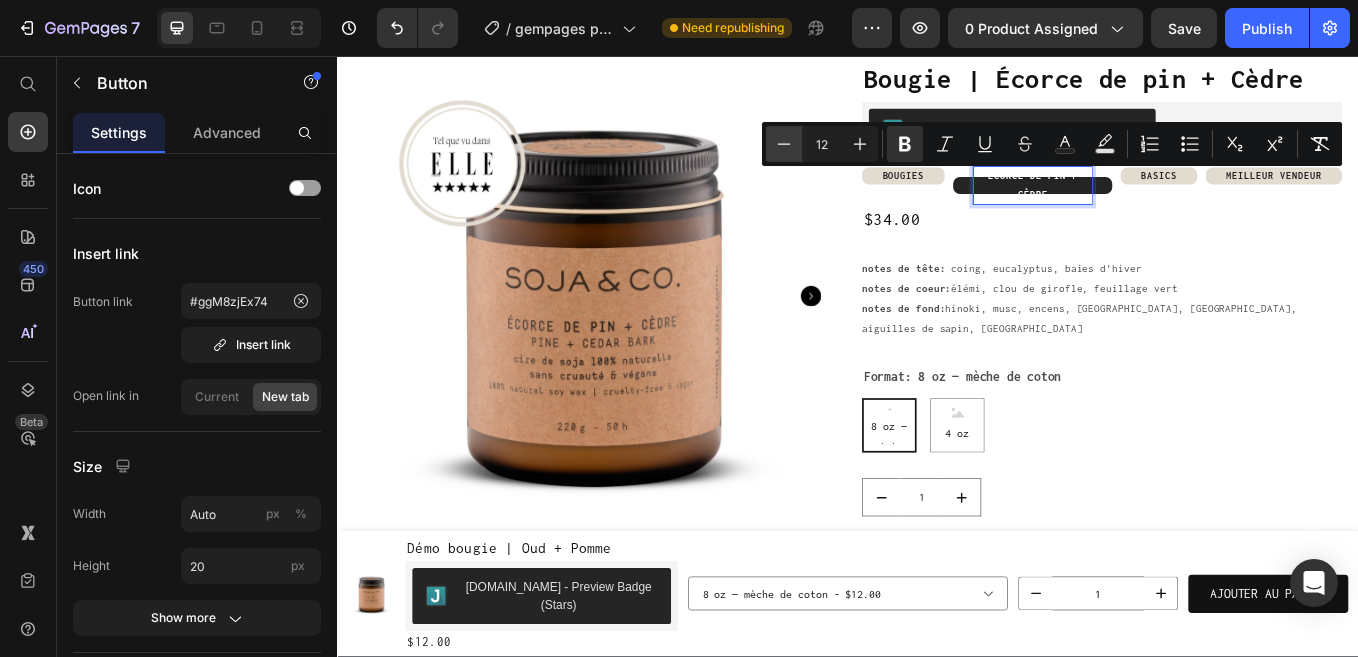 click 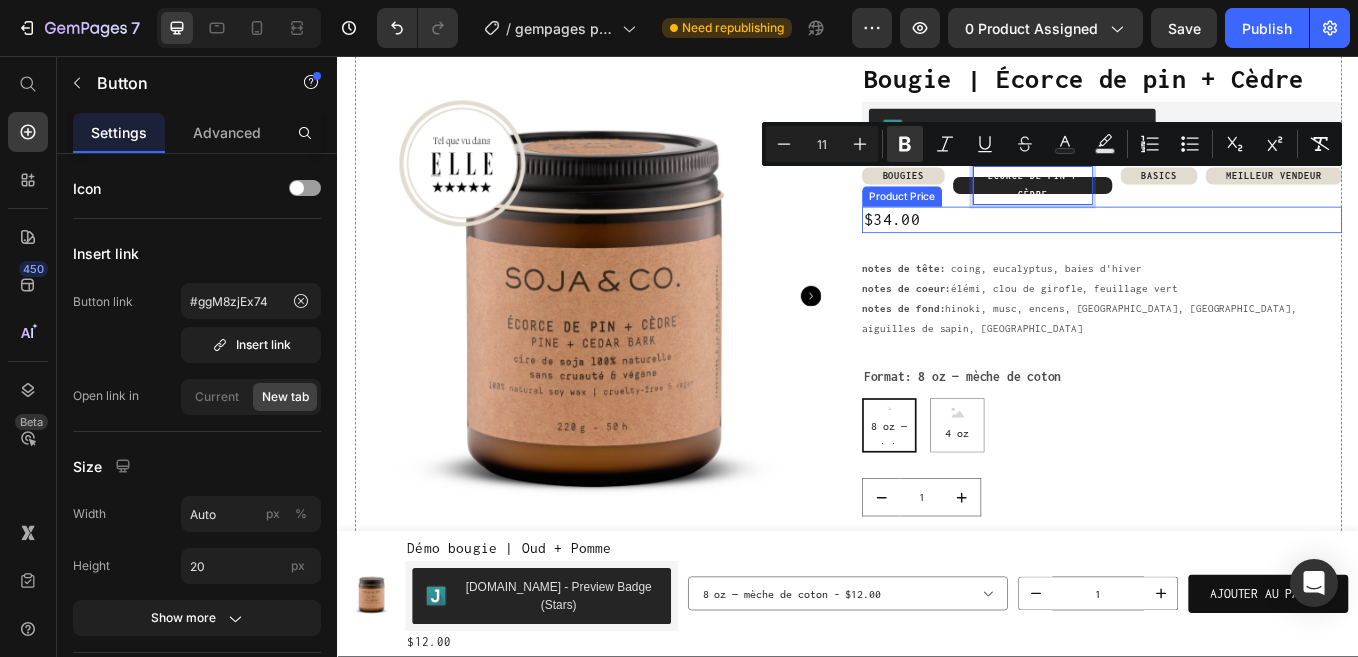 click on "$34.00" at bounding box center [1235, 248] 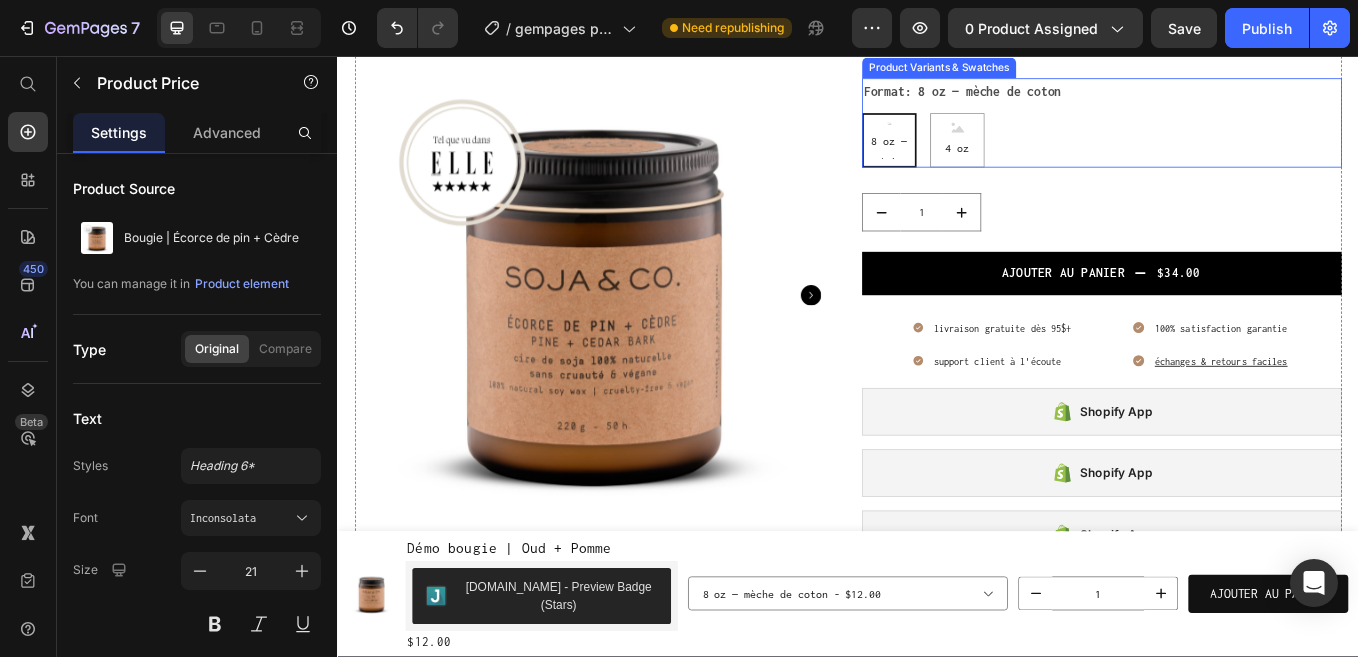 scroll, scrollTop: 437, scrollLeft: 0, axis: vertical 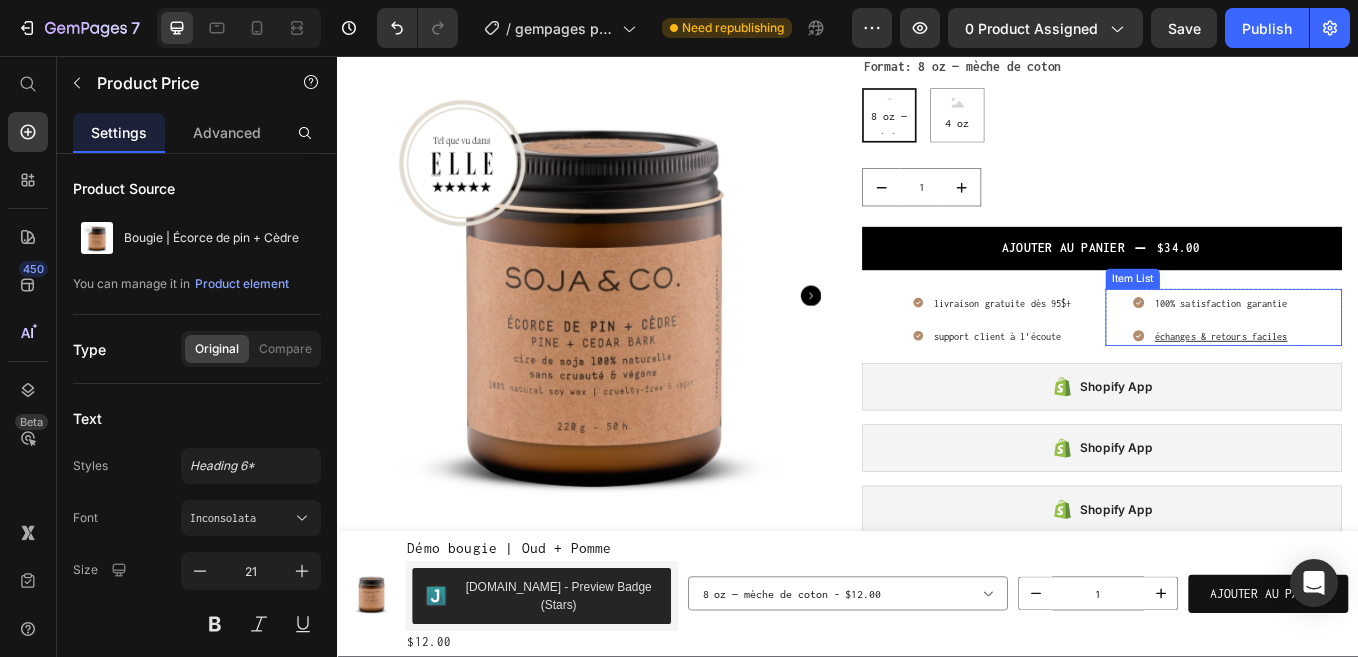 click on "100% satisfaction garantie" at bounding box center [1375, 346] 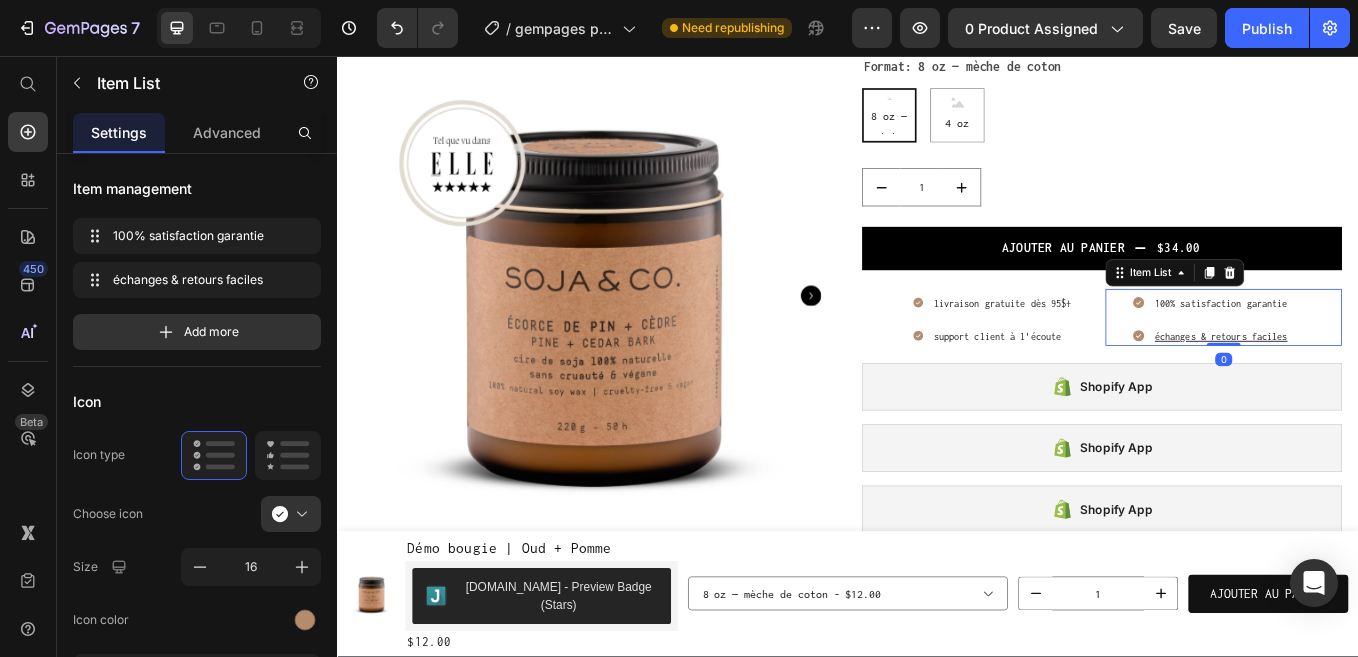 click on "100% satisfaction garantie" at bounding box center [1375, 346] 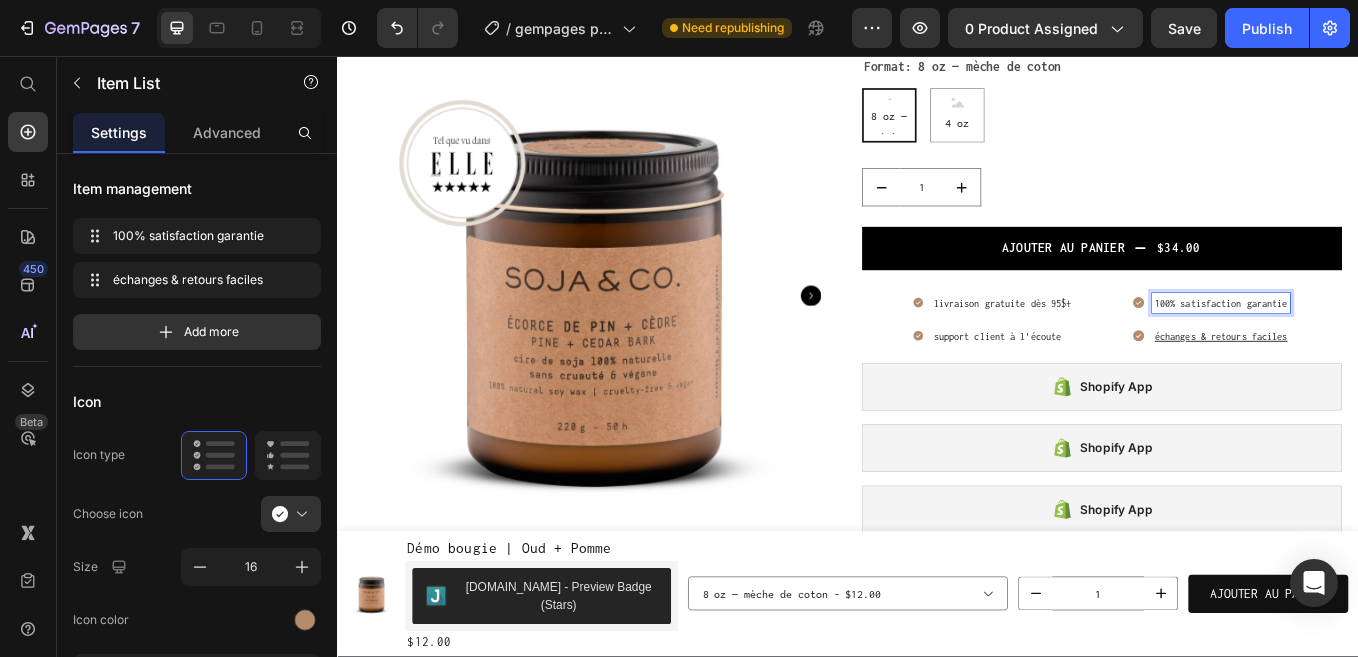click on "100% satisfaction garantie" at bounding box center [1375, 347] 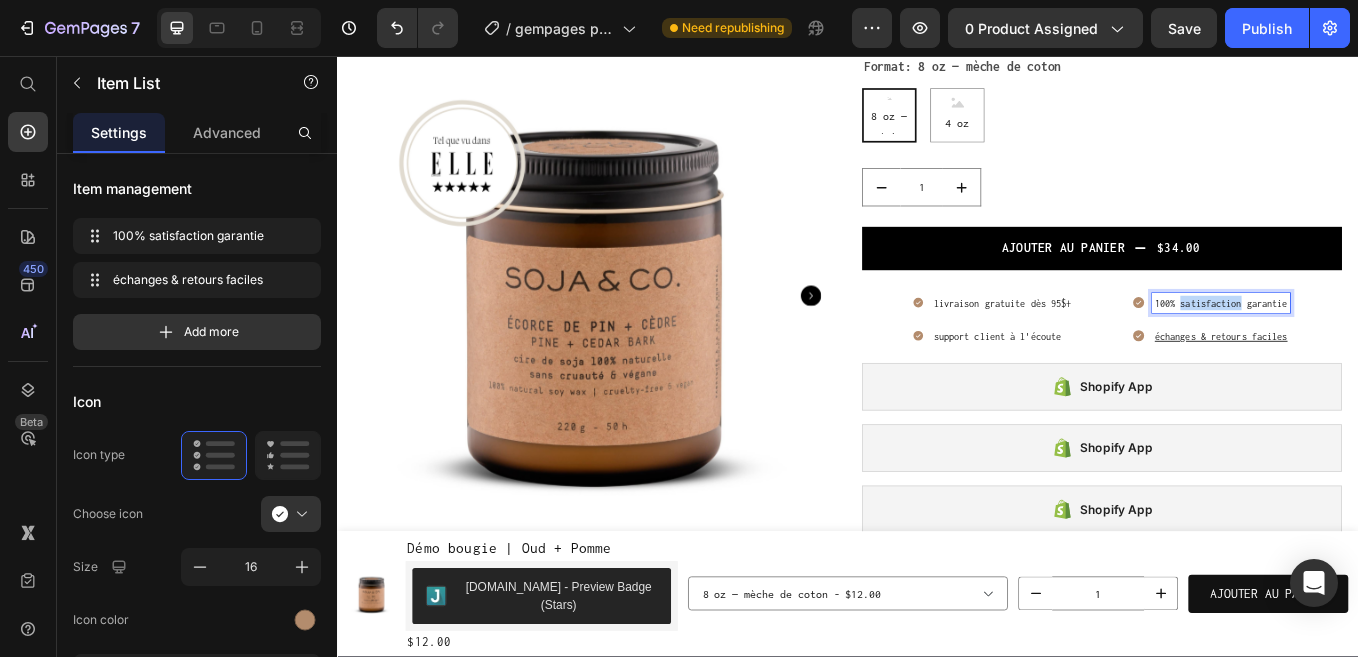 click on "100% satisfaction garantie" at bounding box center (1375, 347) 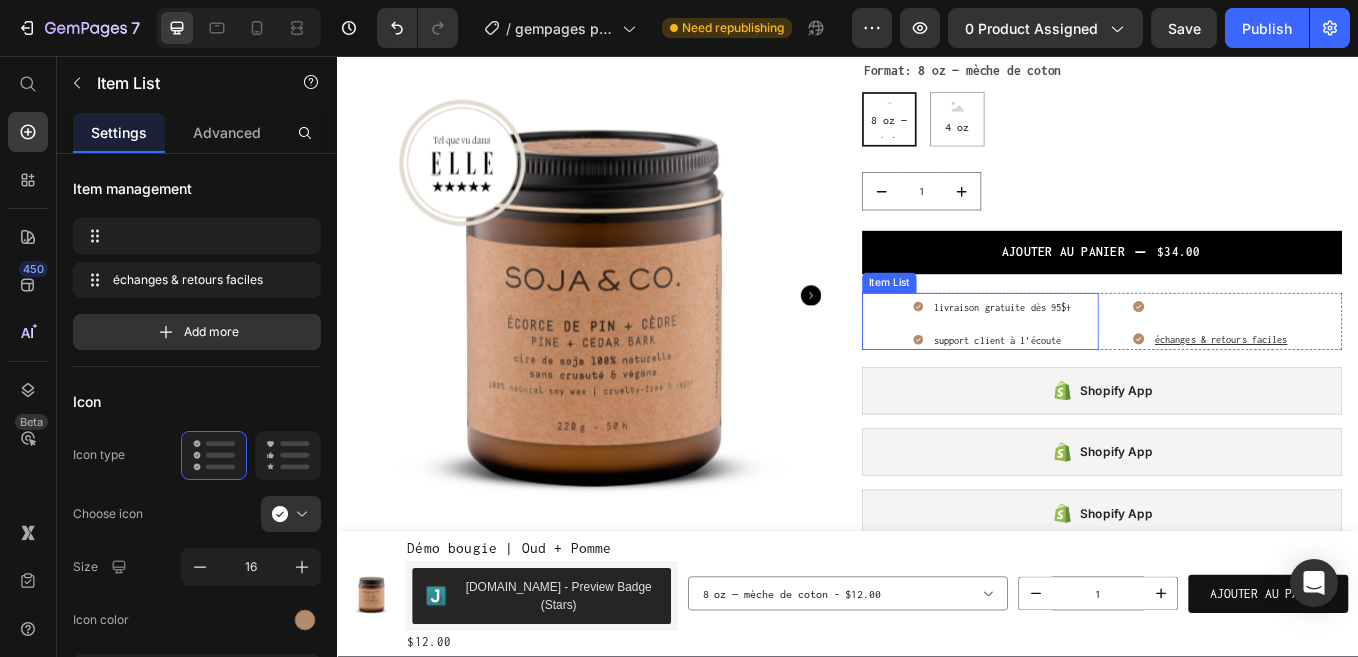 scroll, scrollTop: 427, scrollLeft: 0, axis: vertical 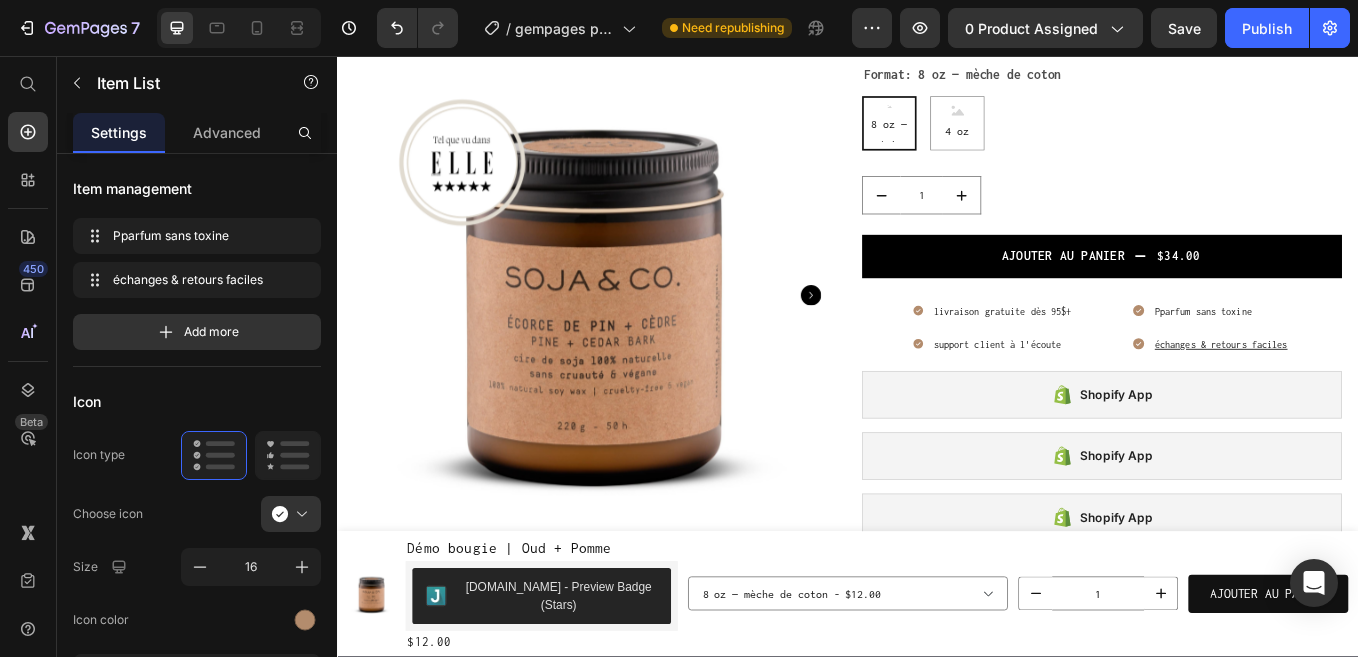 click on "Pparfum sans toxine" at bounding box center [1354, 357] 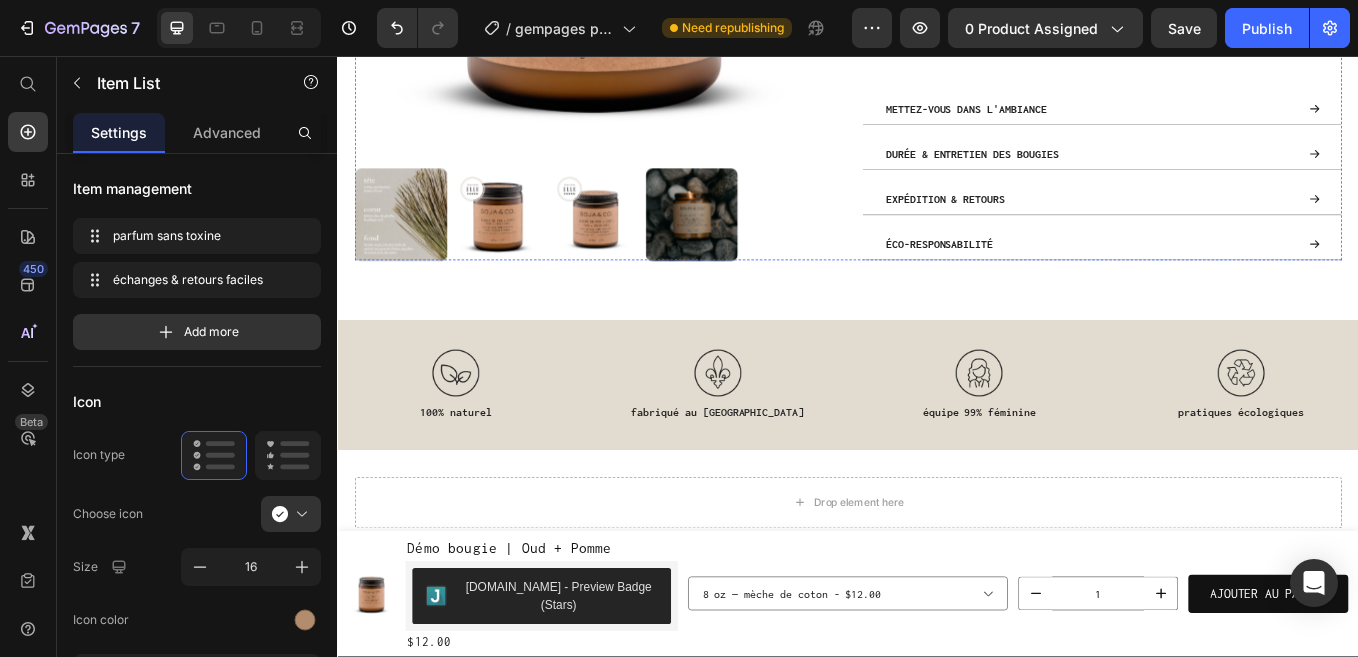 scroll, scrollTop: 1219, scrollLeft: 0, axis: vertical 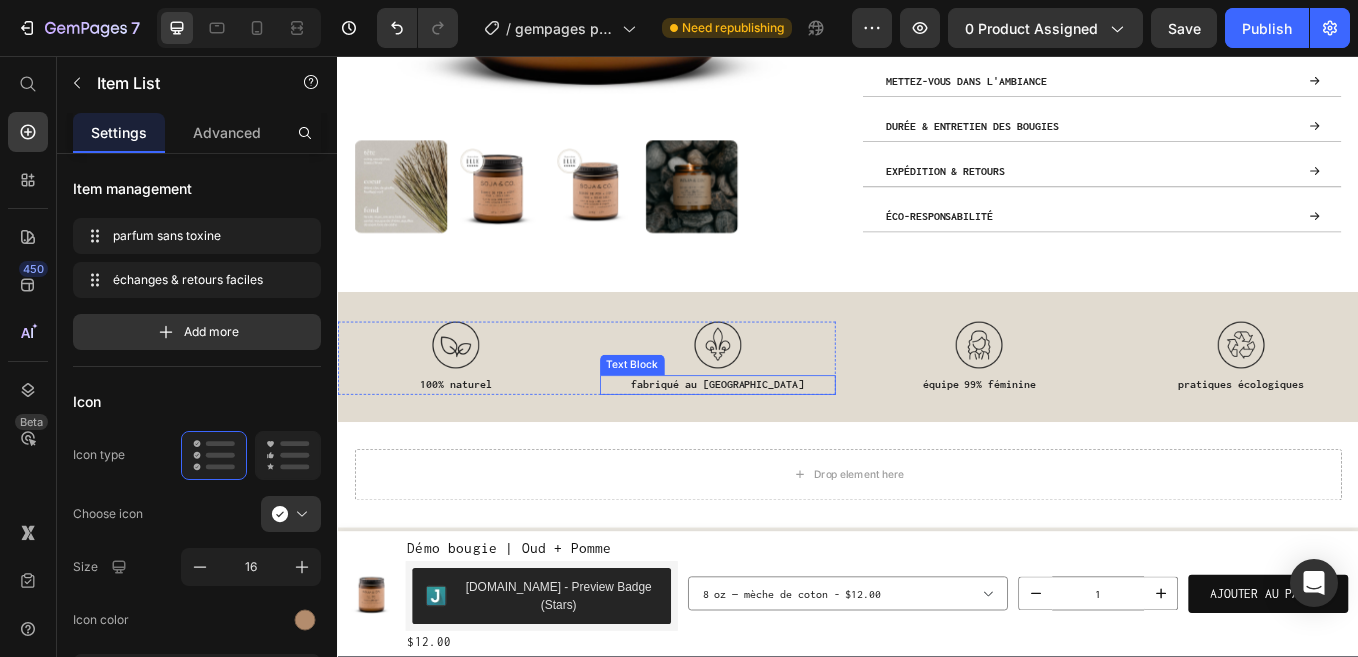click on "fabriqué au Québec" at bounding box center (784, 442) 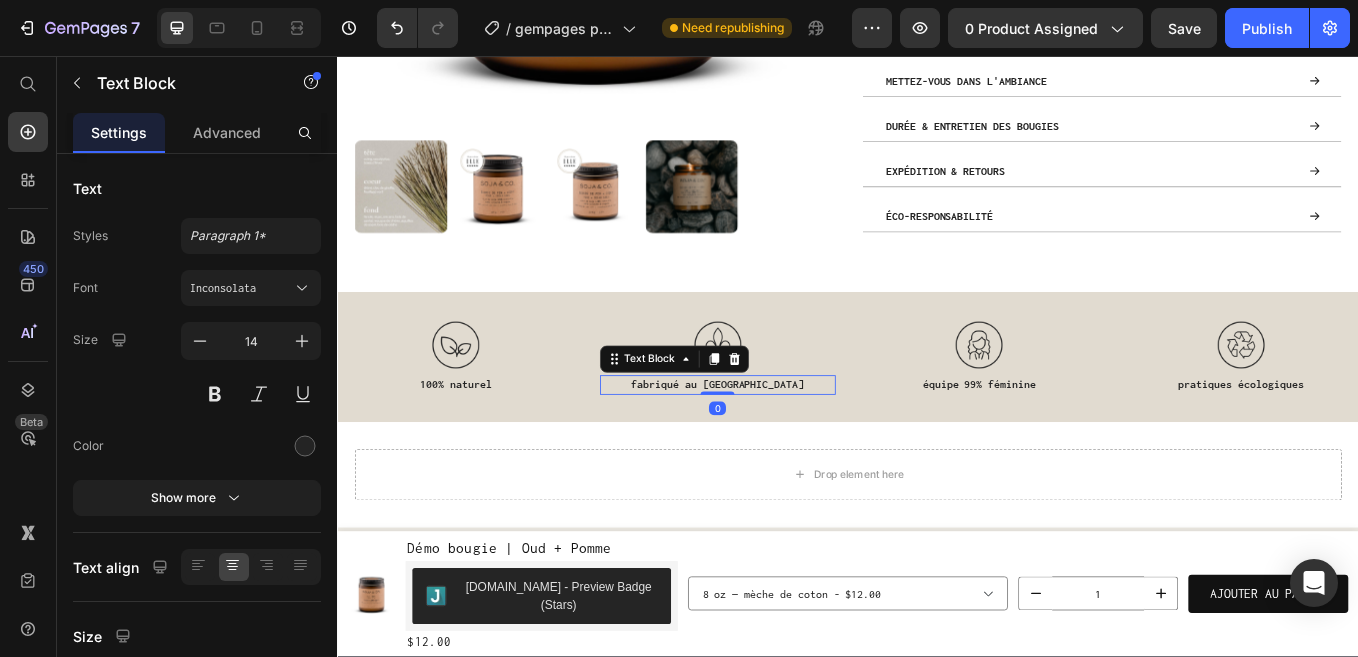click on "fabriqué au Québec" at bounding box center (784, 442) 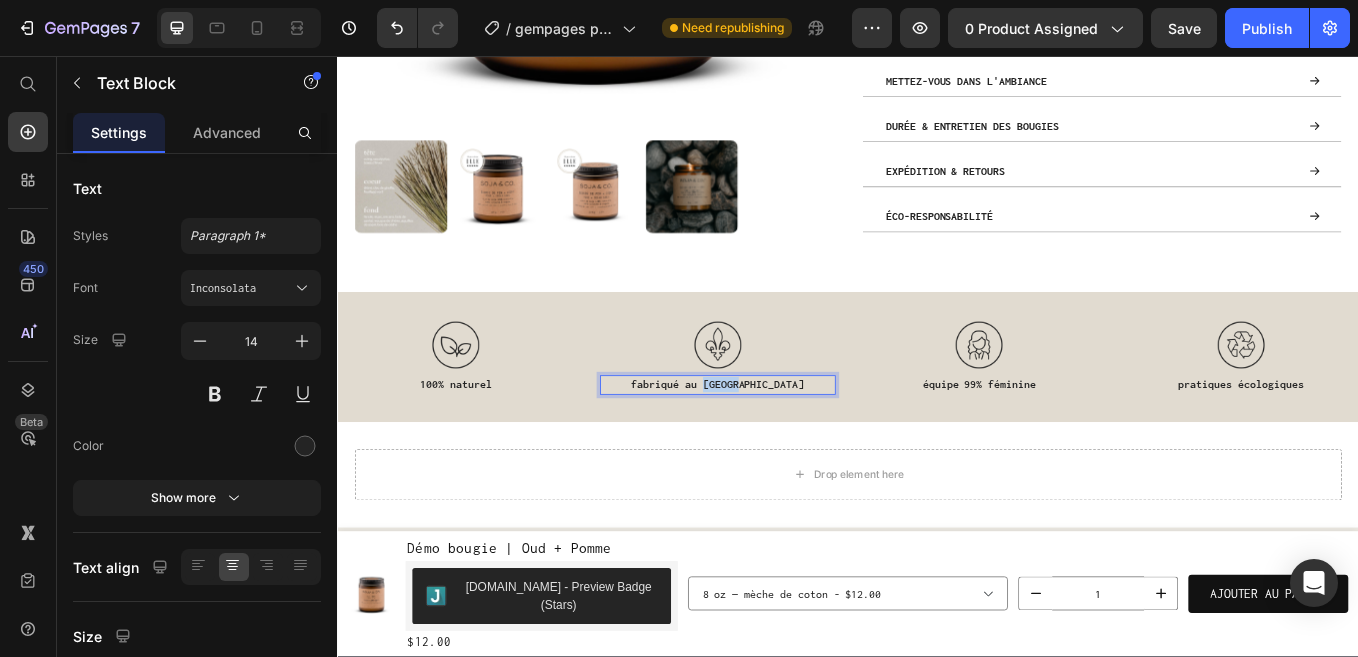 click on "fabriqué au Québec" at bounding box center (784, 442) 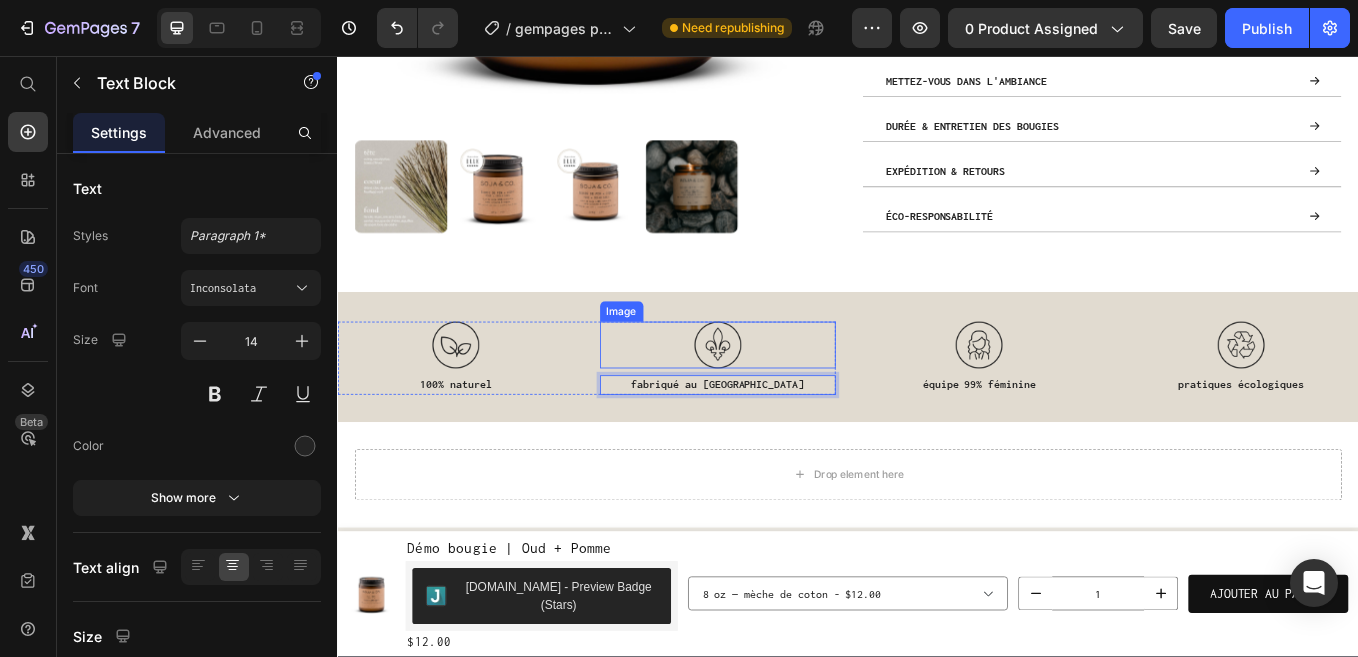 click at bounding box center [784, 395] 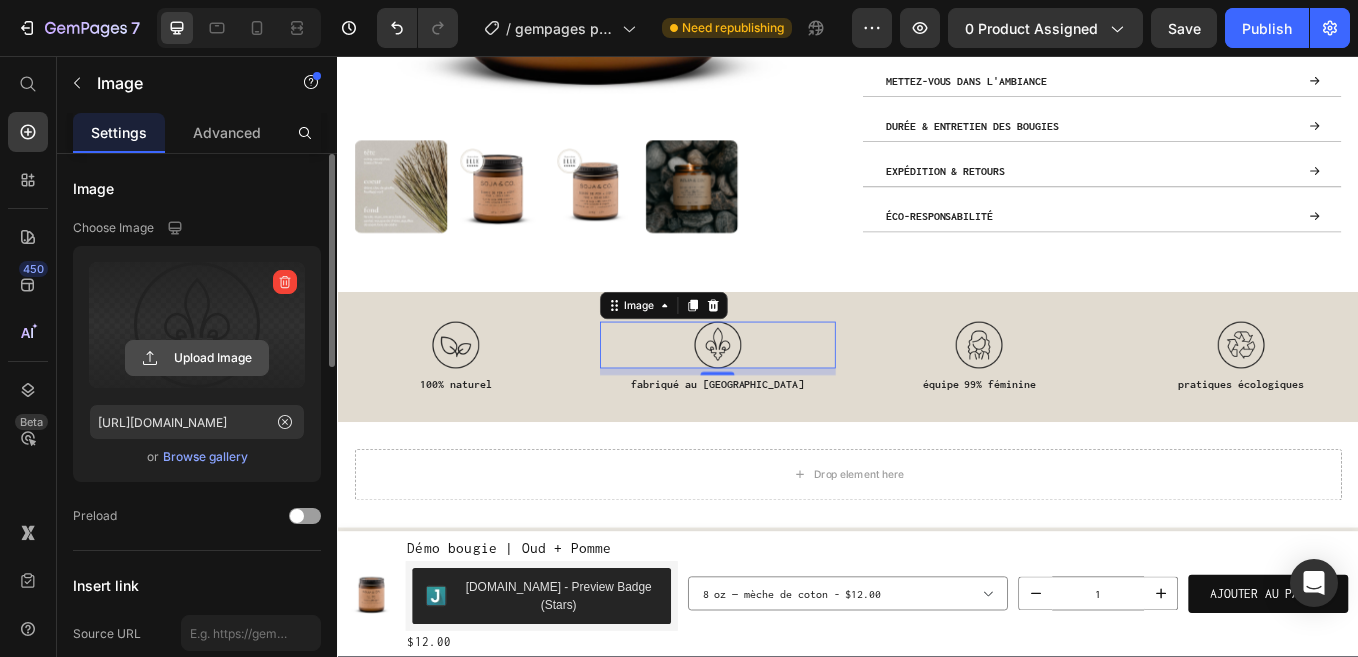 click 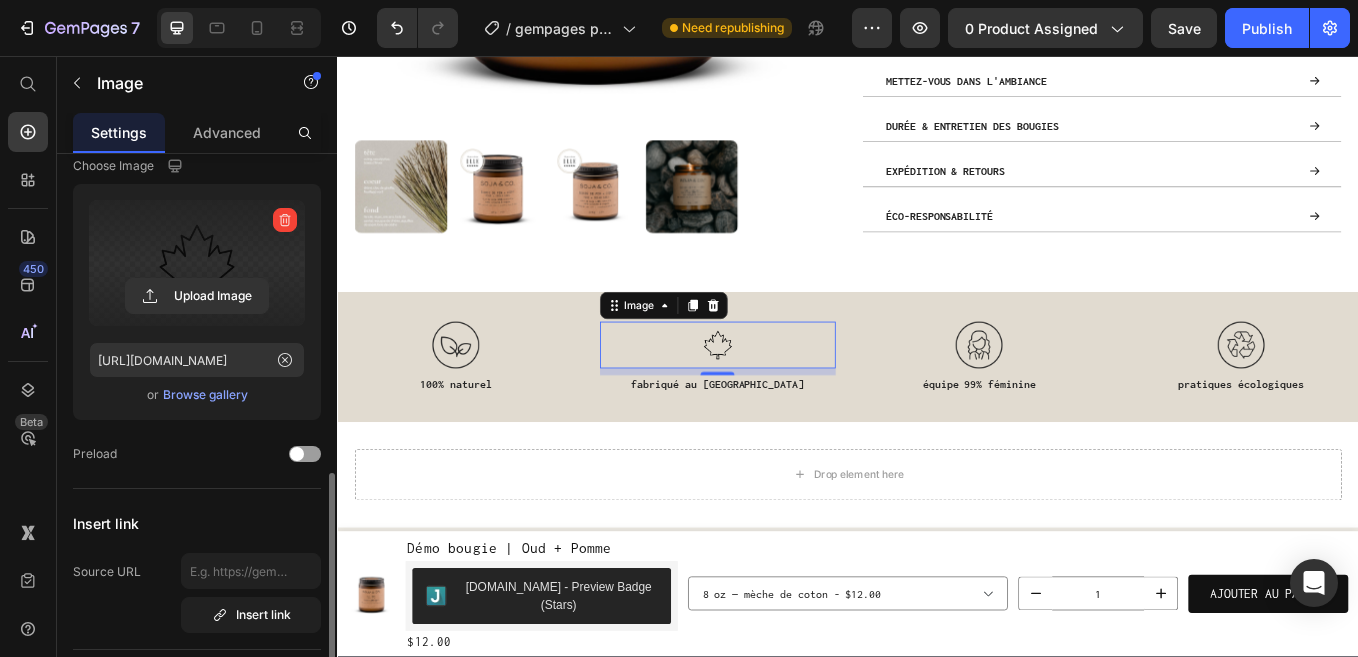 scroll, scrollTop: 0, scrollLeft: 0, axis: both 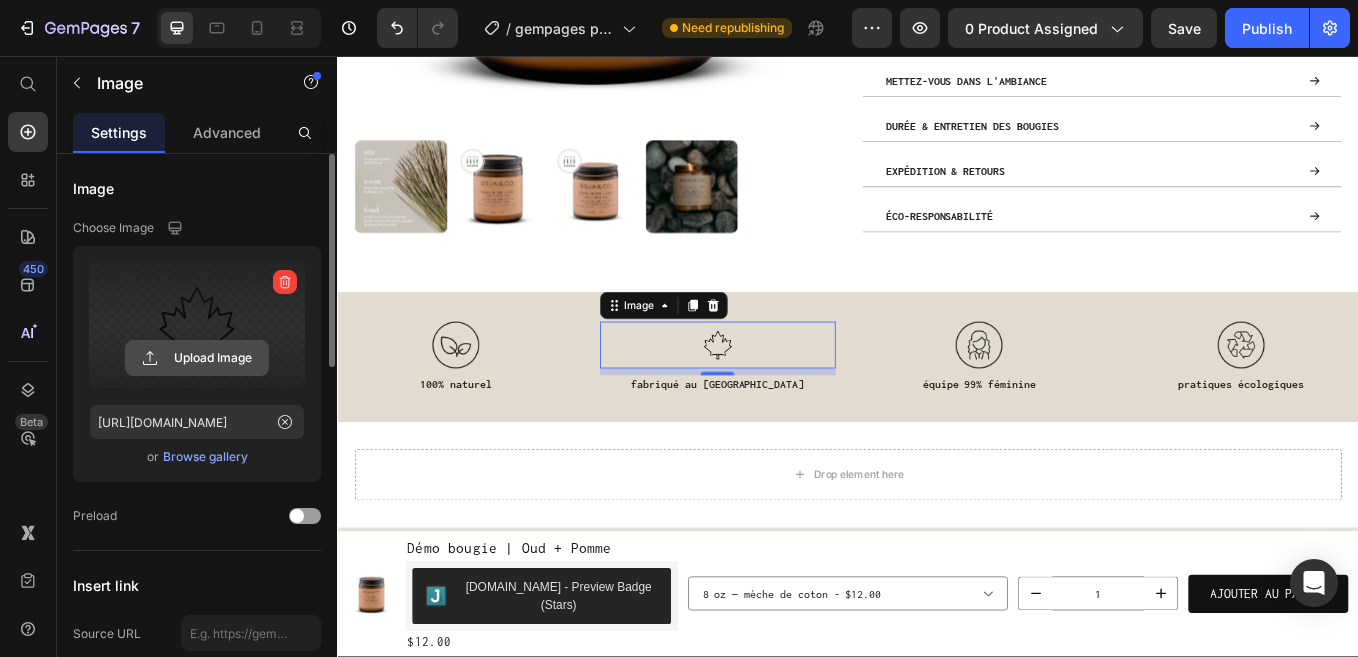 click 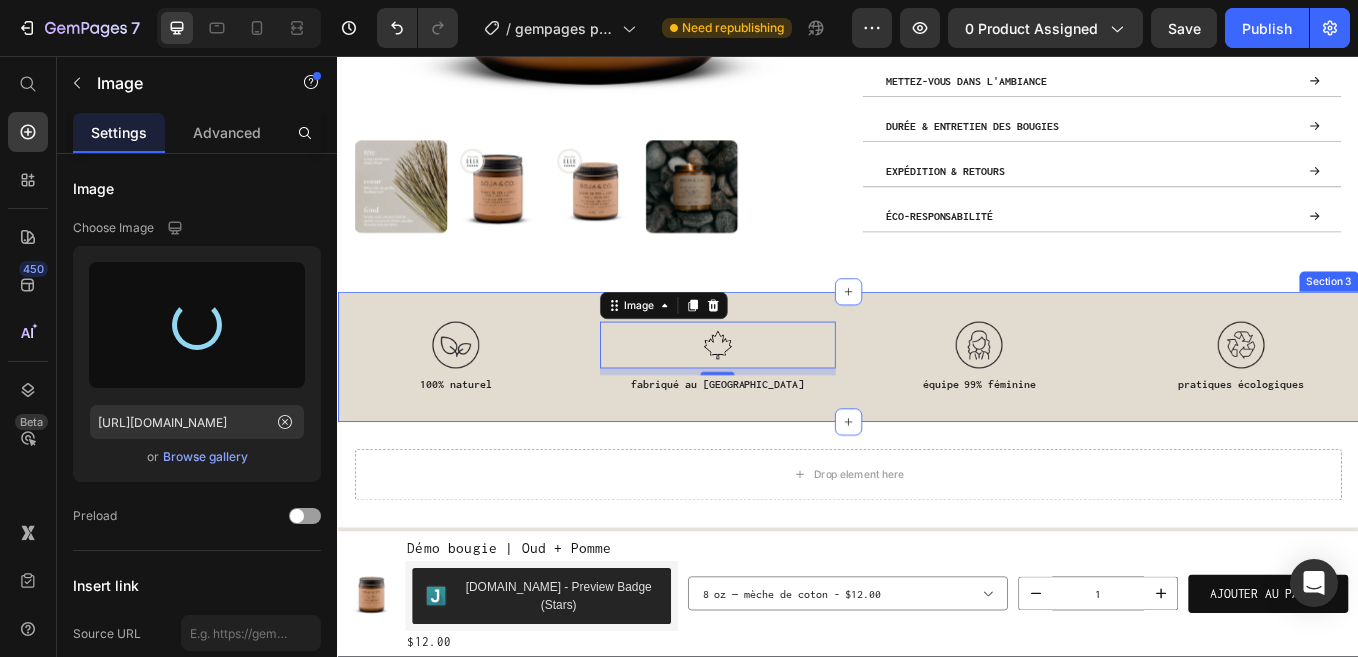 type on "[URL][DOMAIN_NAME]" 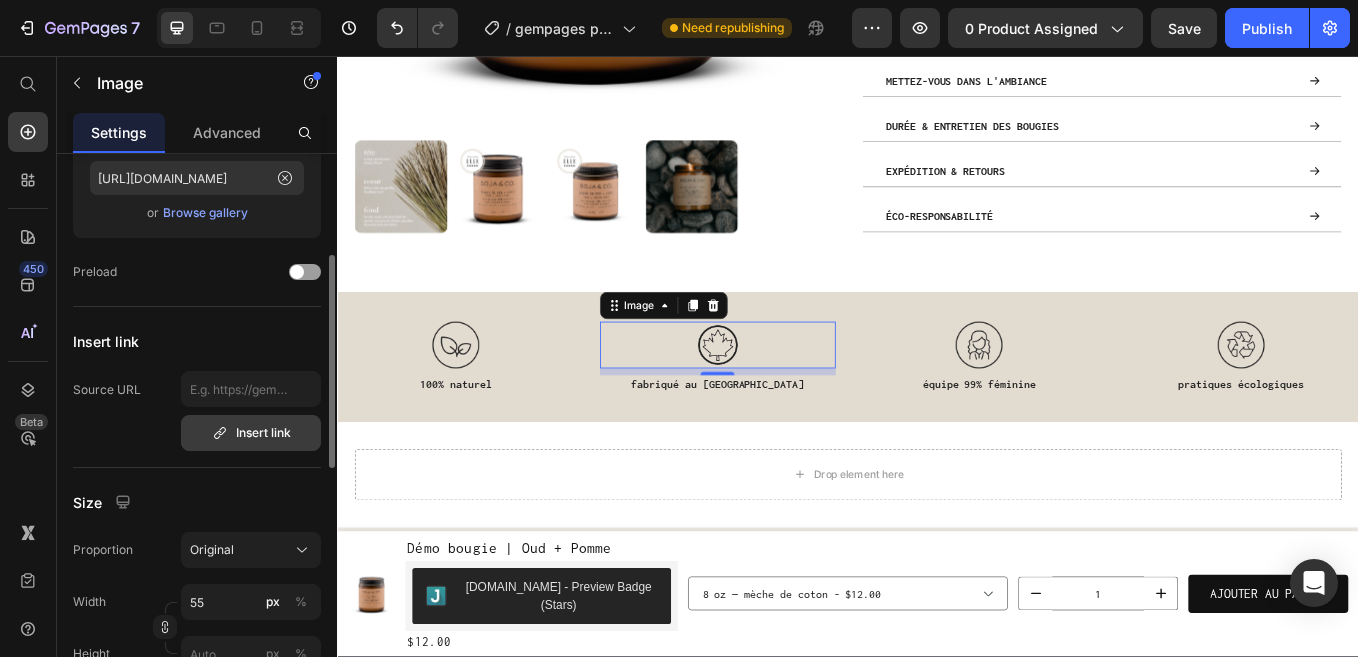 scroll, scrollTop: 264, scrollLeft: 0, axis: vertical 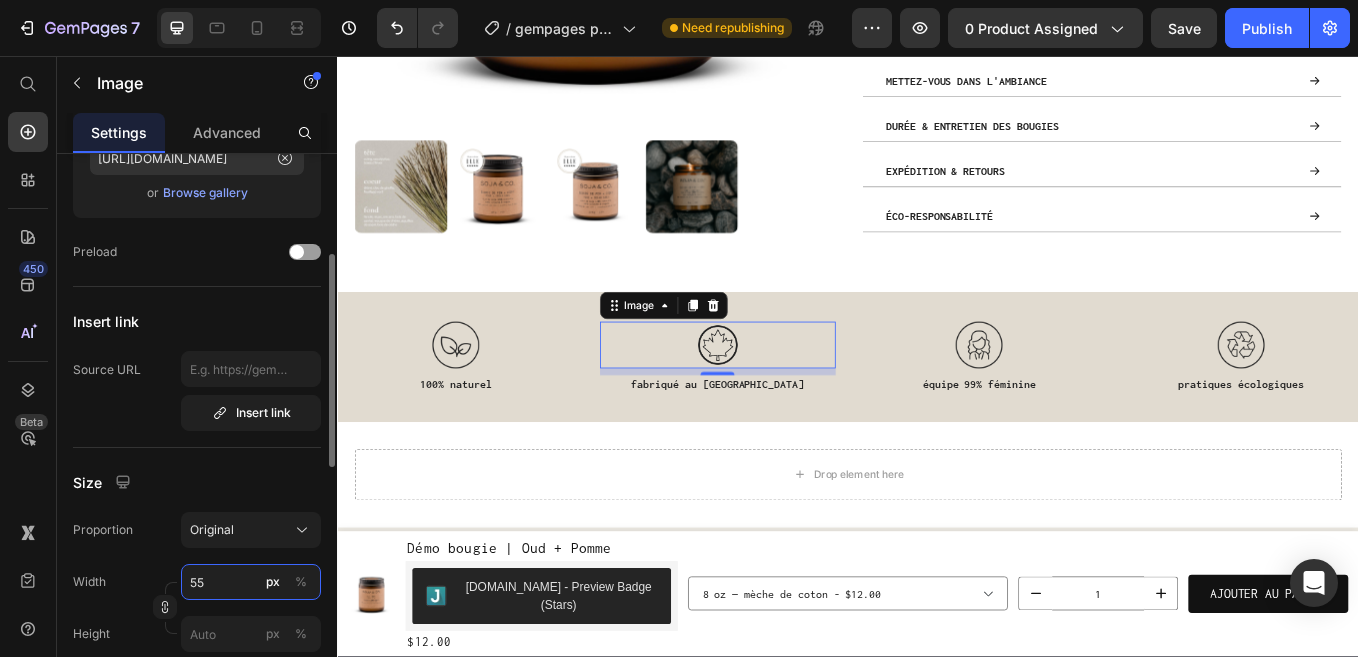 click on "55" at bounding box center (251, 582) 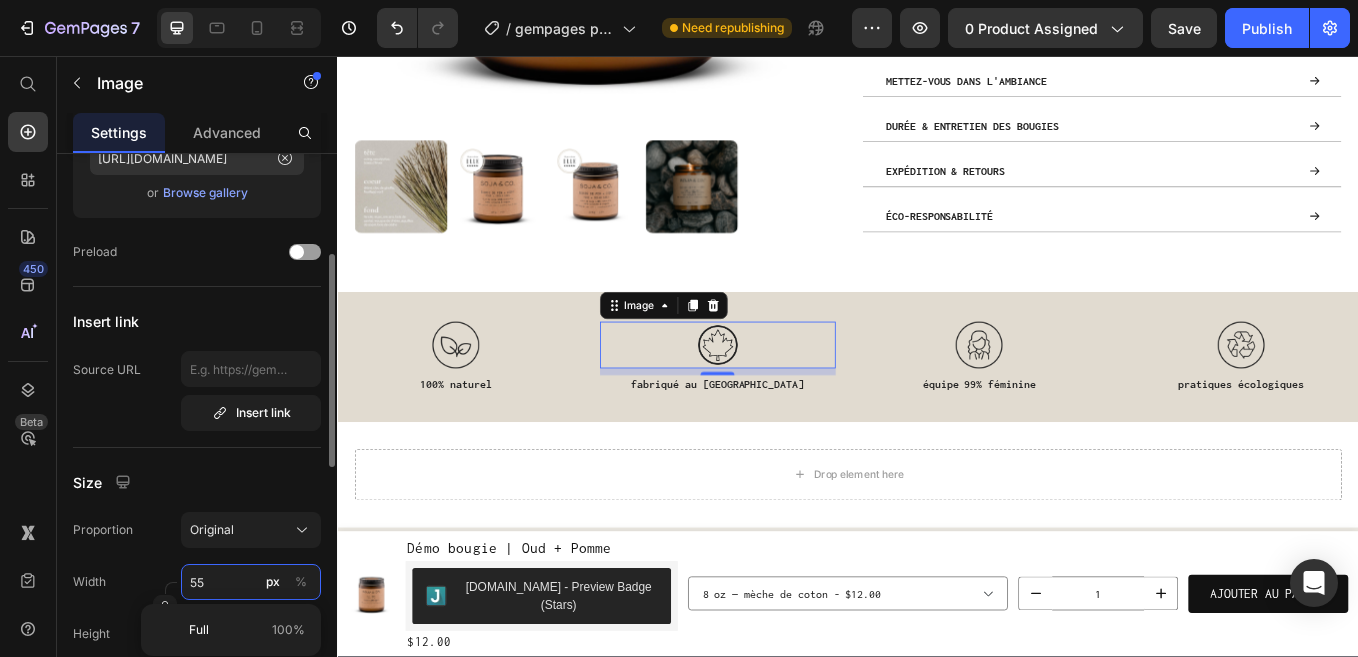 click on "55" at bounding box center [251, 582] 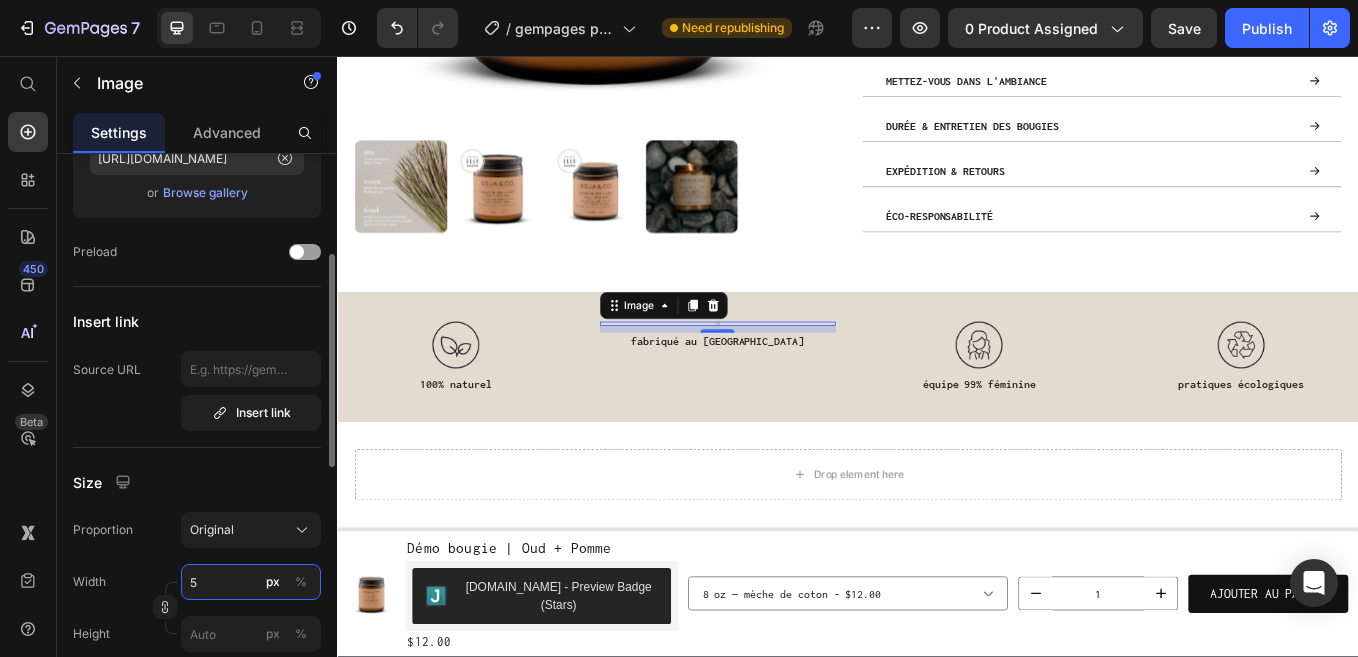 type on "55" 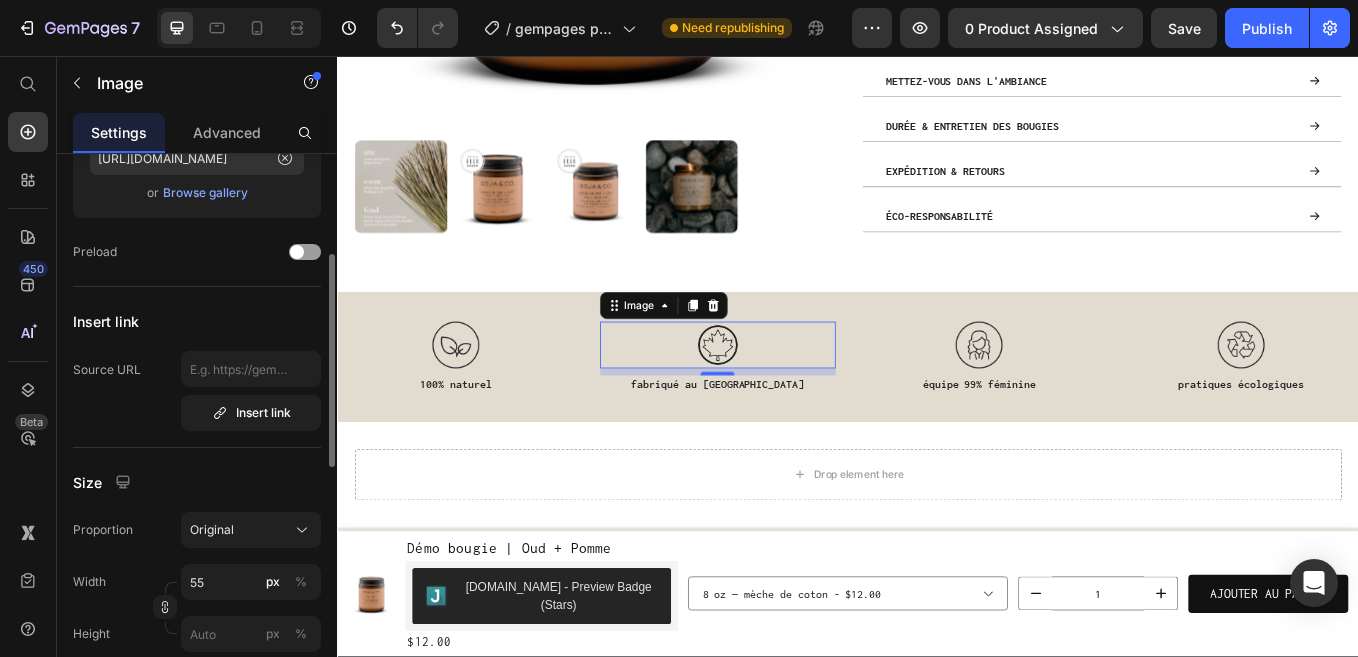 click on "Size" at bounding box center [197, 482] 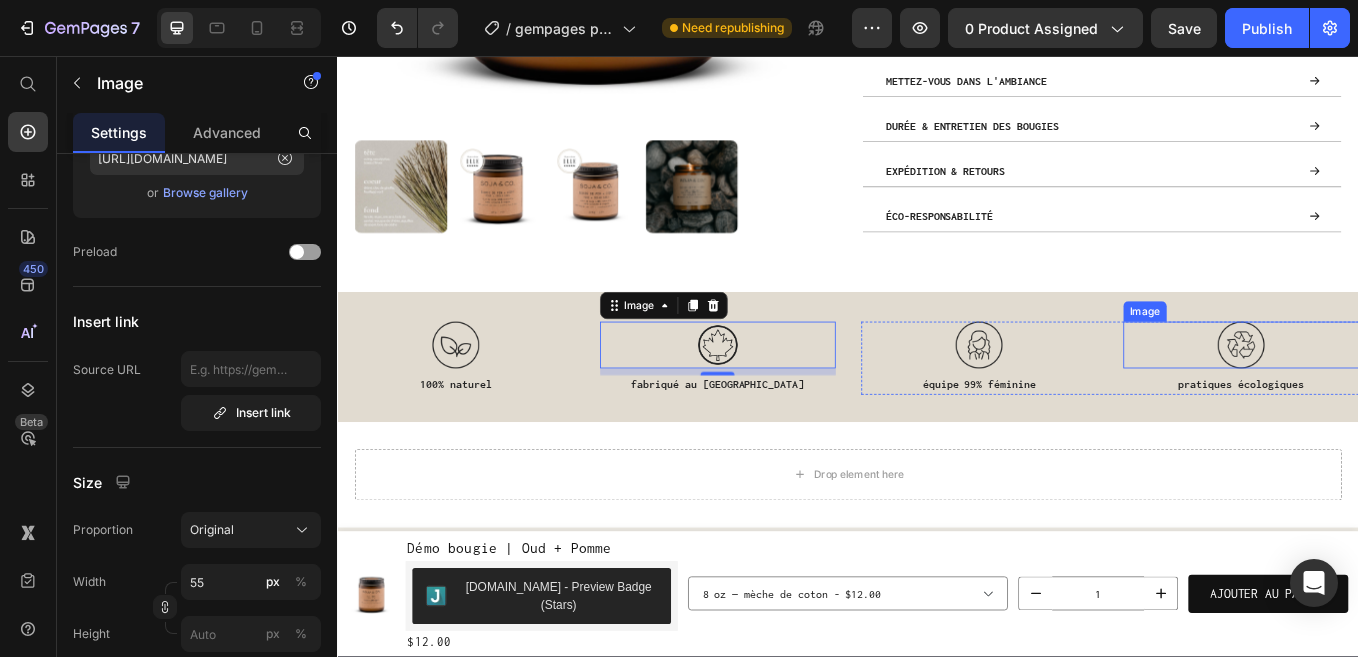 click at bounding box center [1399, 395] 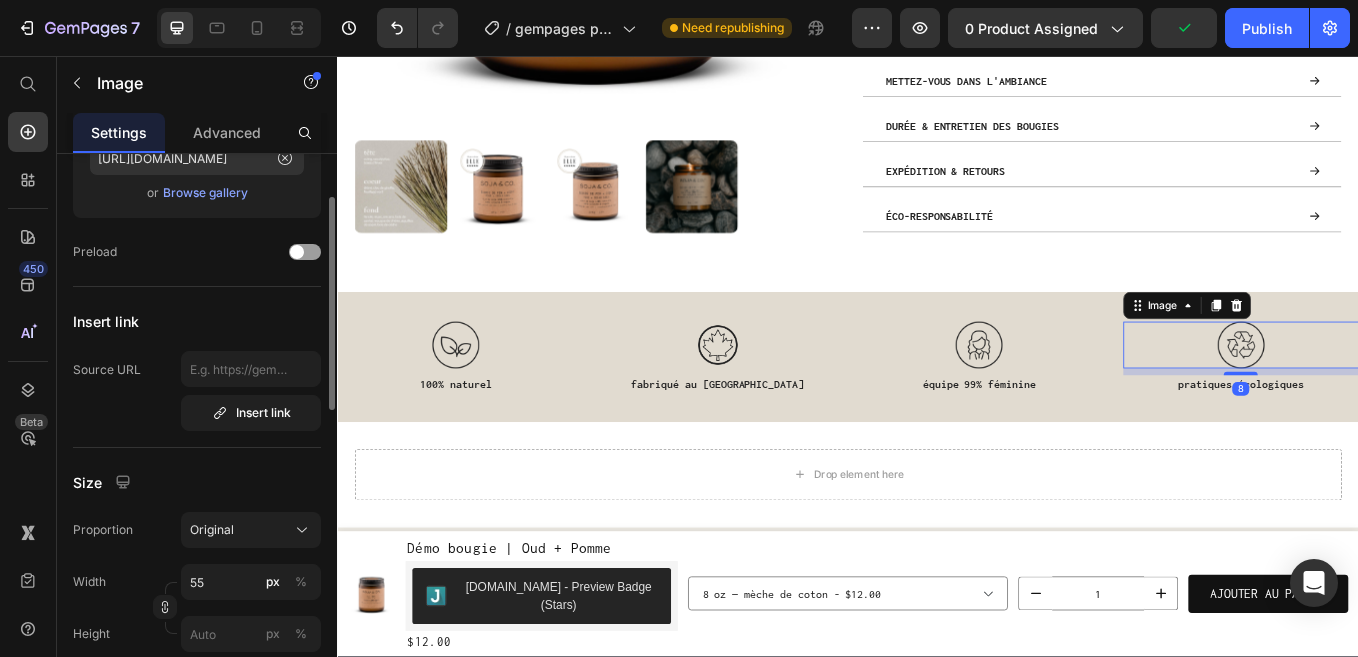 scroll, scrollTop: 0, scrollLeft: 0, axis: both 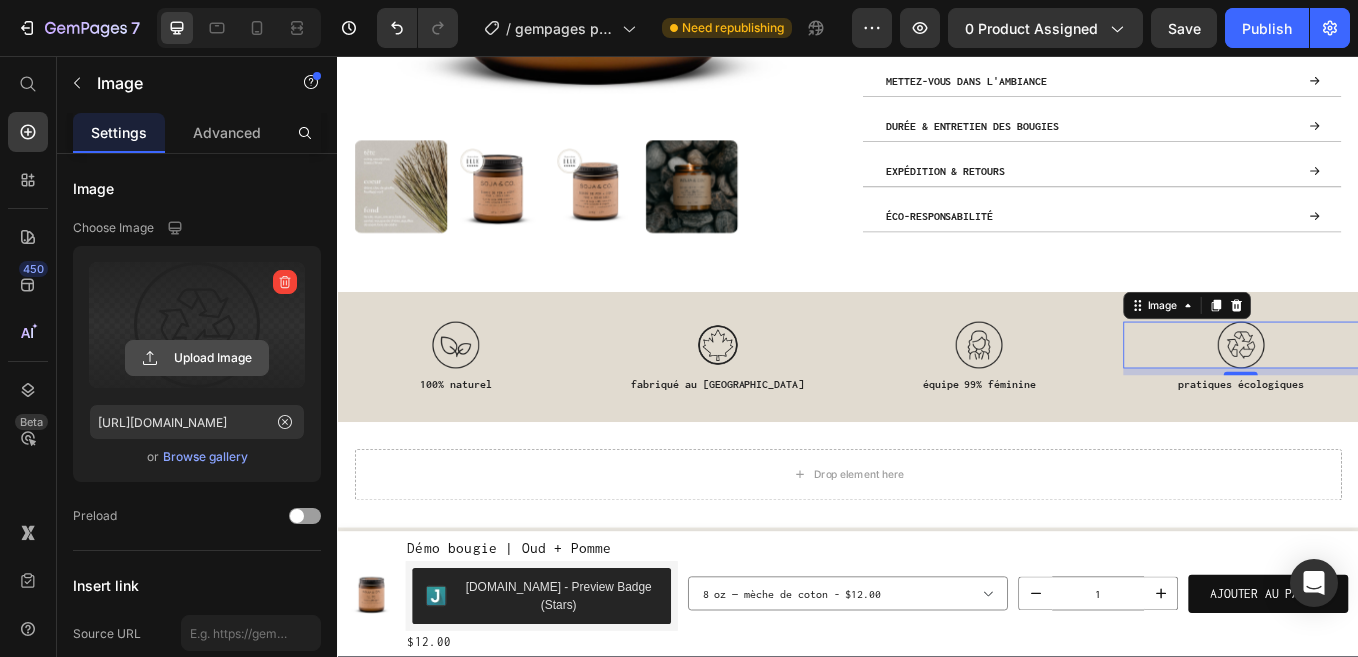 click 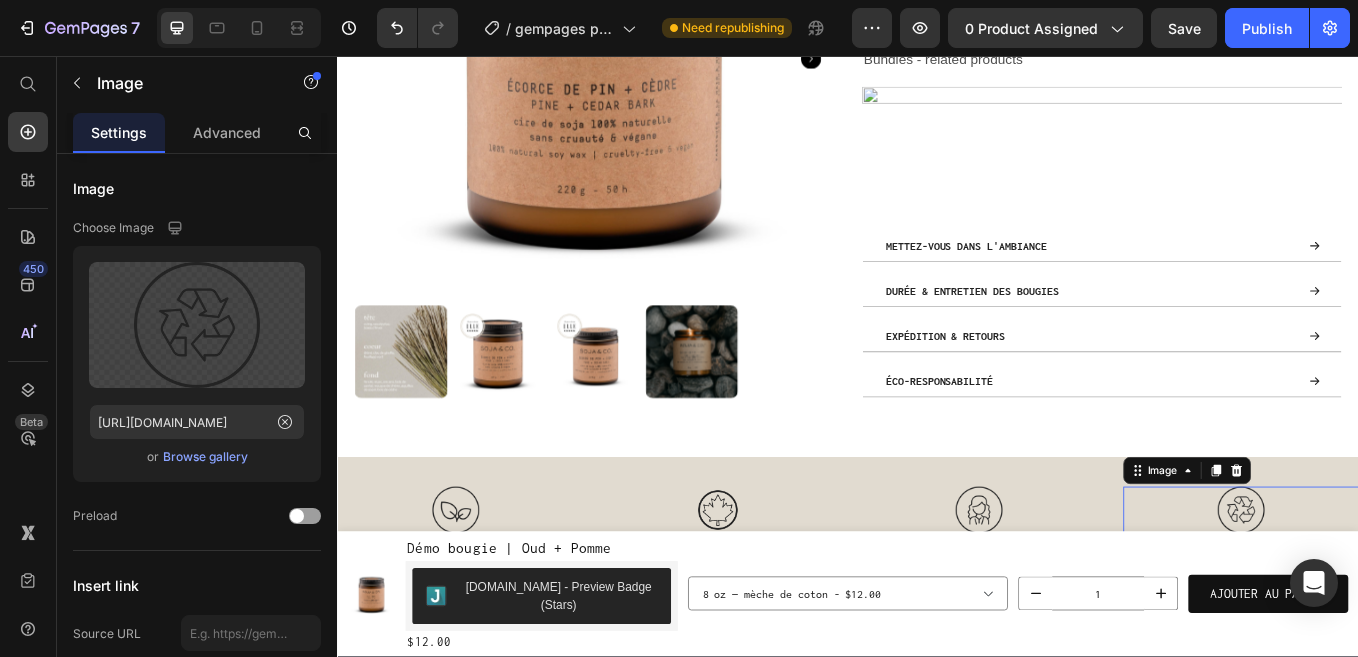 scroll, scrollTop: 1019, scrollLeft: 0, axis: vertical 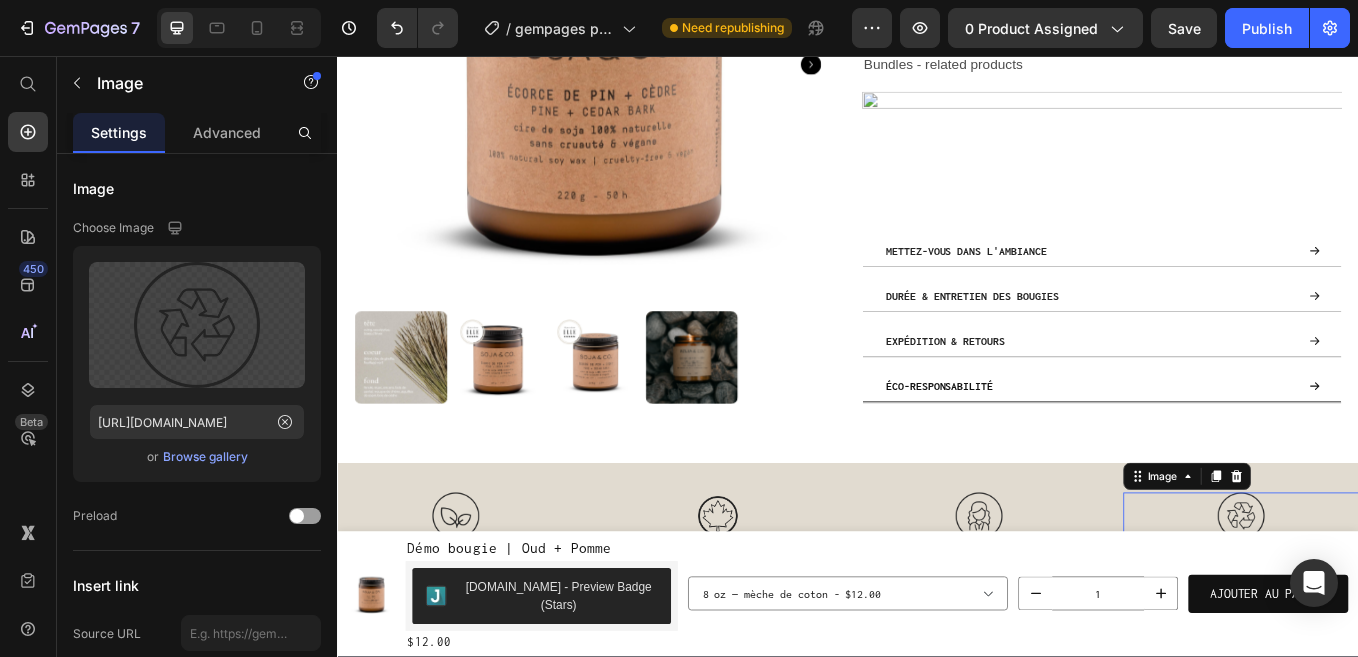 click on "ÉCO-RESPONSABILITÉ" at bounding box center [1220, 444] 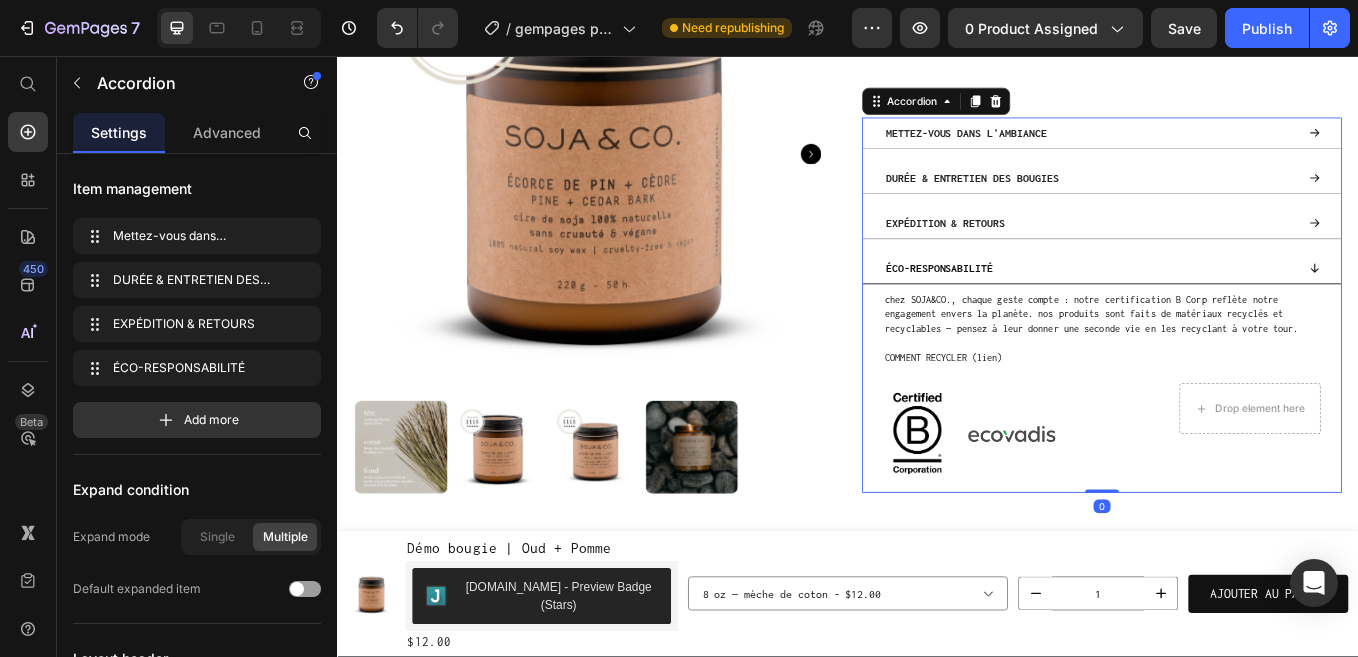scroll, scrollTop: 1222, scrollLeft: 0, axis: vertical 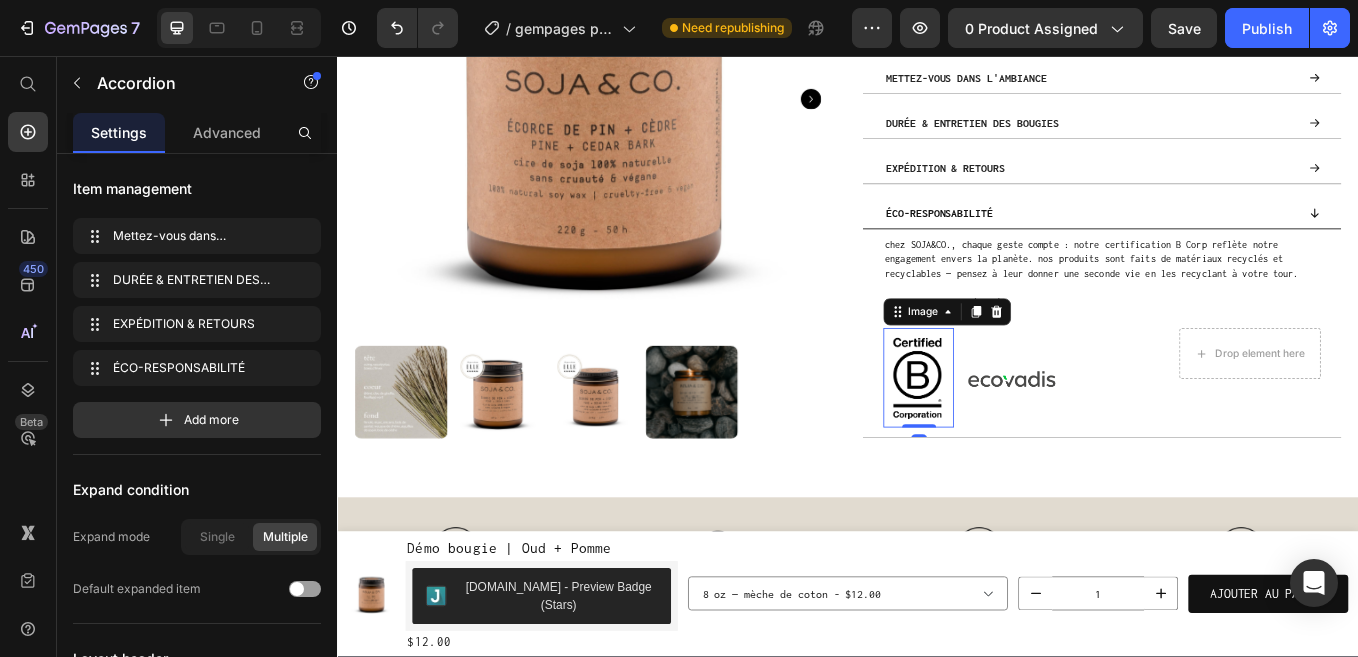 click at bounding box center (1019, 434) 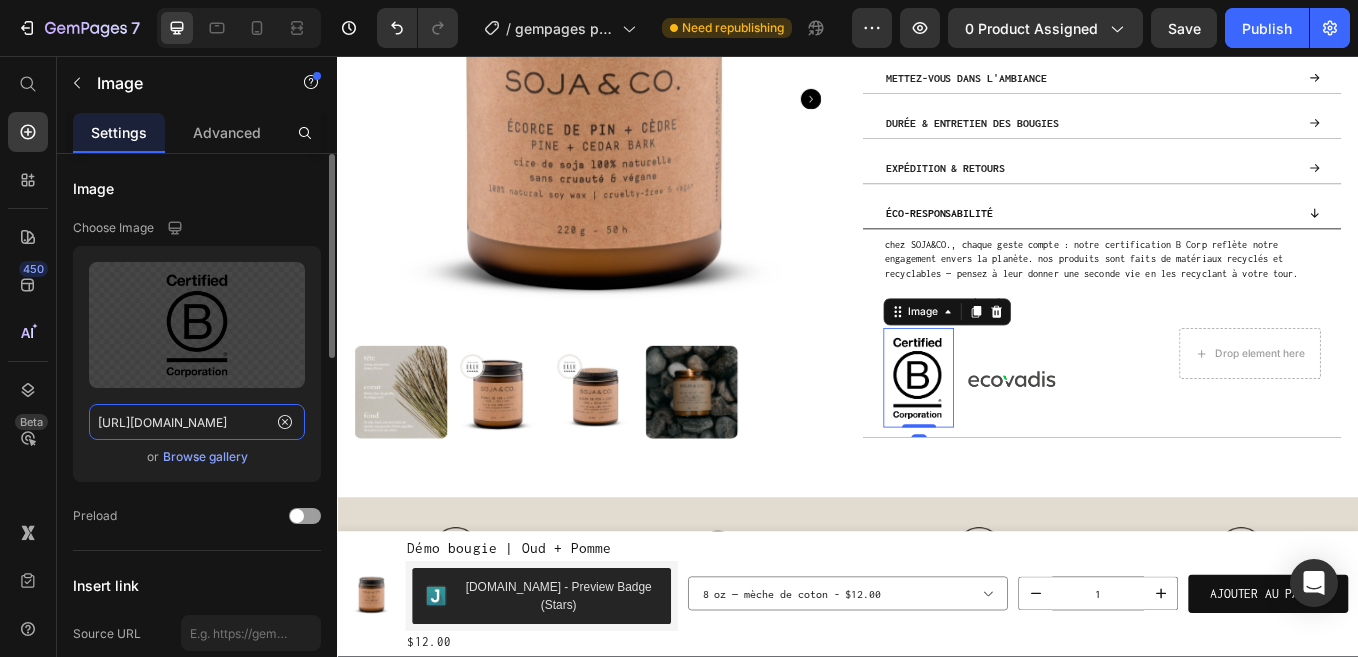 click on "https://cdn.shopify.com/s/files/1/0034/0741/3317/files/gempages_531209477639111871-8dc6ef1b-ab26-4653-bcd9-5725e5a5e1df.png" 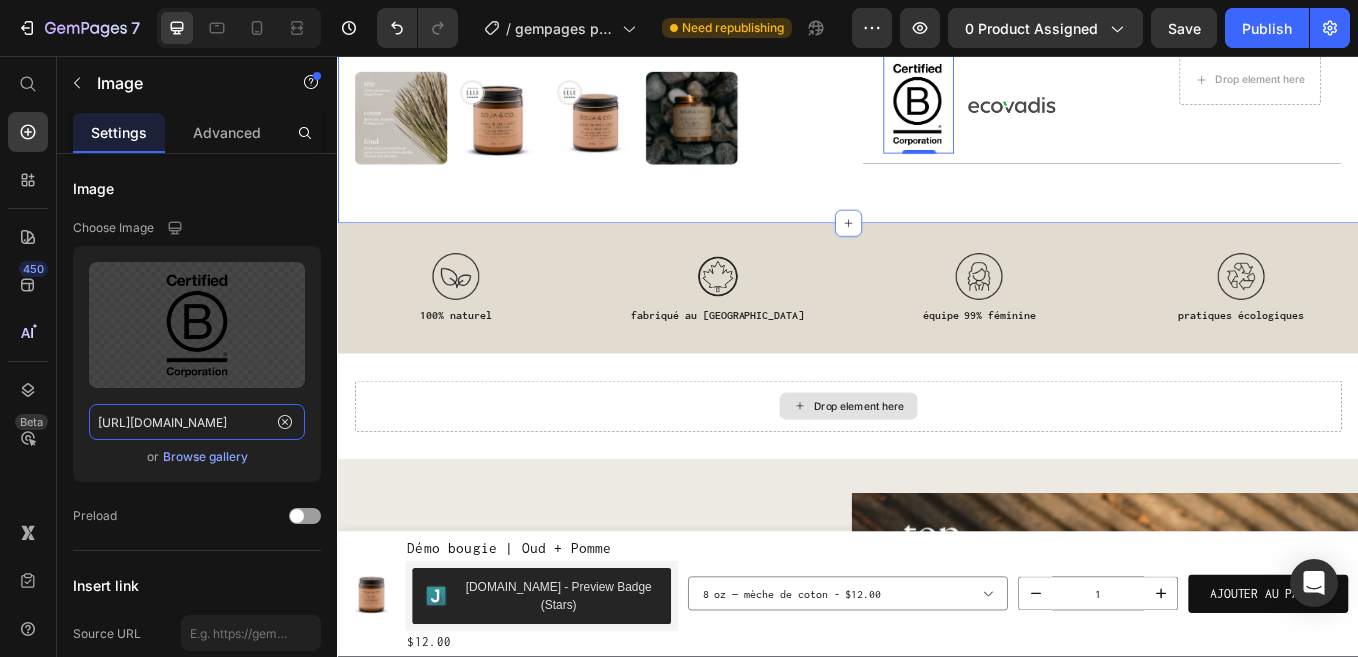 scroll, scrollTop: 1566, scrollLeft: 0, axis: vertical 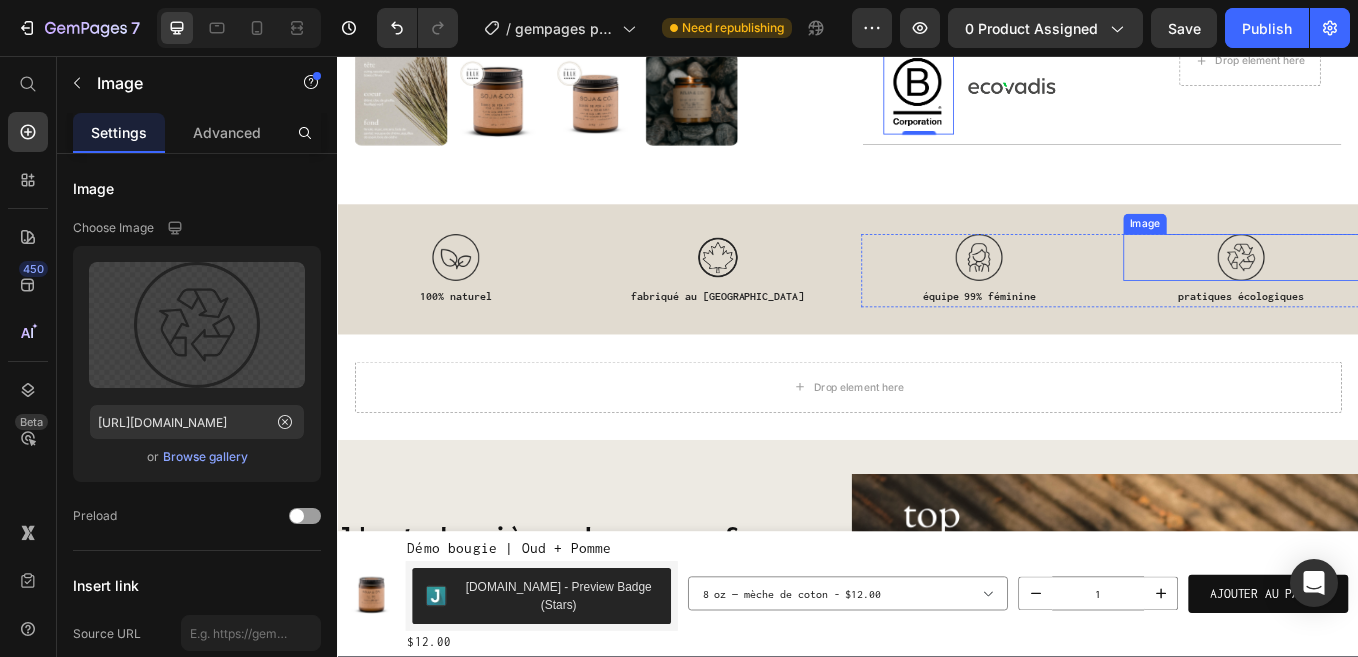 click at bounding box center [1399, 293] 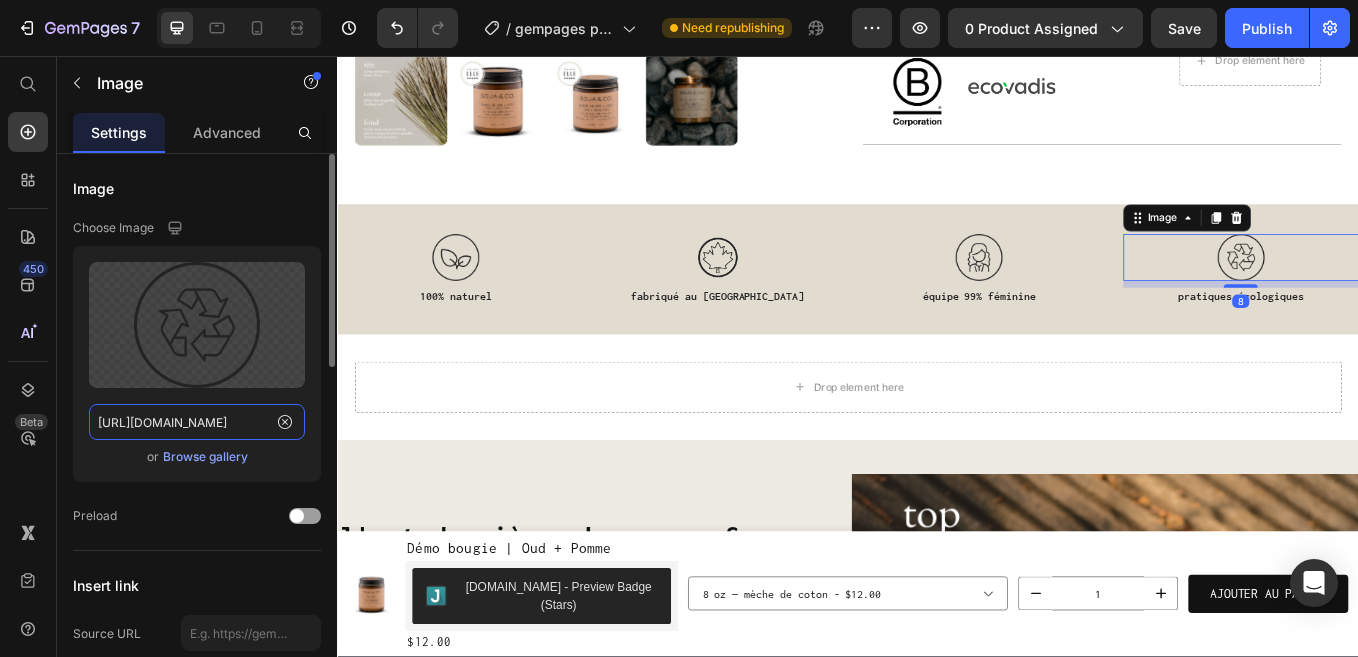 click on "https://cdn.shopify.com/s/files/1/0034/0741/3317/files/gempages_531209477639111871-9b2a2a5c-d96d-4a4e-aa5e-bbfb58a4e6ad.png" 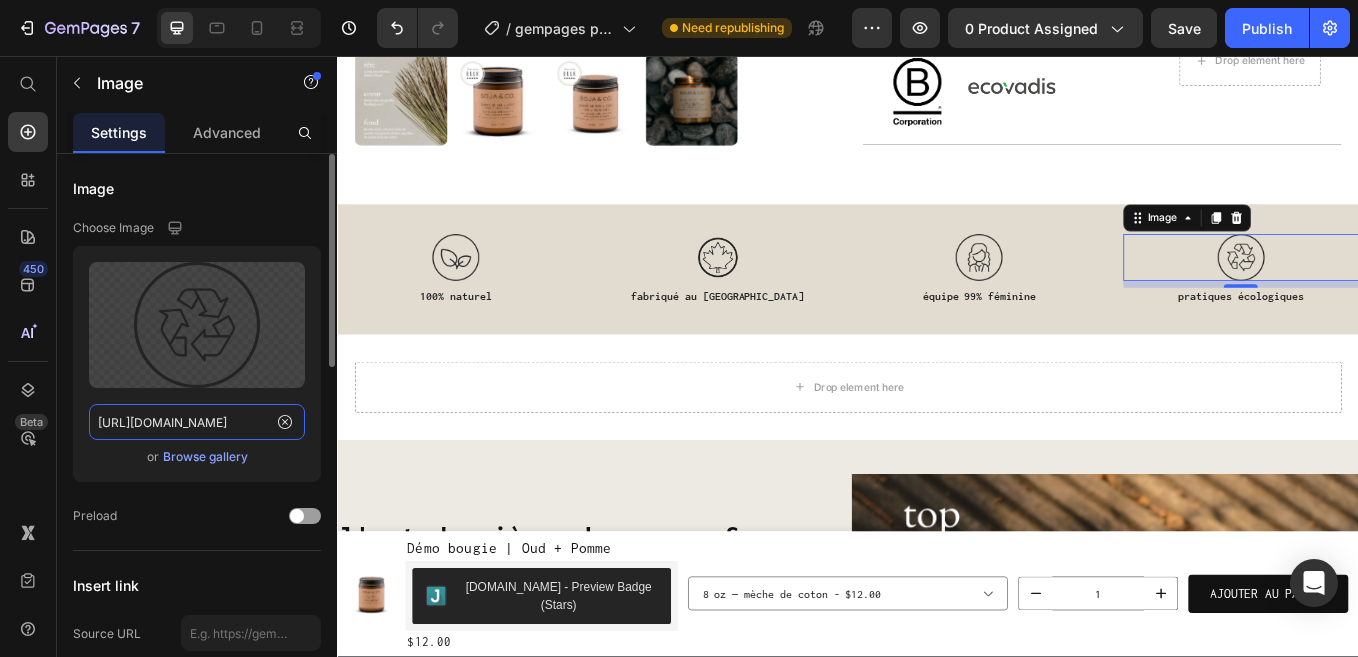 paste on "8dc6ef1b-ab26-4653-bcd9-5725e5a5e1df" 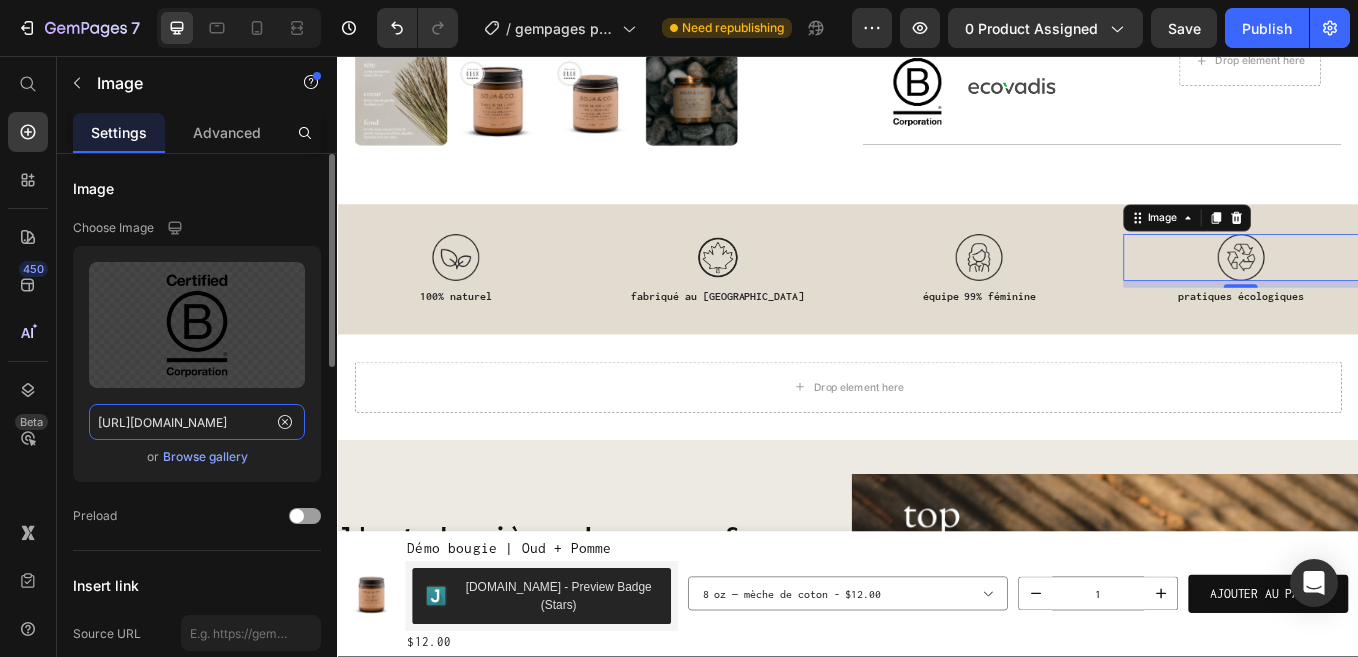 scroll, scrollTop: 0, scrollLeft: 592, axis: horizontal 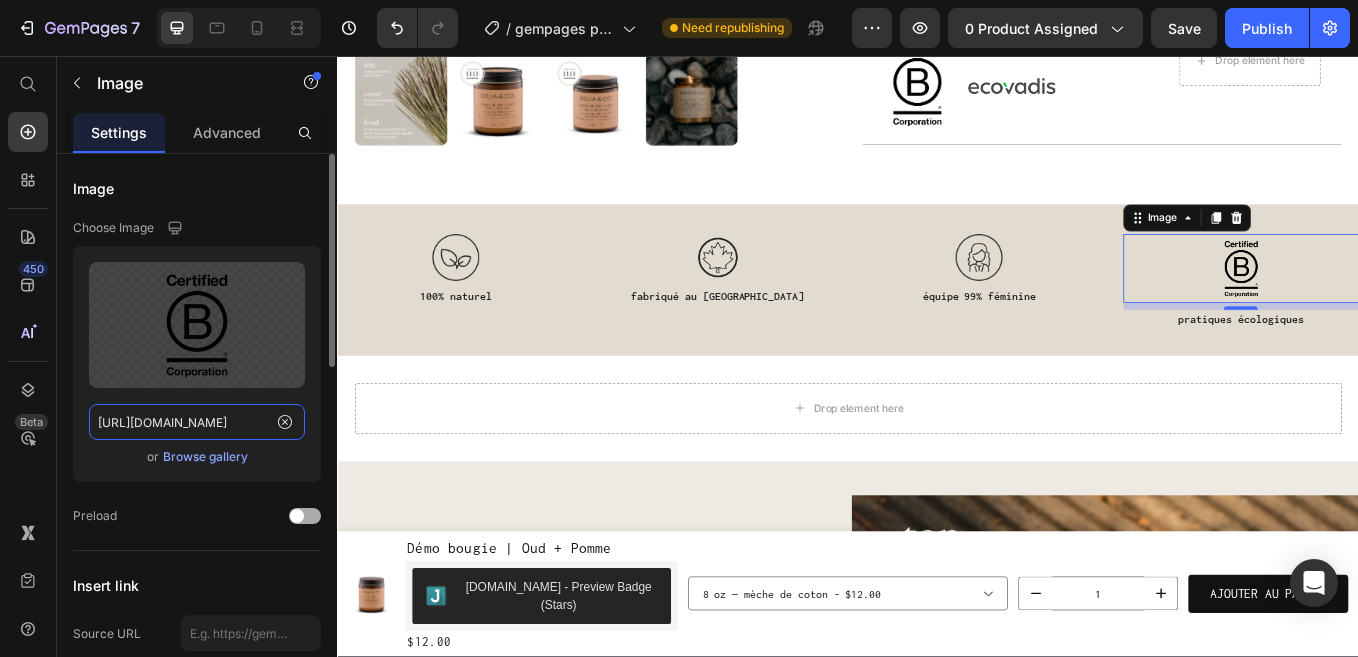 type on "https://cdn.shopify.com/s/files/1/0034/0741/3317/files/gempages_531209477639111871-8dc6ef1b-ab26-4653-bcd9-5725e5a5e1df.png" 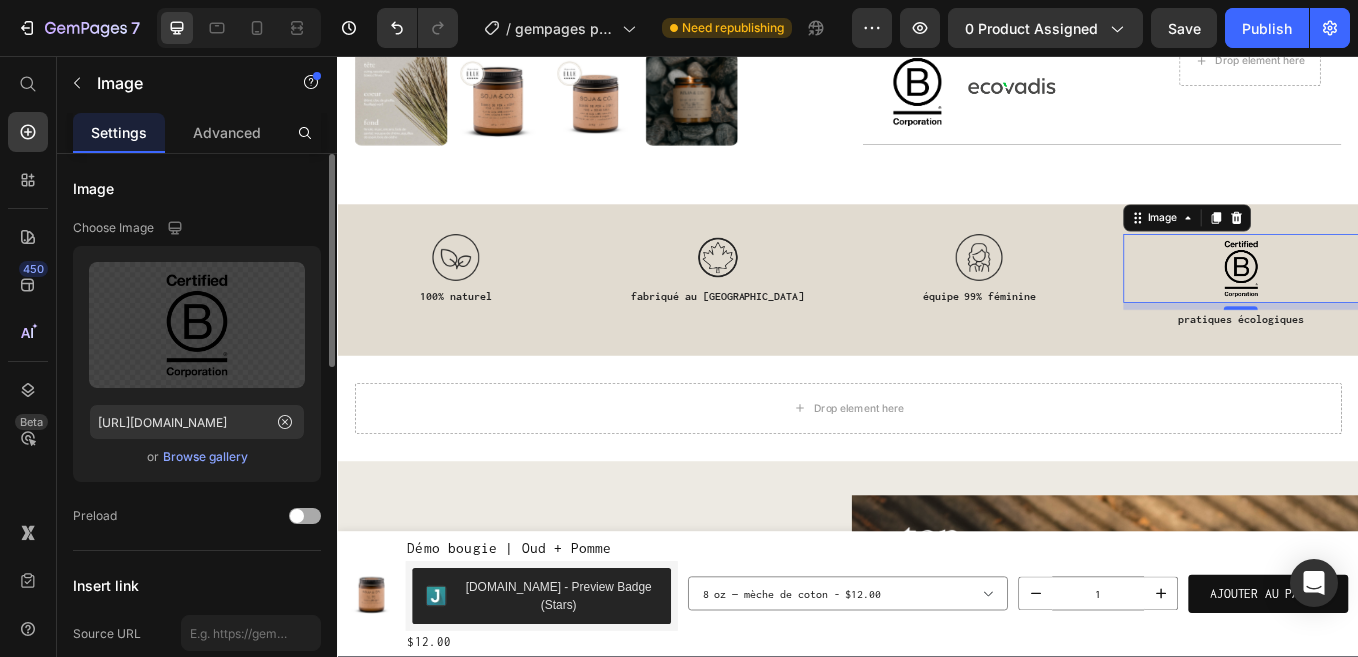 click on "Preload" 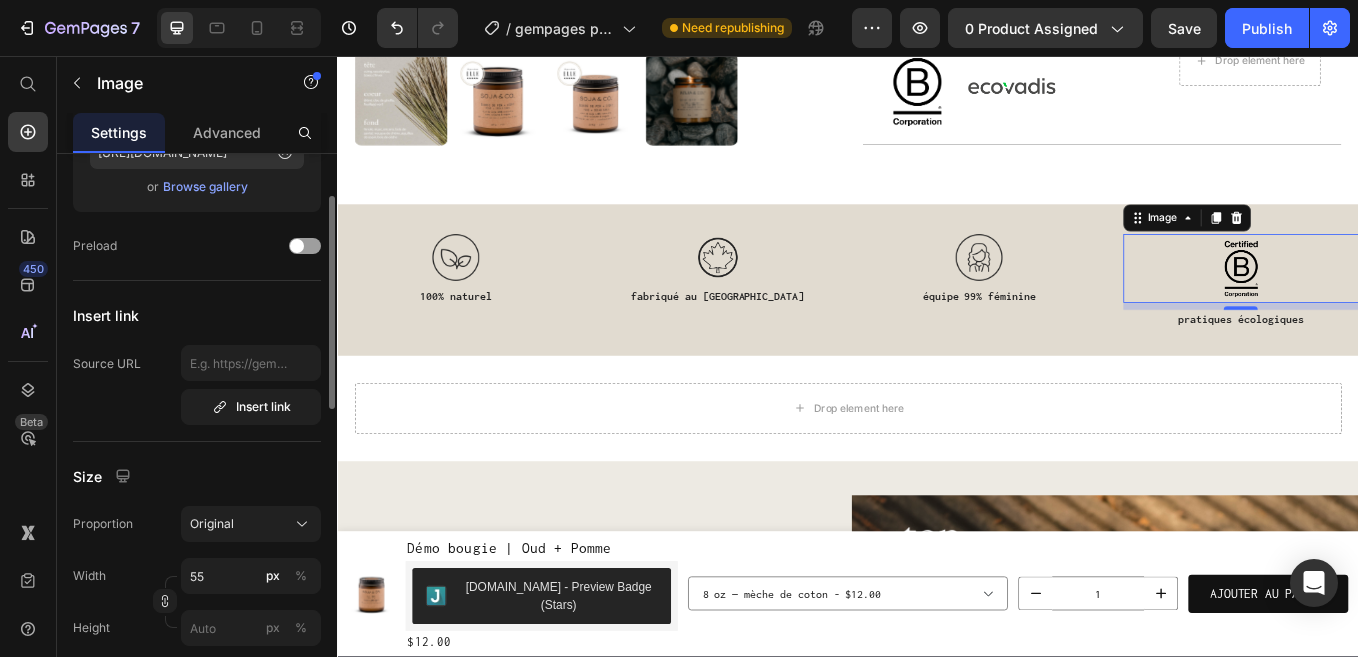 scroll, scrollTop: 278, scrollLeft: 0, axis: vertical 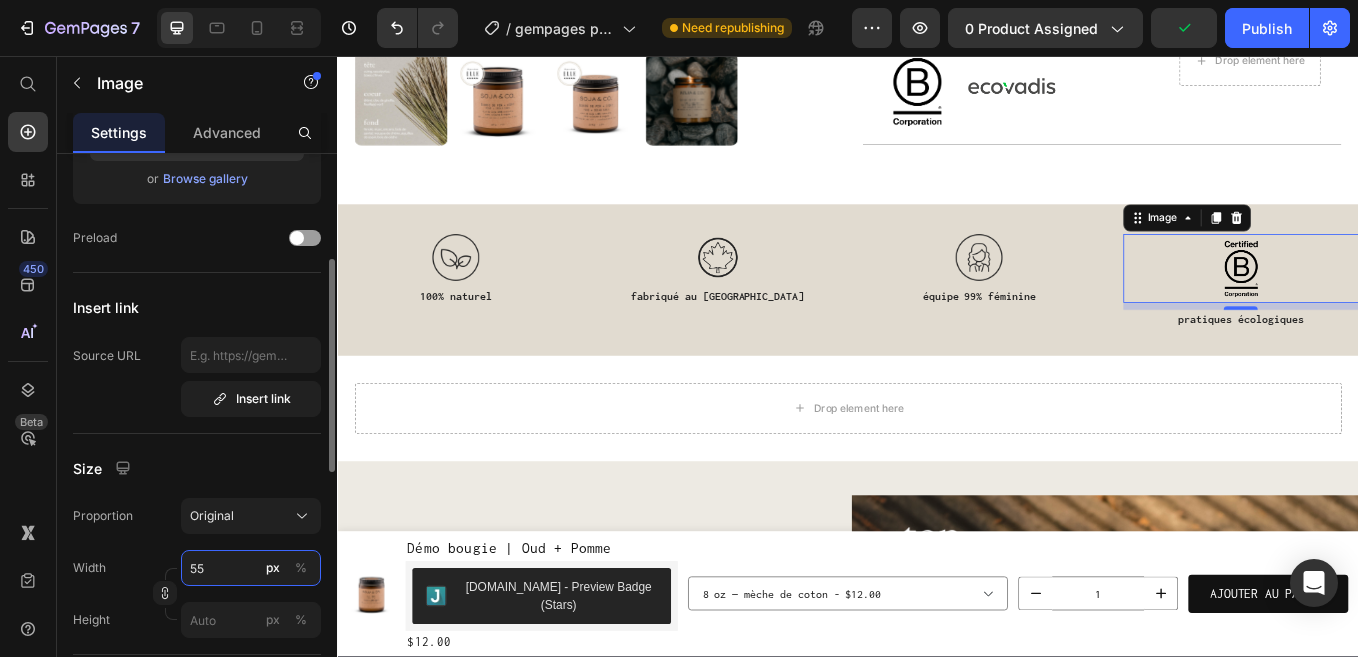 click on "55" at bounding box center [251, 568] 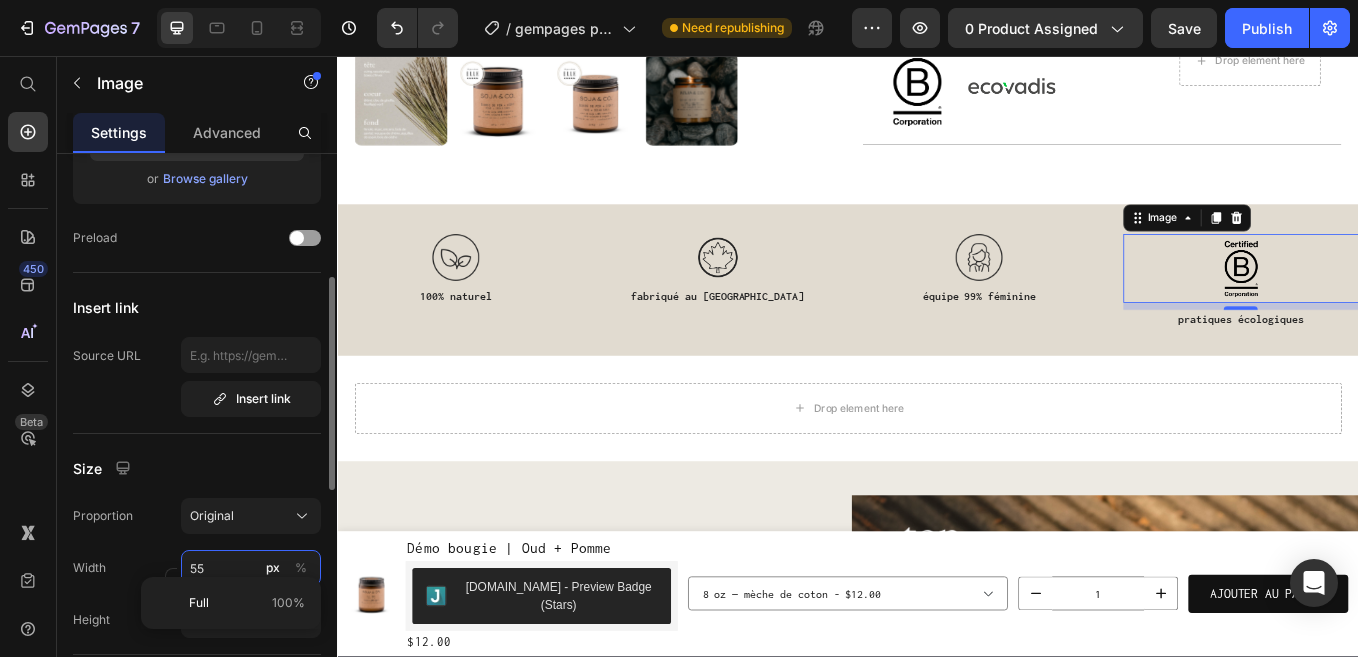 scroll, scrollTop: 313, scrollLeft: 0, axis: vertical 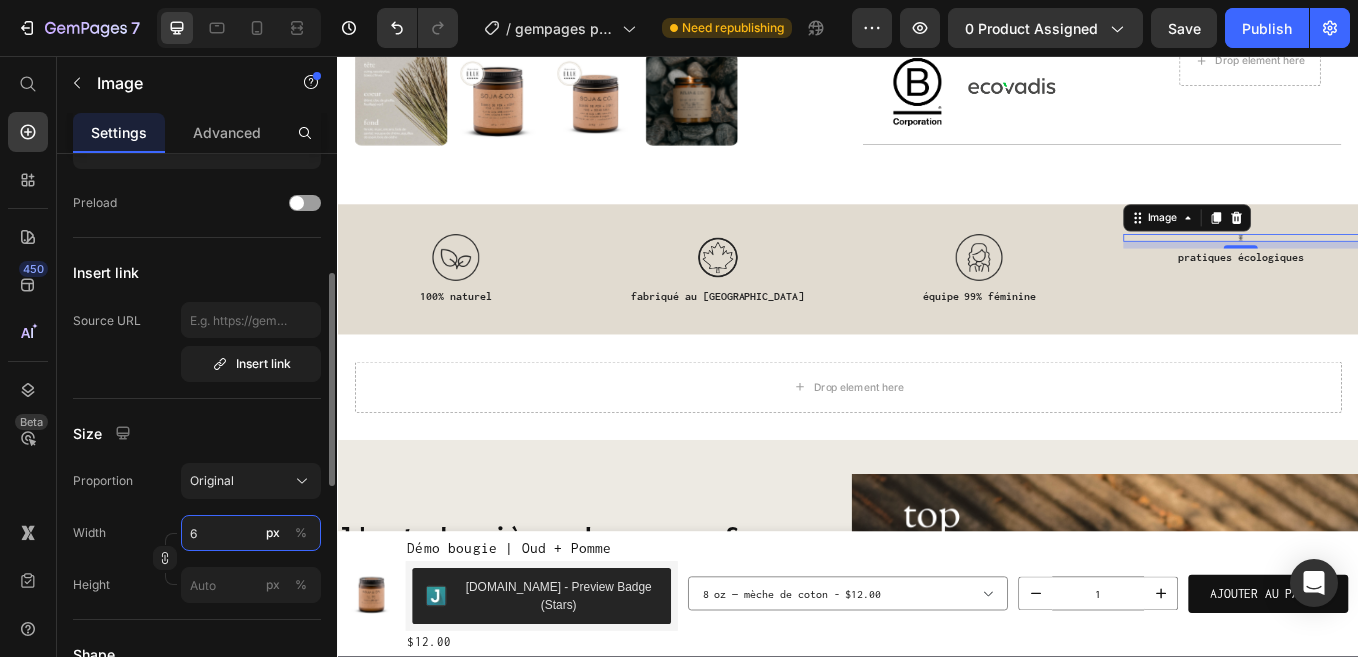 type on "60" 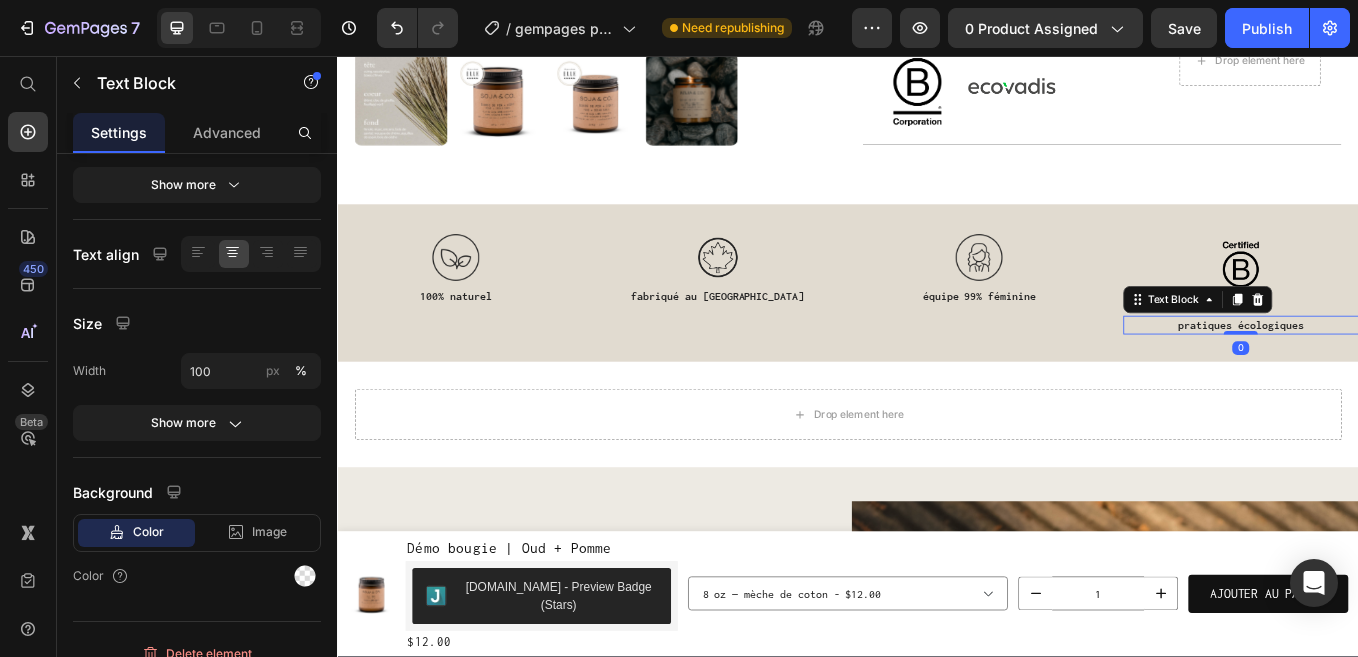 click on "pratiques écologiques" at bounding box center [1399, 373] 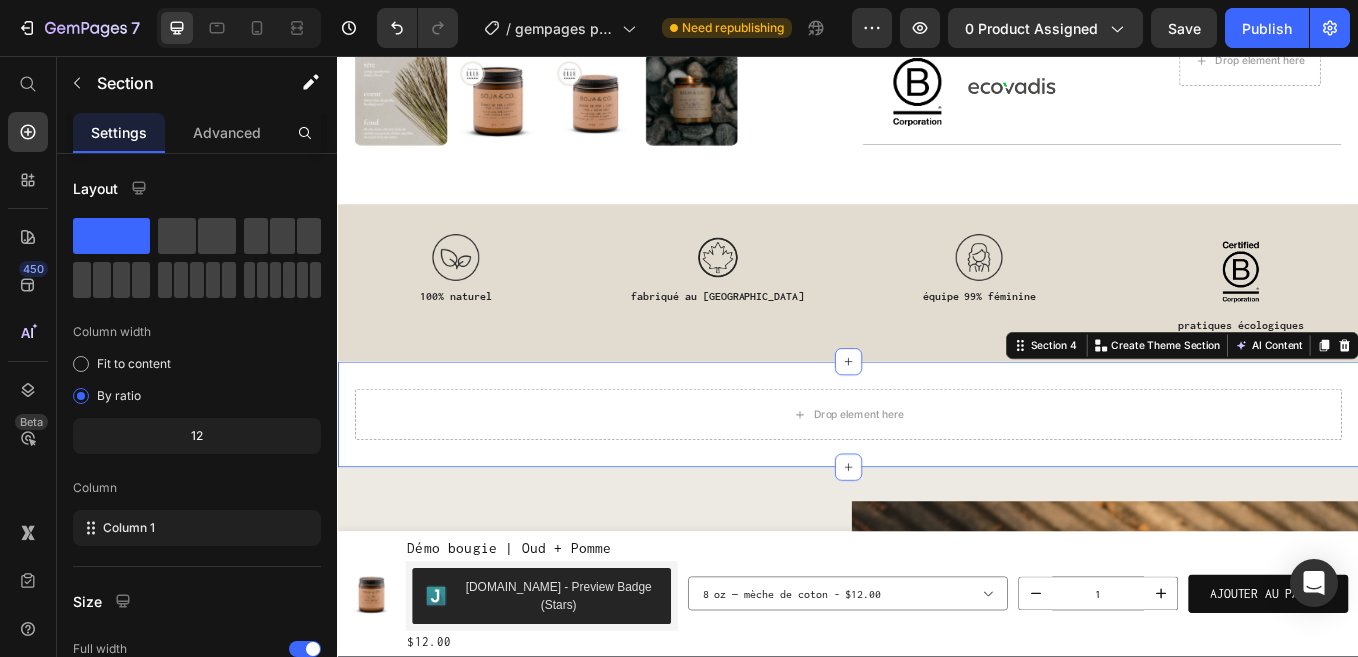 click on "Drop element here Section 4   Create Theme Section AI Content Write with GemAI What would you like to describe here? Tone and Voice Persuasive Product Getting products... Show more Generate" at bounding box center [937, 478] 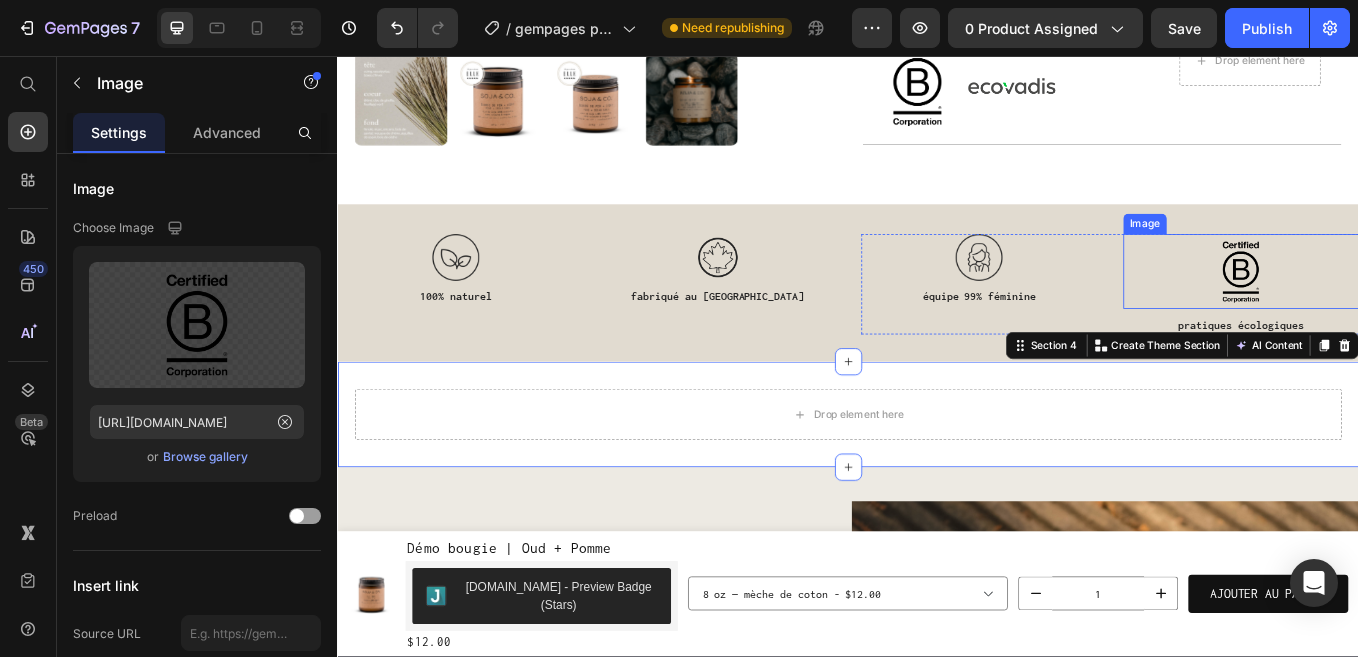 click at bounding box center (1399, 310) 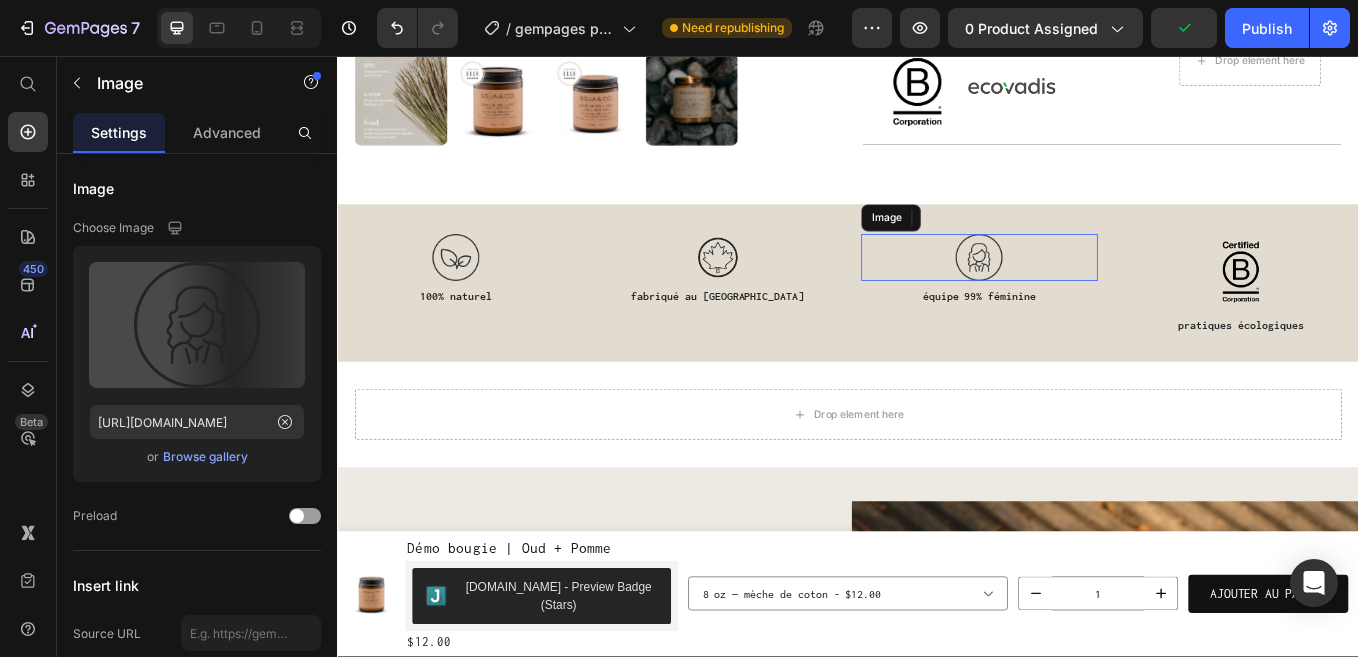 click at bounding box center [1091, 293] 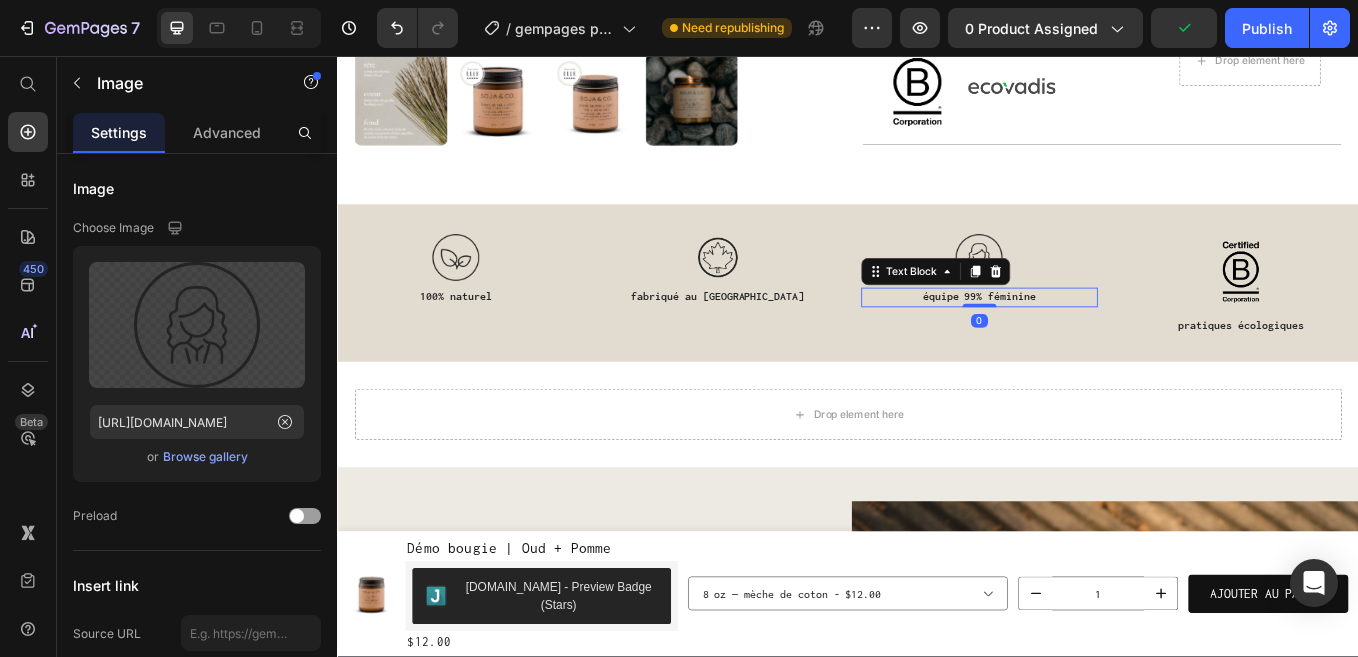 click on "équipe 99% féminine" at bounding box center (1091, 340) 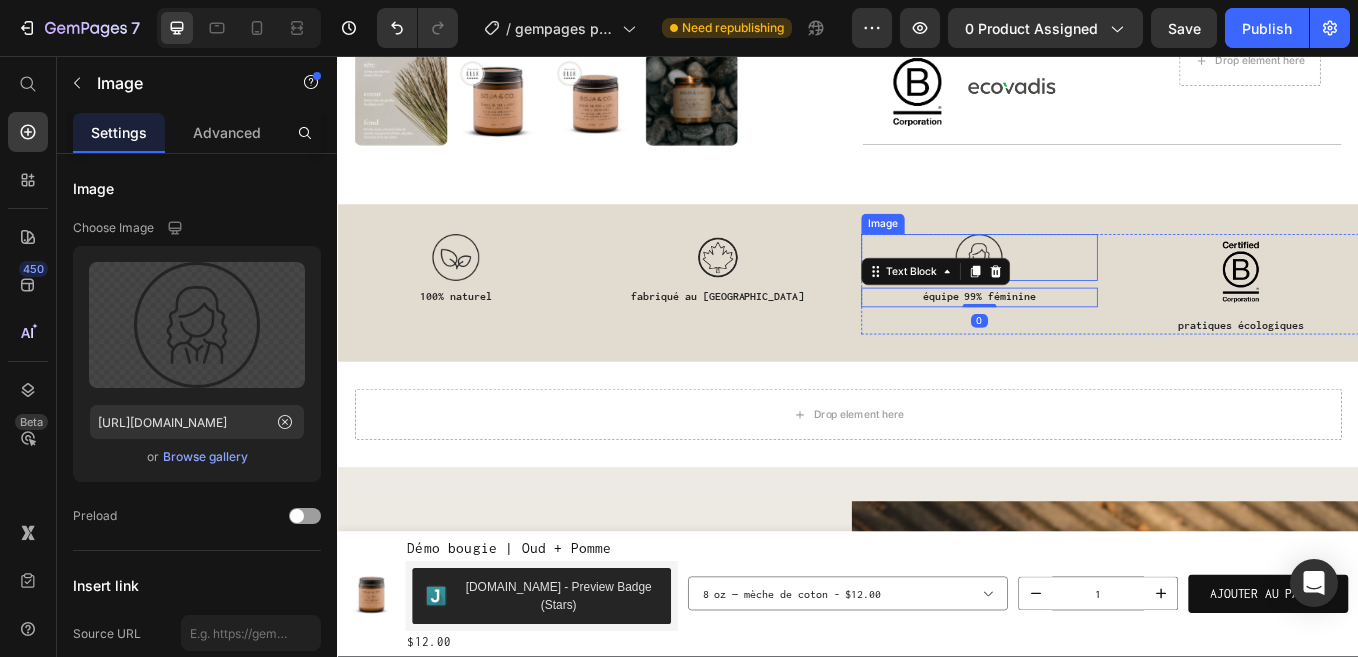click at bounding box center (1091, 293) 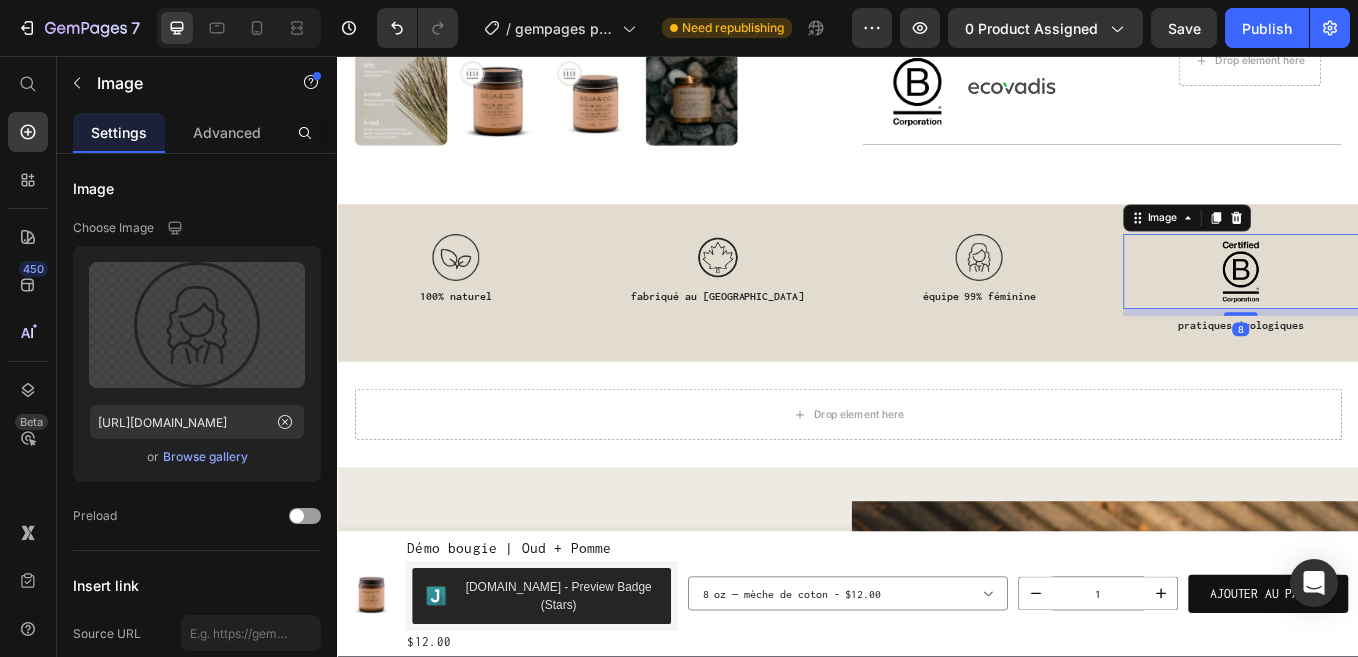 click at bounding box center (1399, 310) 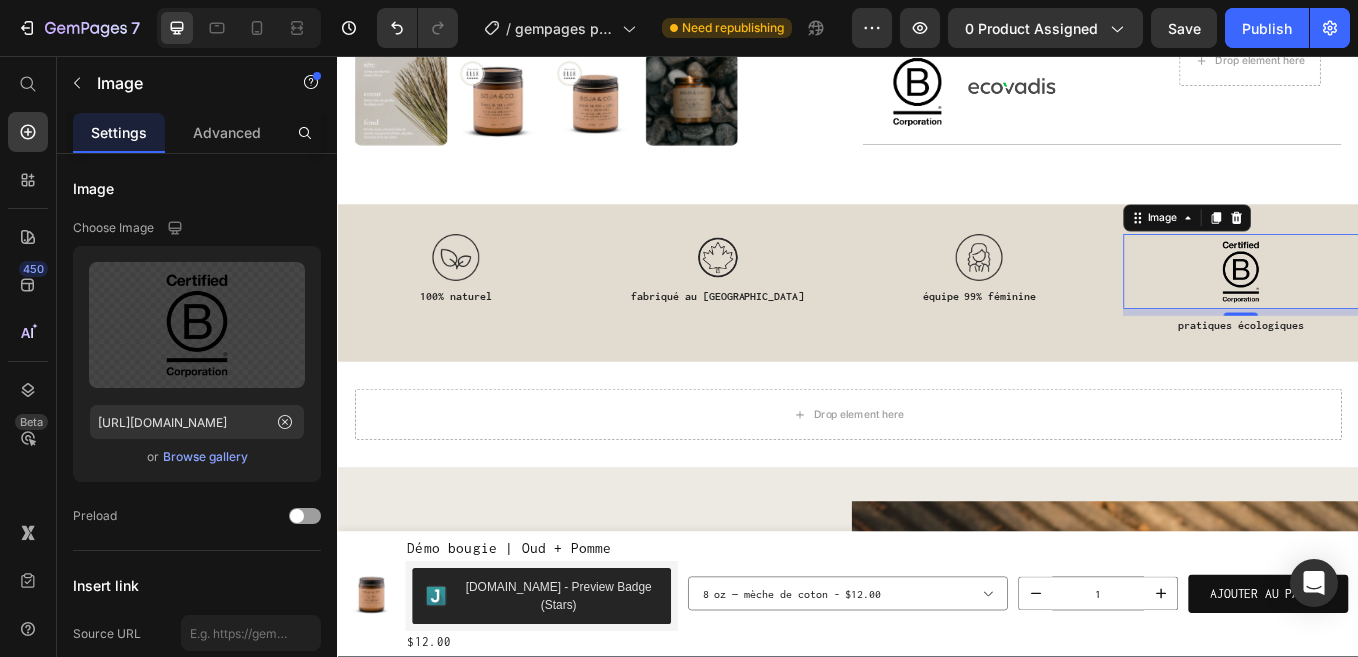 click at bounding box center [1399, 310] 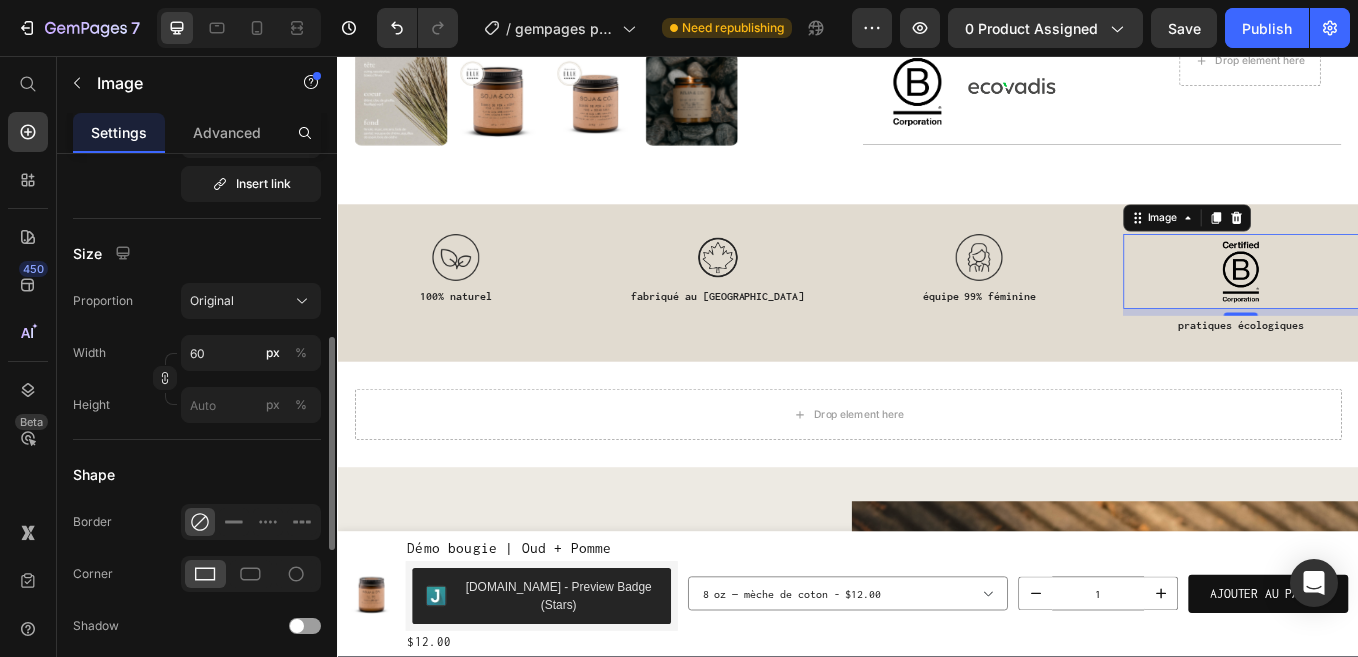 scroll, scrollTop: 494, scrollLeft: 0, axis: vertical 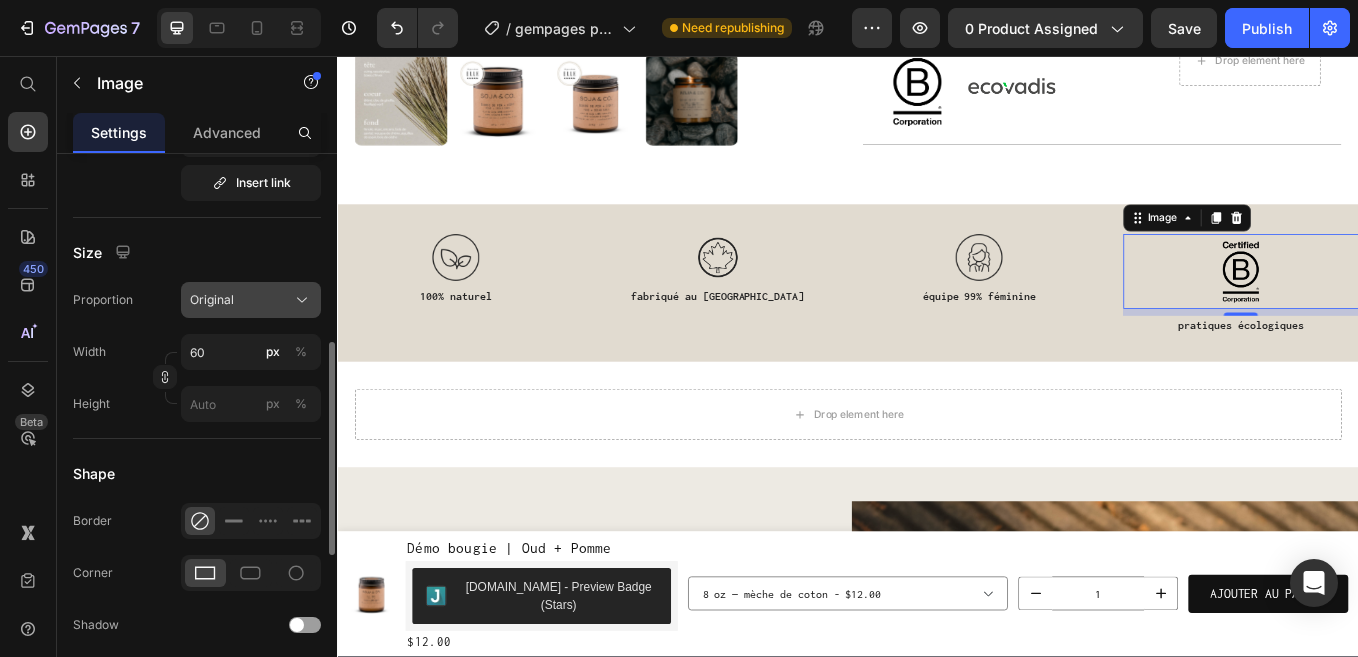 click on "Original" at bounding box center (212, 300) 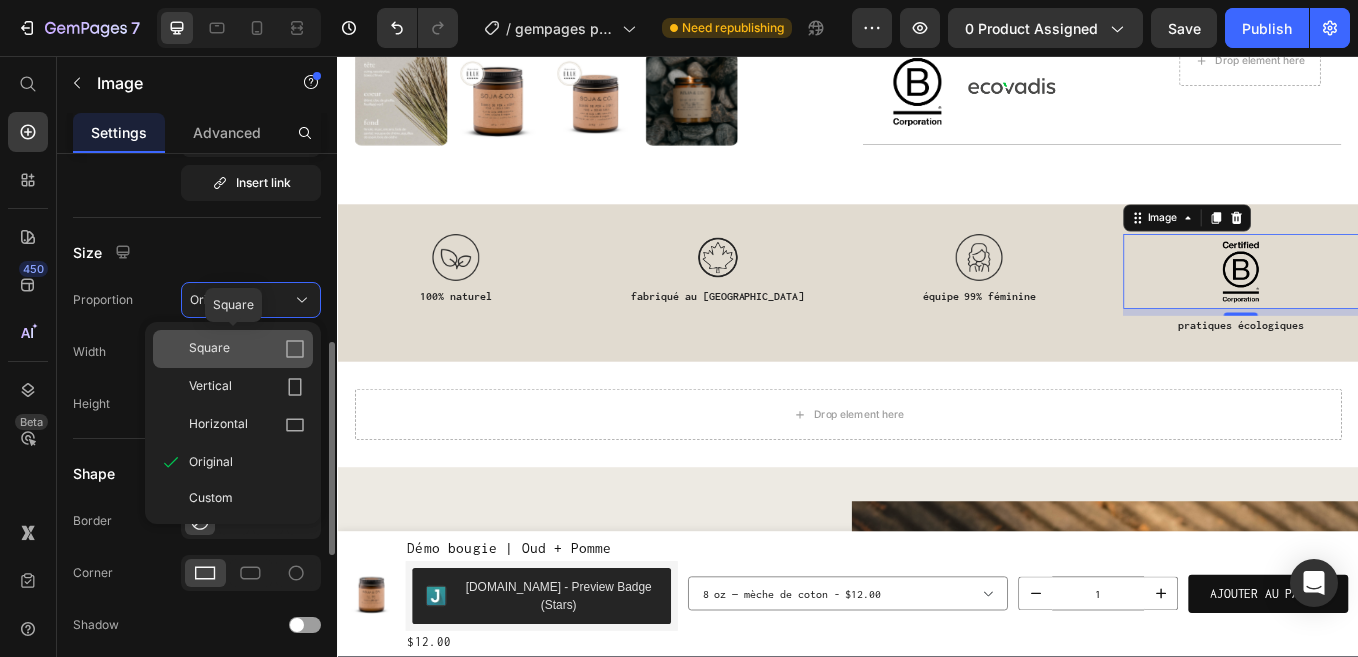 click on "Square" at bounding box center [209, 349] 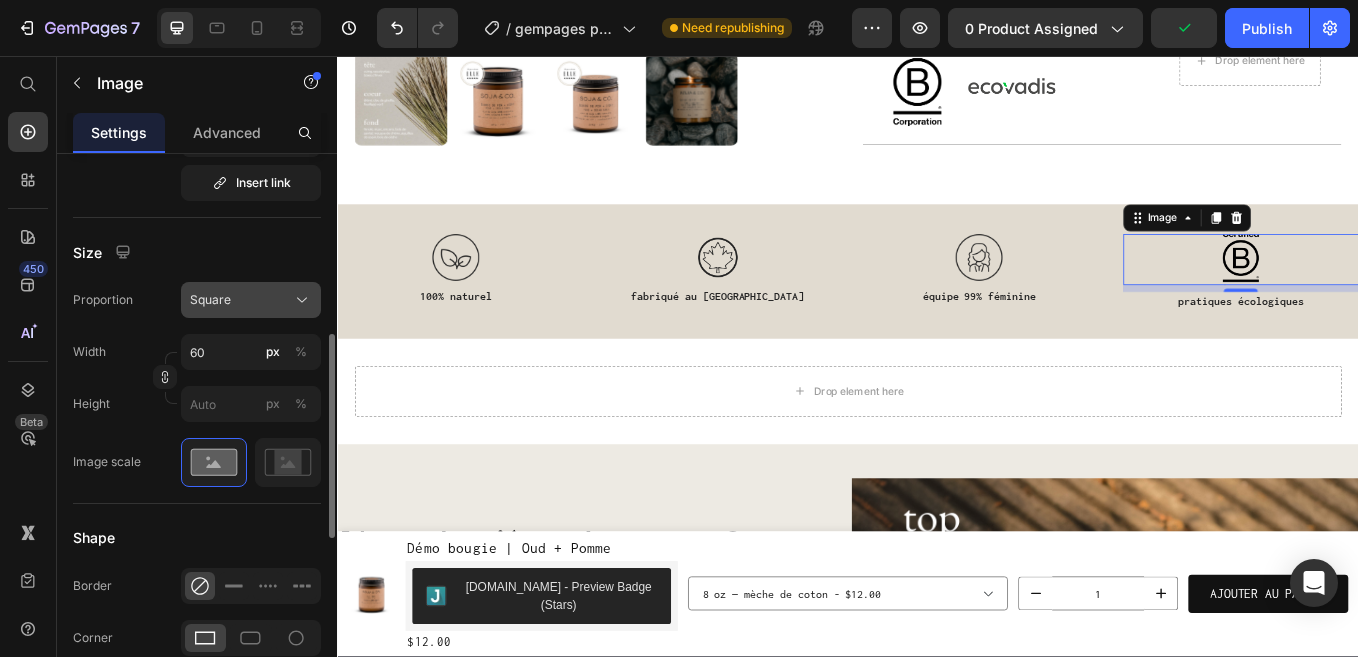 click on "Square" at bounding box center (251, 300) 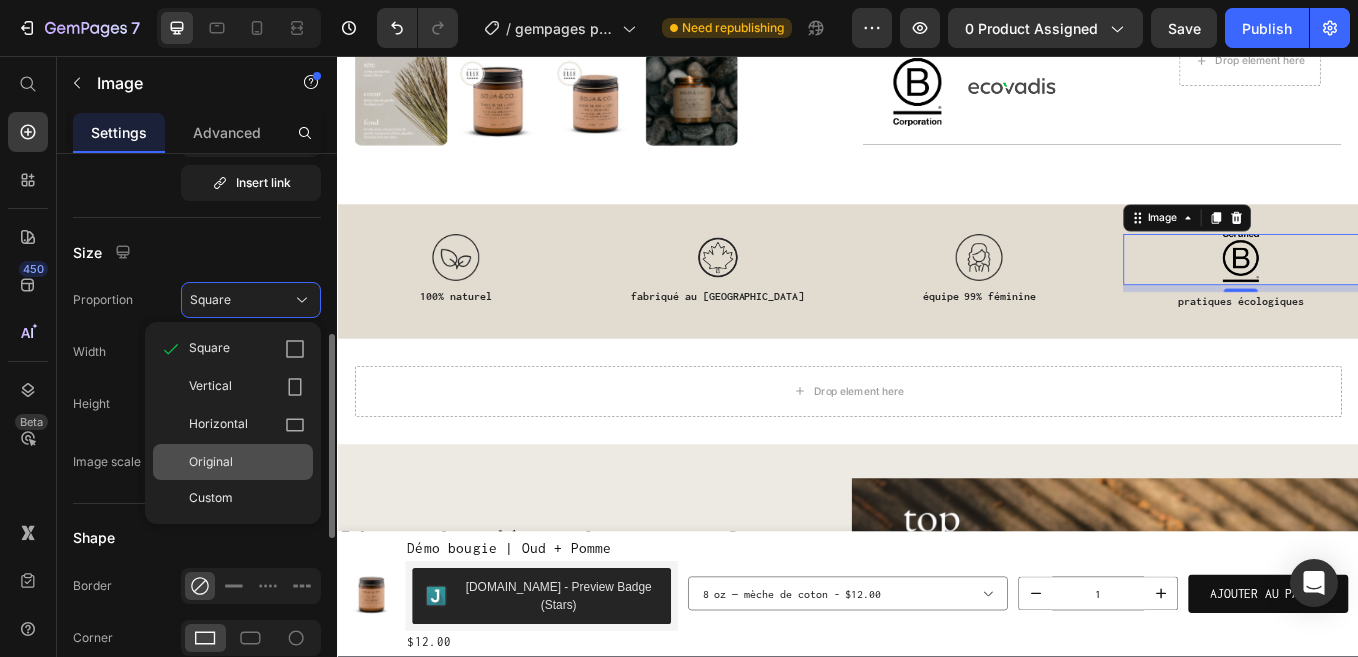 click on "Original" at bounding box center (211, 462) 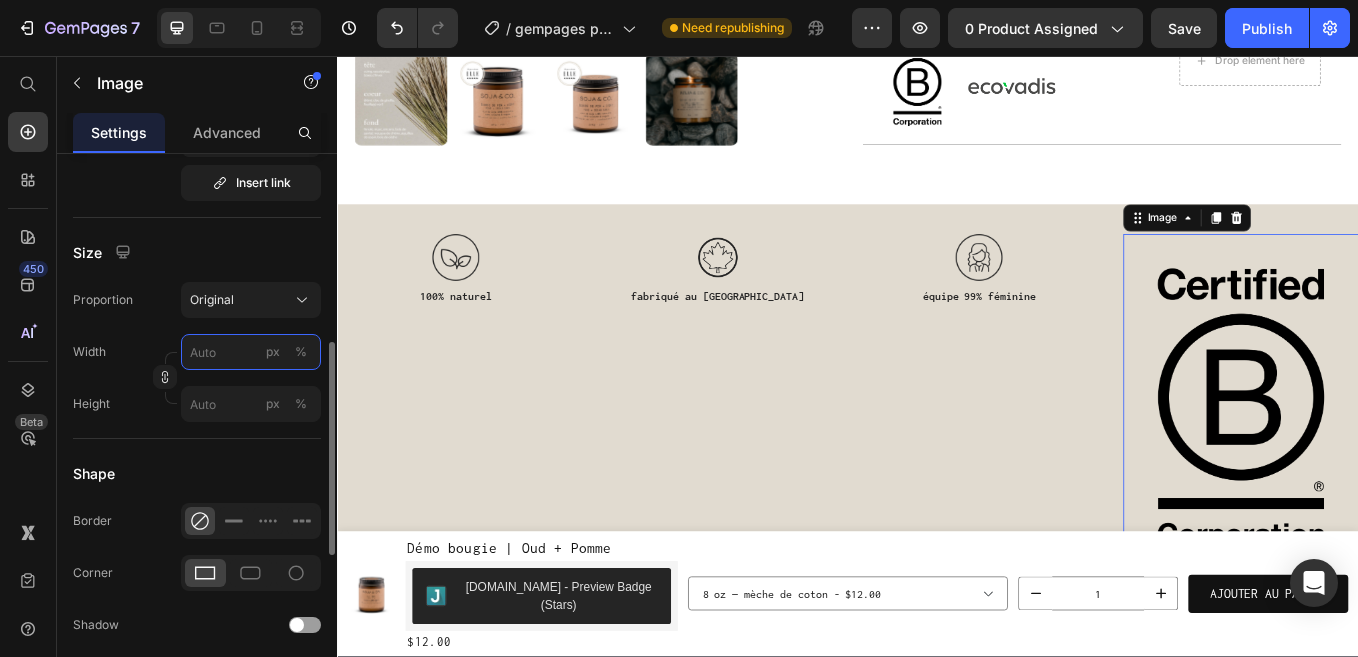 click on "px %" at bounding box center (251, 352) 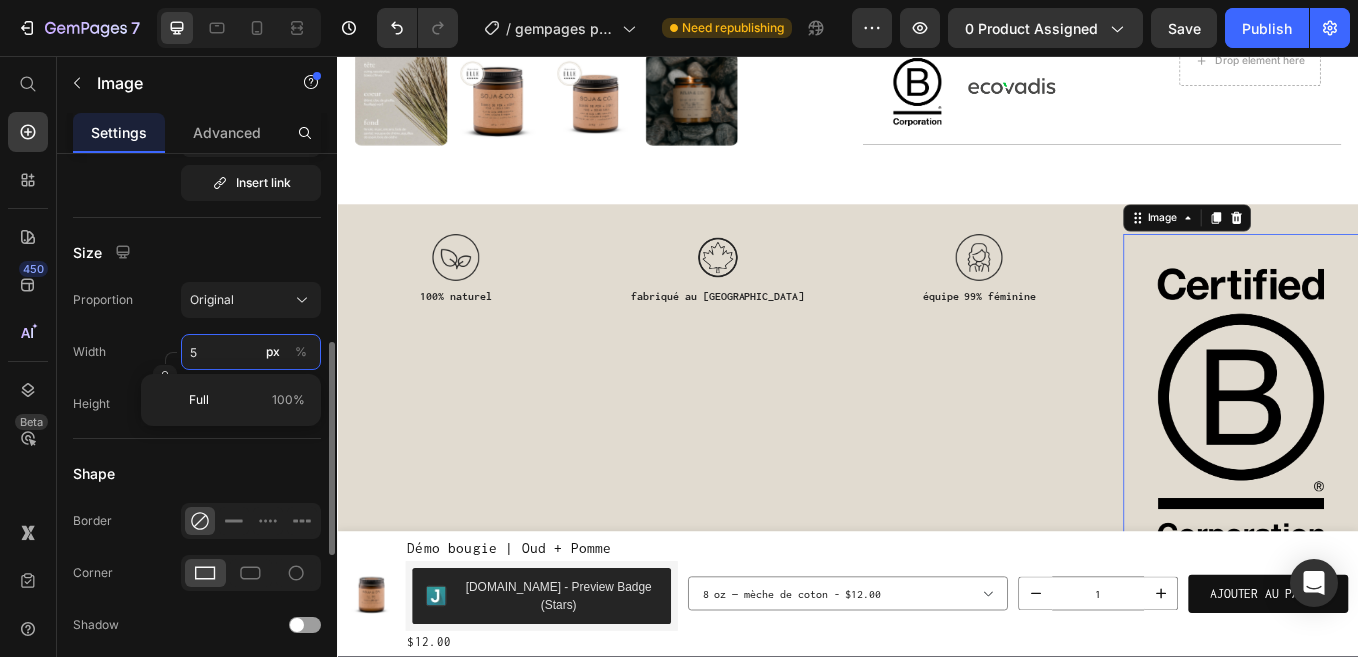 type on "55" 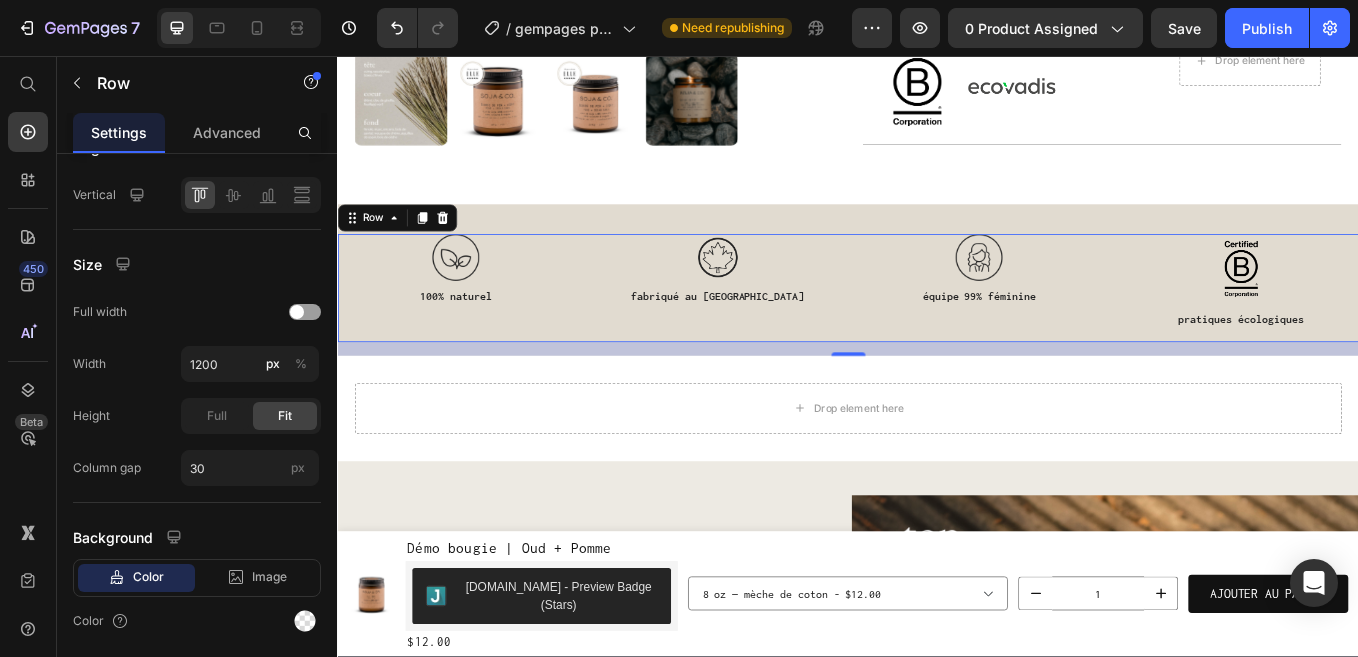 click on "Image 100% naturel Text Block Image fabriqué au Canada Text Block Row" at bounding box center [629, 329] 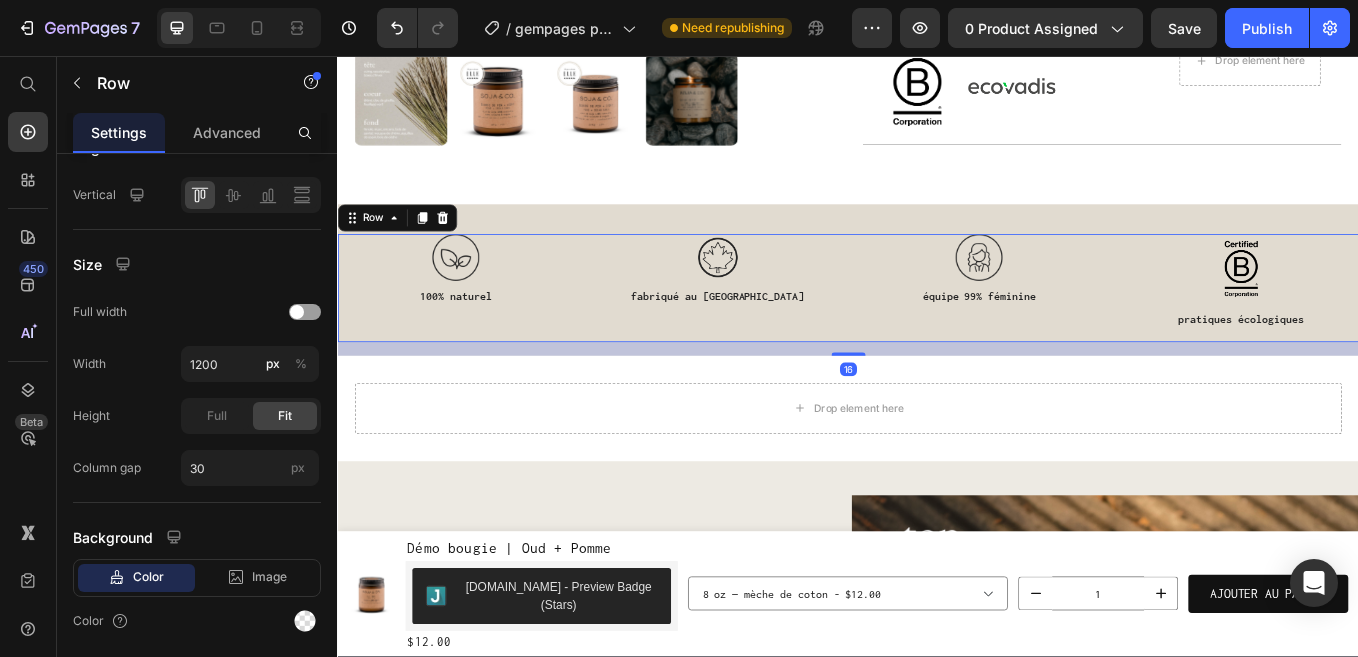 scroll, scrollTop: 0, scrollLeft: 0, axis: both 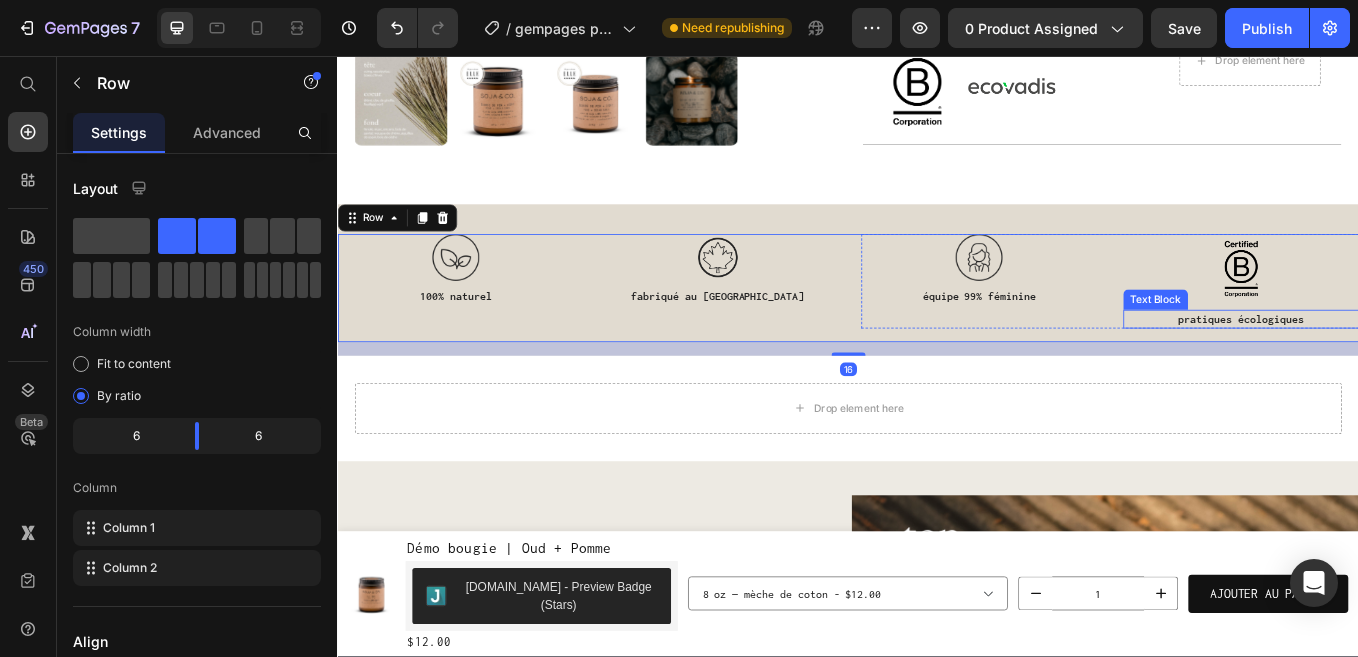 click on "pratiques écologiques" at bounding box center (1399, 366) 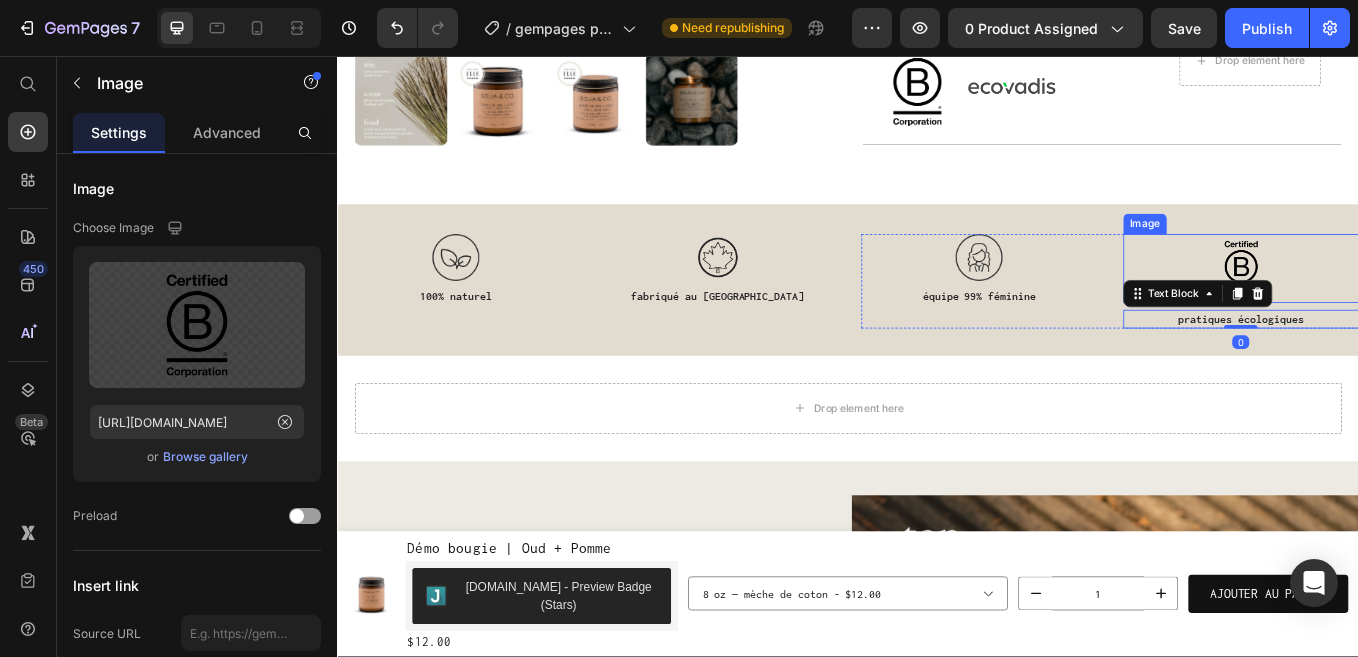 click at bounding box center (1399, 306) 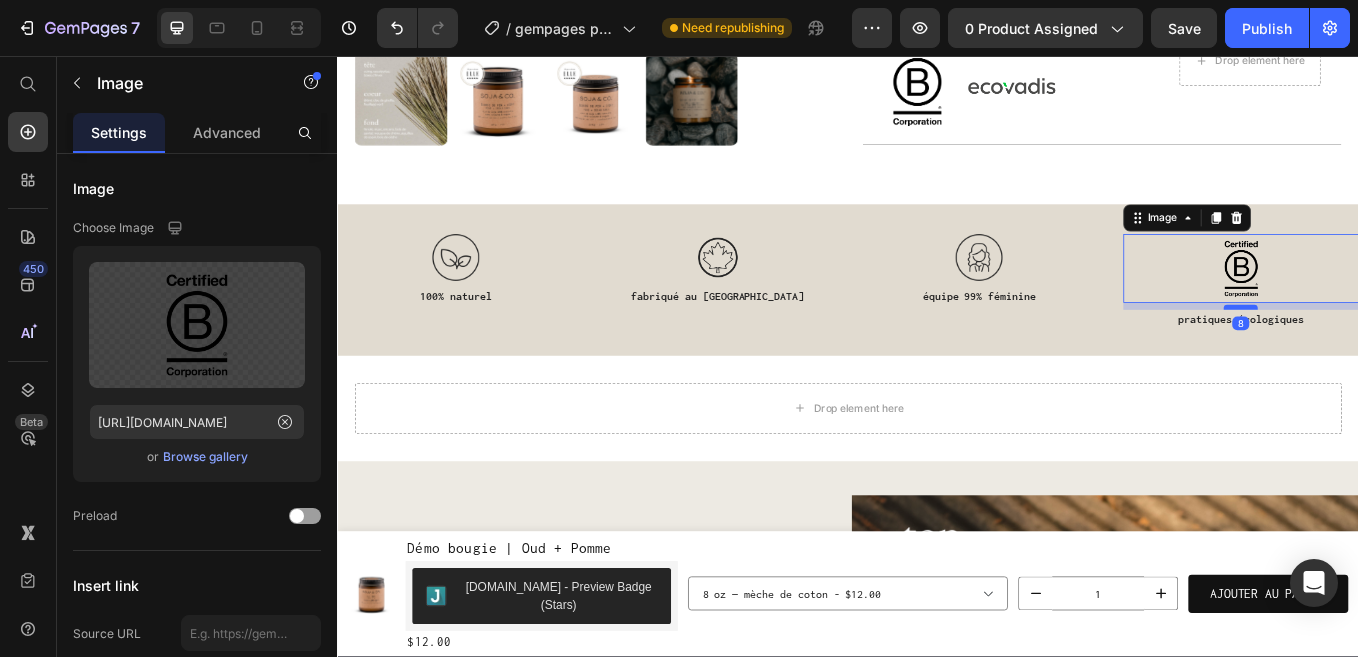 click at bounding box center (1398, 352) 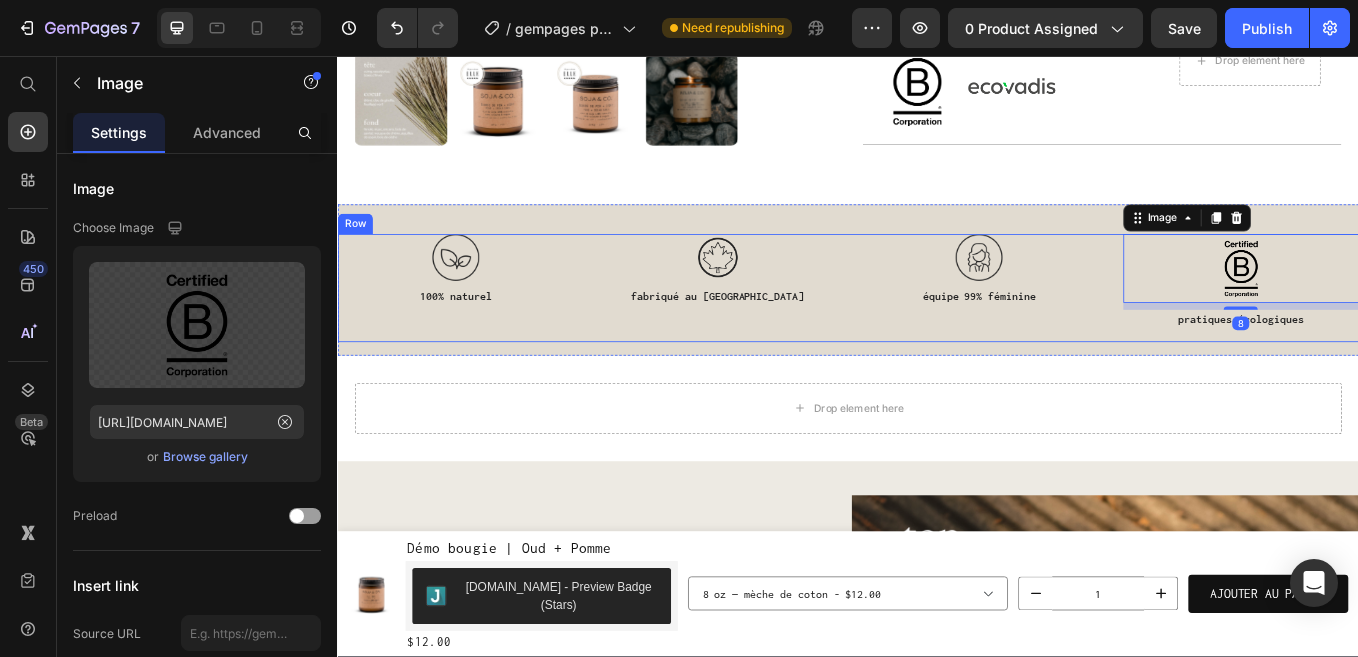 click on "Image 100% naturel Text Block Image fabriqué au Canada Text Block Row" at bounding box center [629, 329] 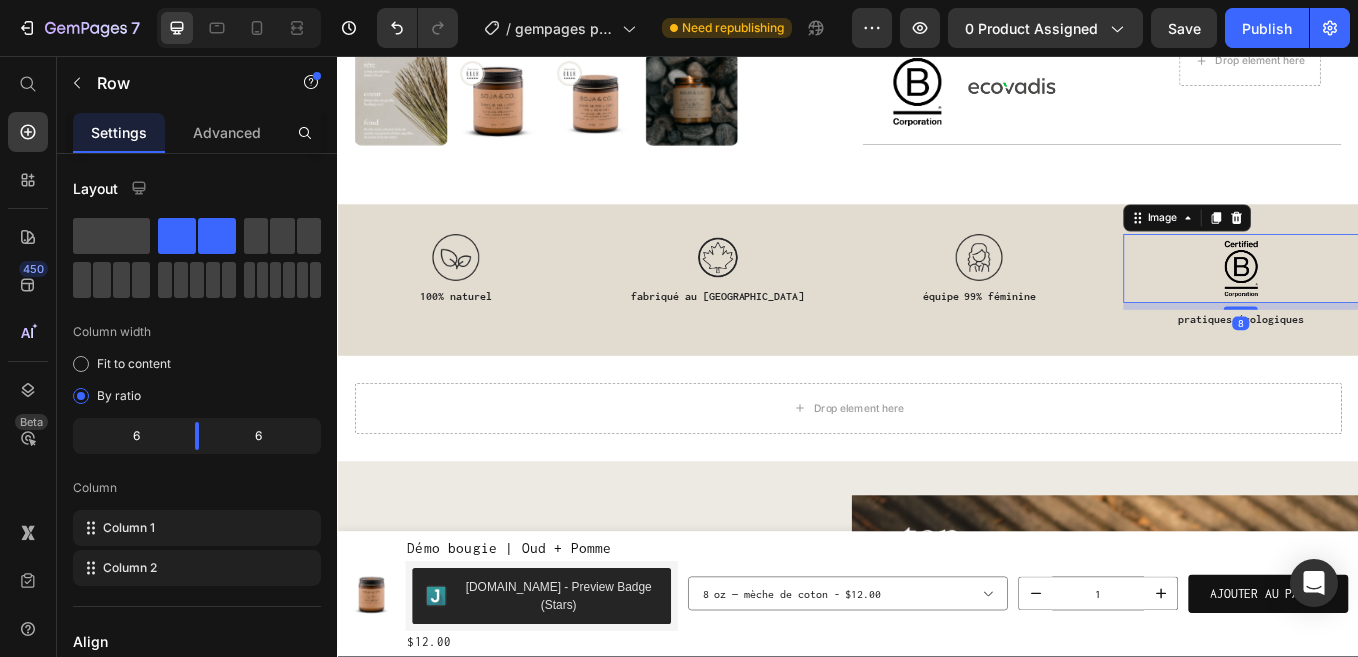 click at bounding box center [1399, 306] 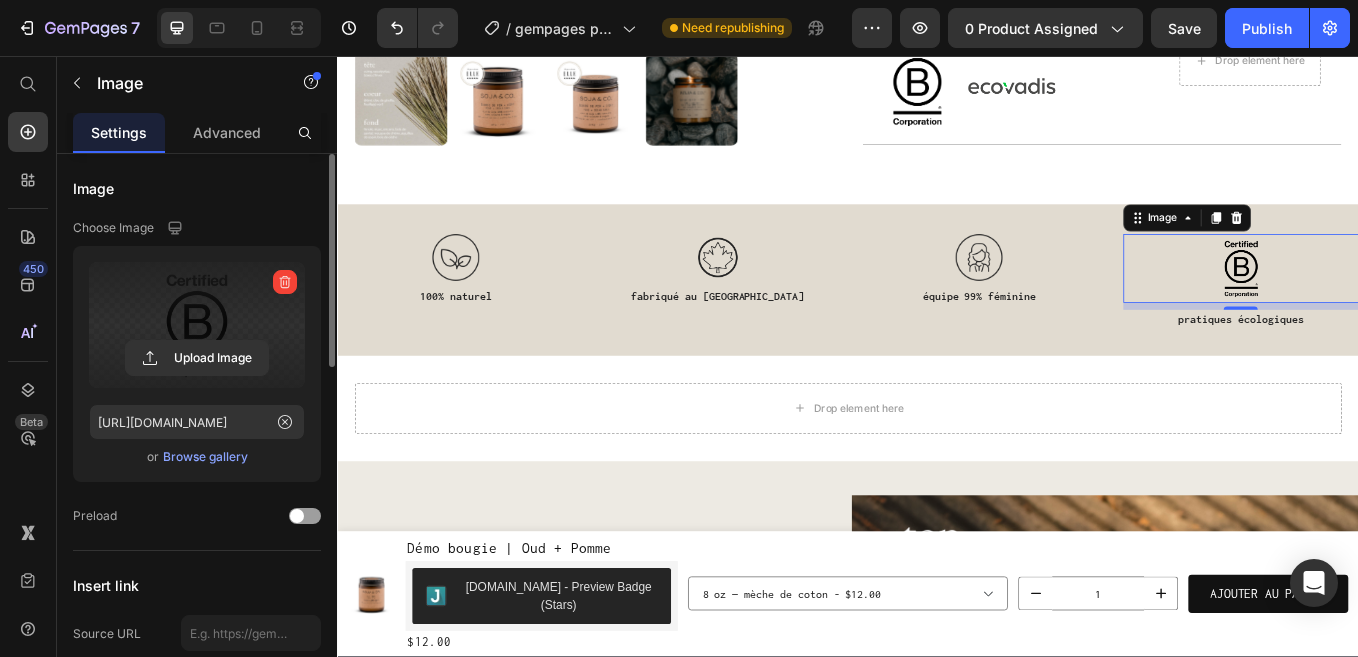 click at bounding box center [197, 325] 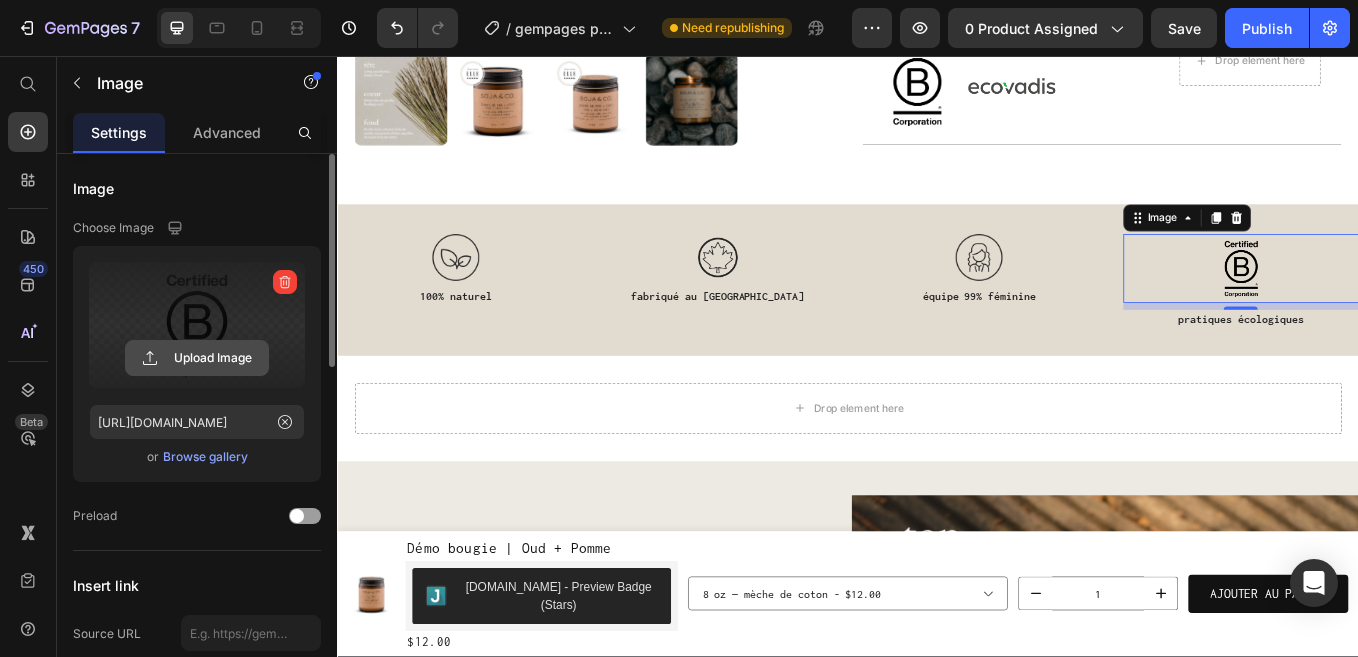 click 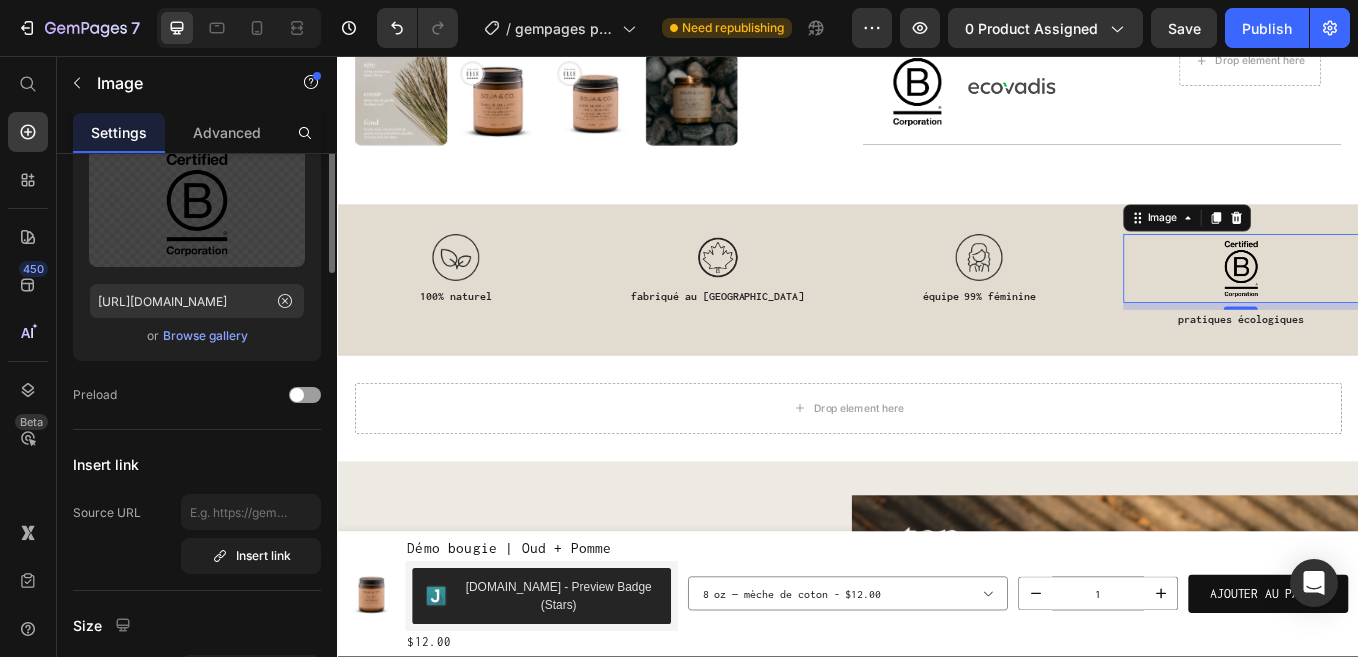 scroll, scrollTop: 0, scrollLeft: 0, axis: both 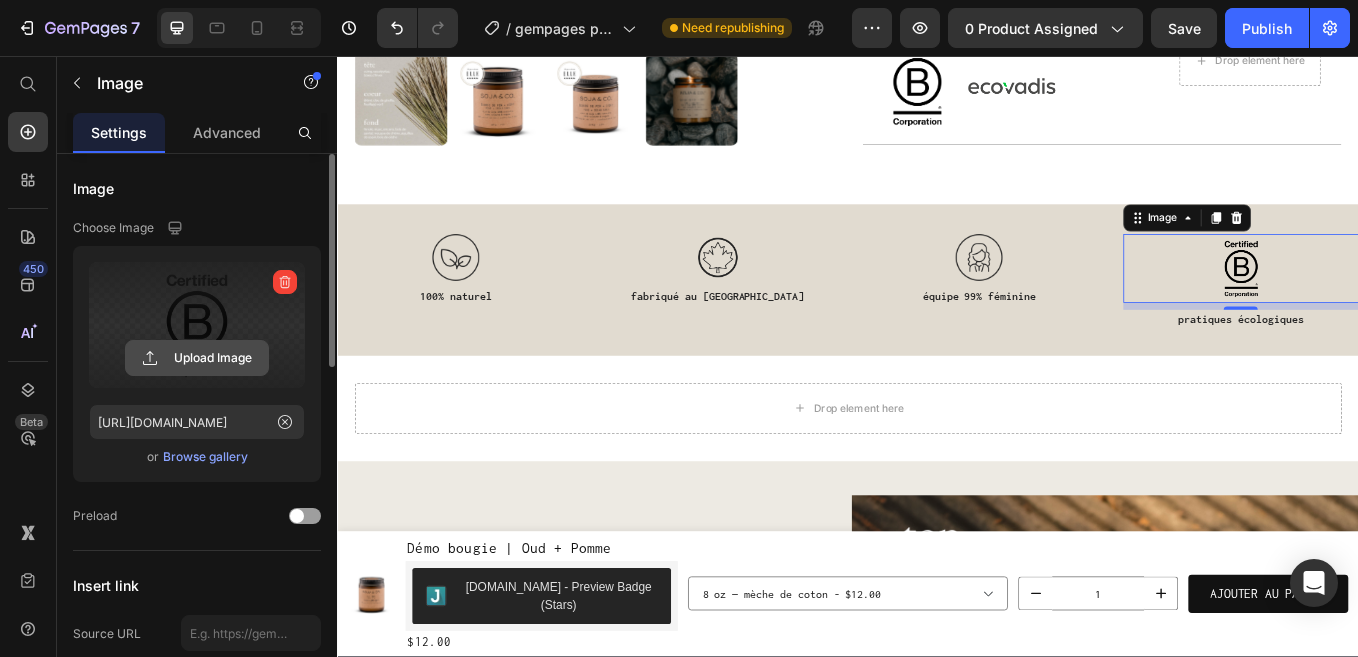 click 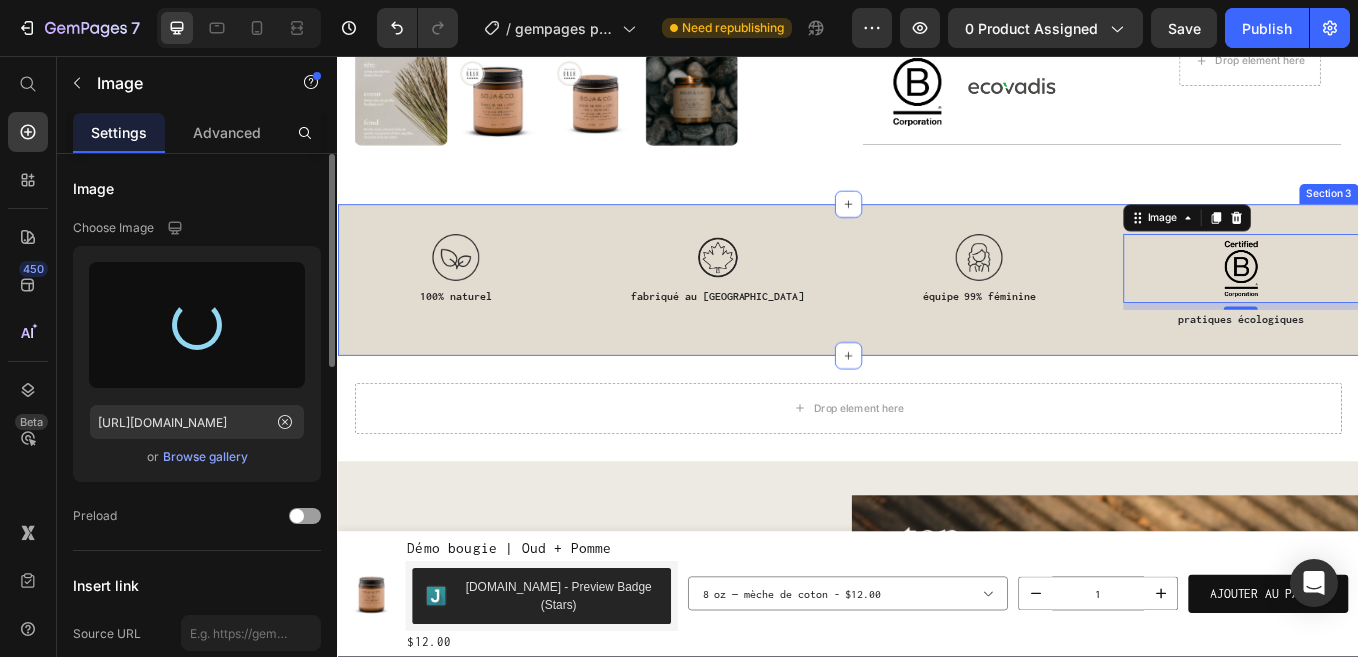 type on "https://cdn.shopify.com/s/files/1/0034/0741/3317/files/gempages_531209477639111871-cc8af8f2-3ecf-4c26-9e14-01e61d1c843a.png" 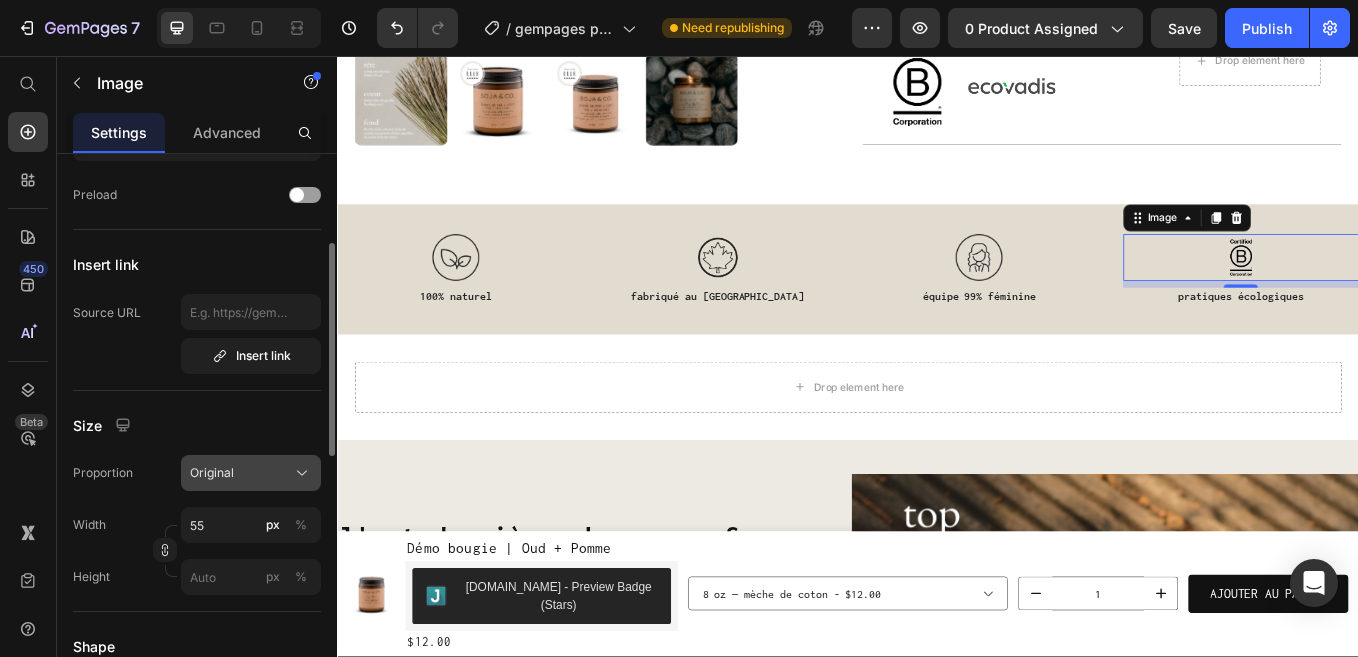 scroll, scrollTop: 362, scrollLeft: 0, axis: vertical 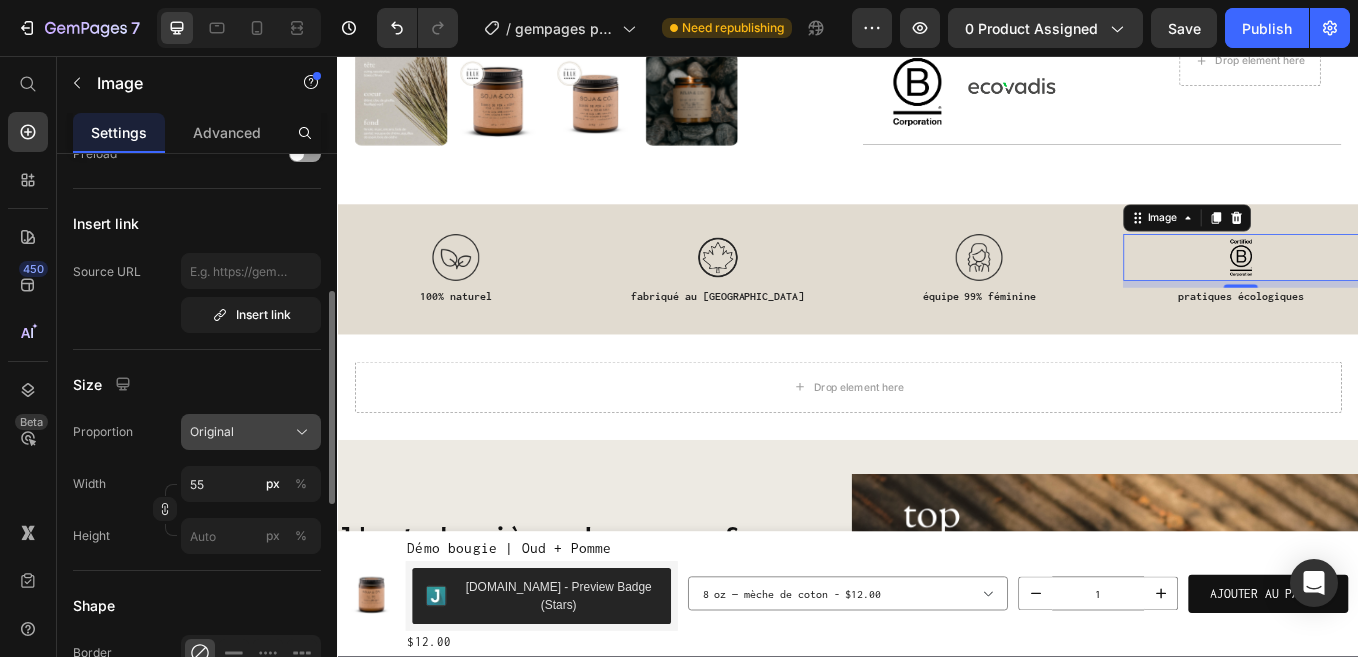 click on "Original" at bounding box center [212, 432] 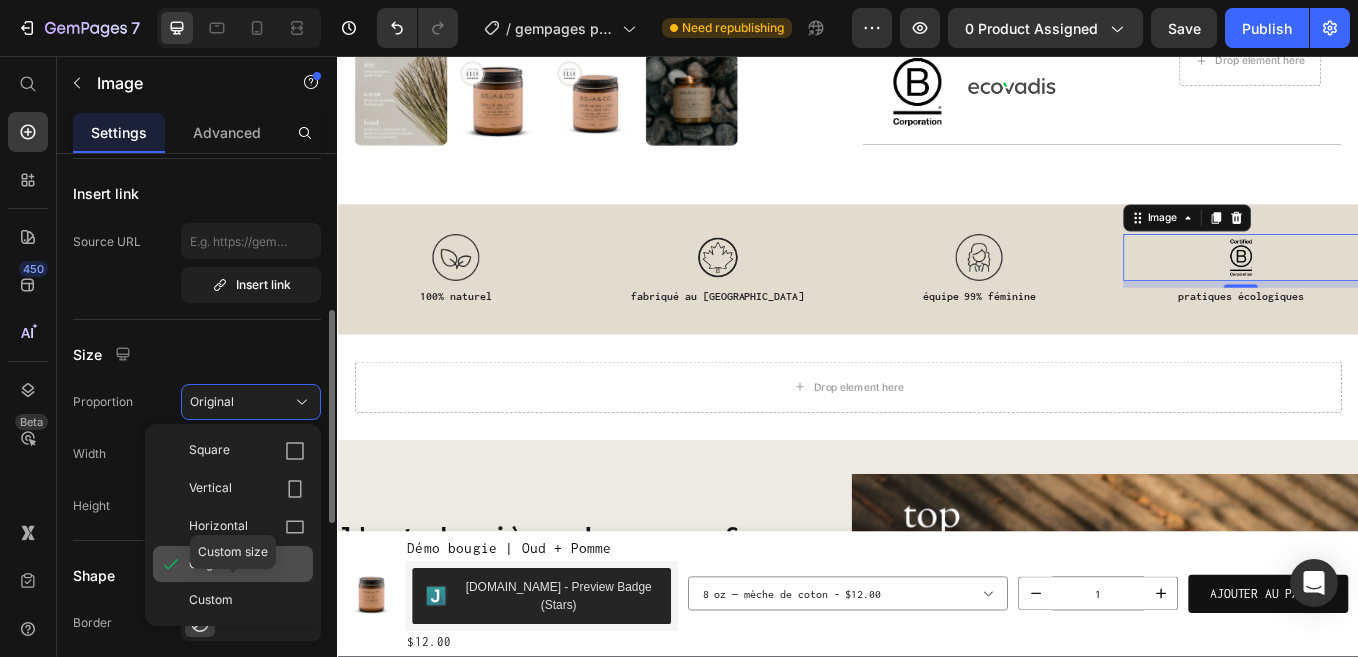 scroll, scrollTop: 397, scrollLeft: 0, axis: vertical 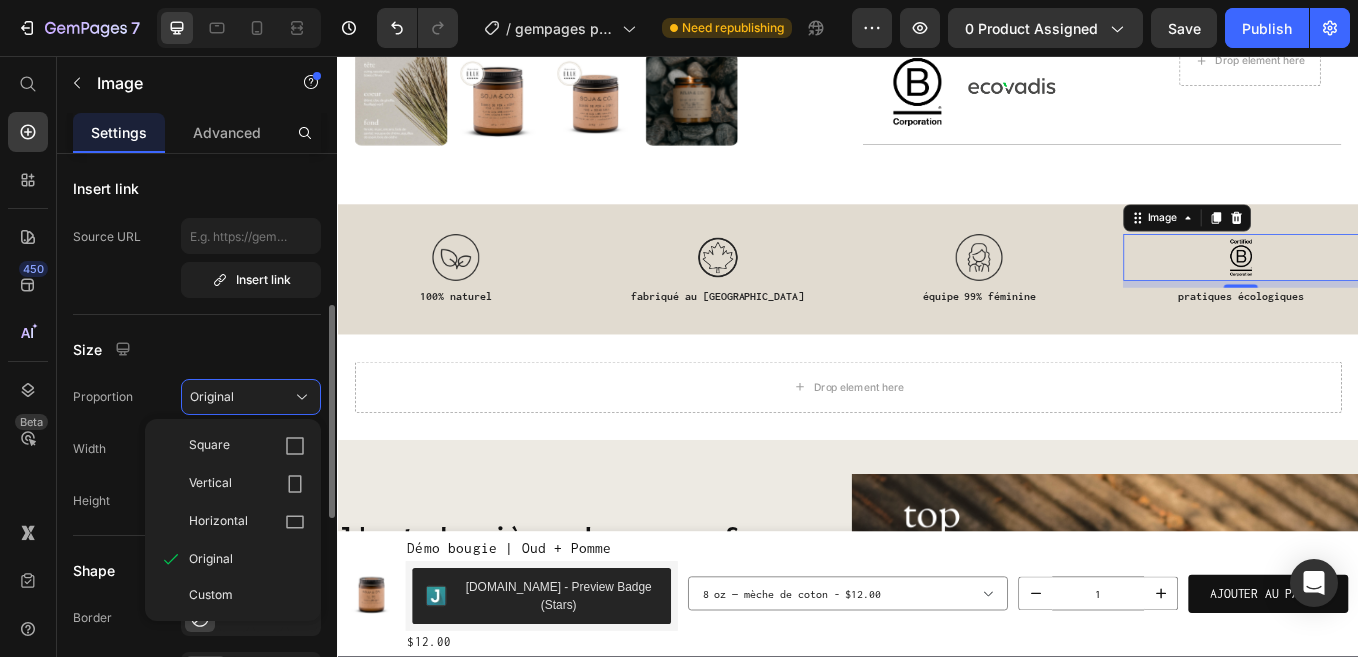 click on "Size" at bounding box center [197, 349] 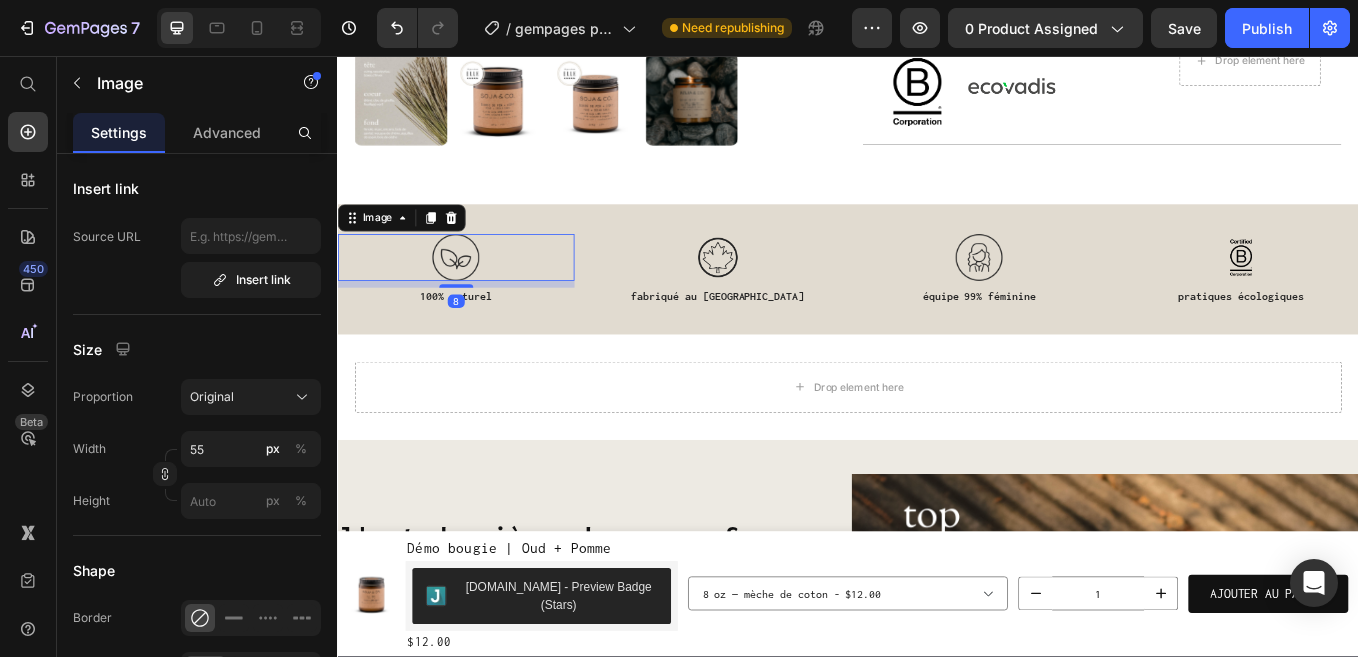 click at bounding box center [476, 293] 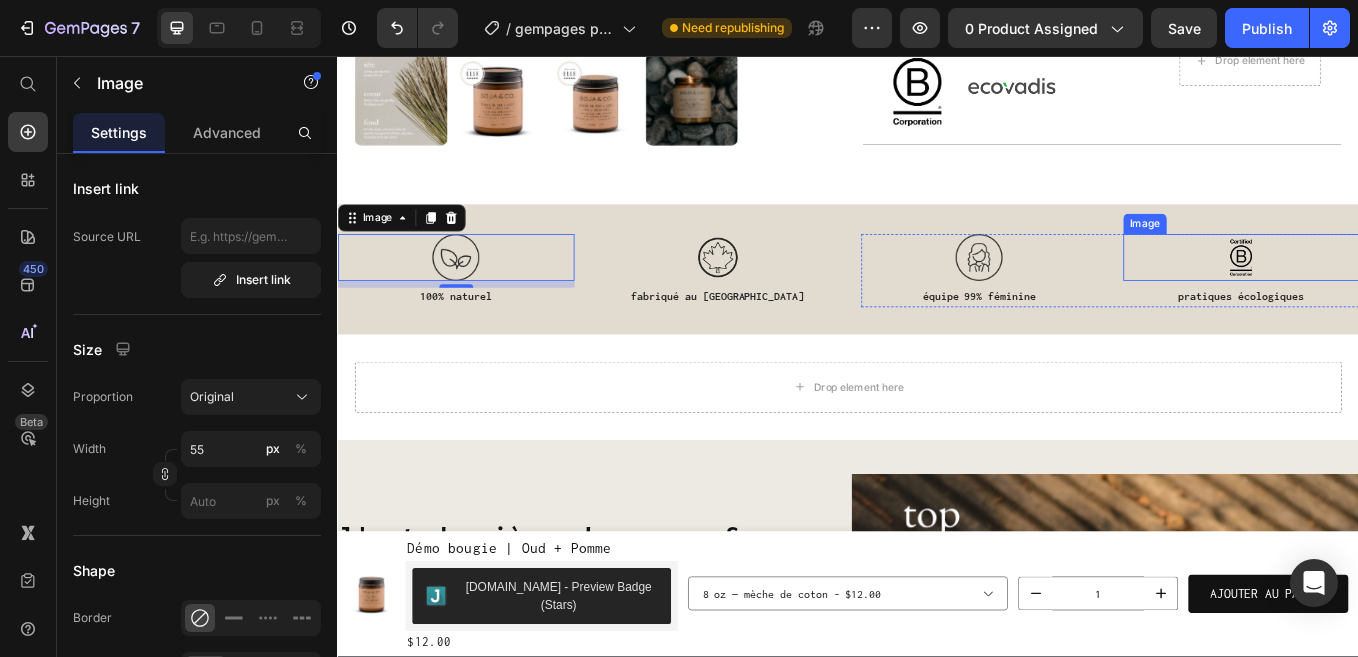 click at bounding box center [1399, 293] 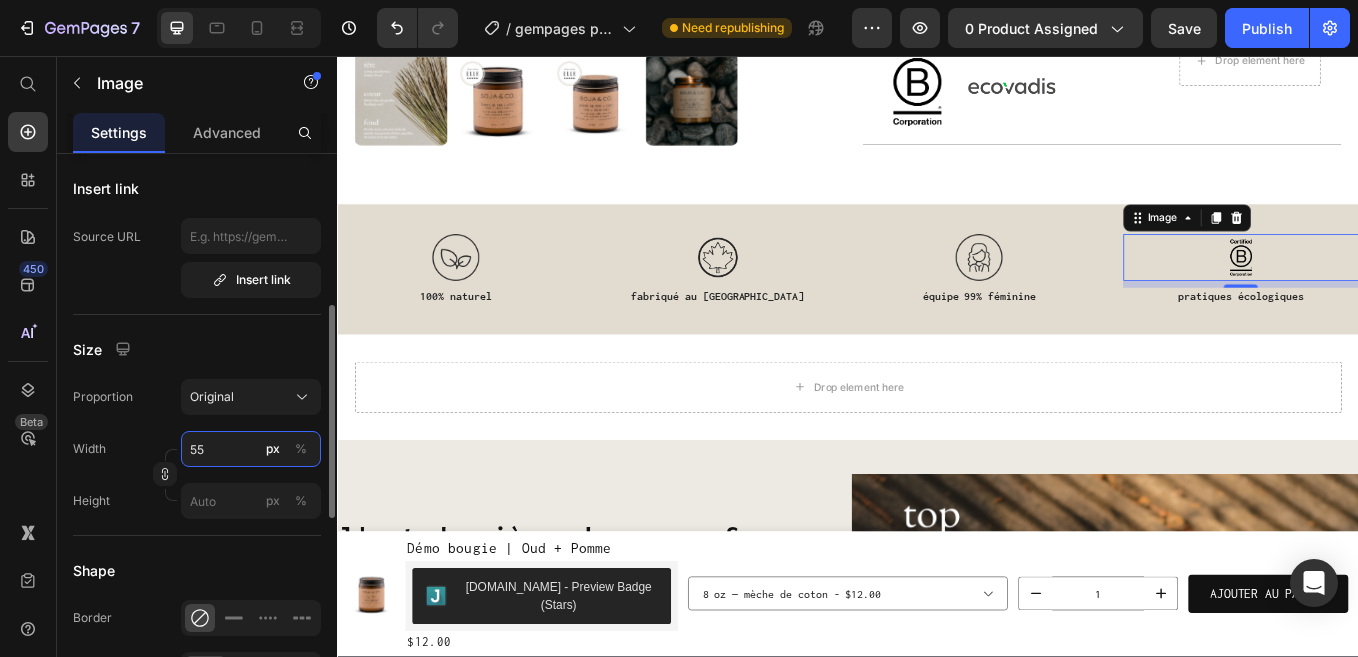 click on "55" at bounding box center [251, 449] 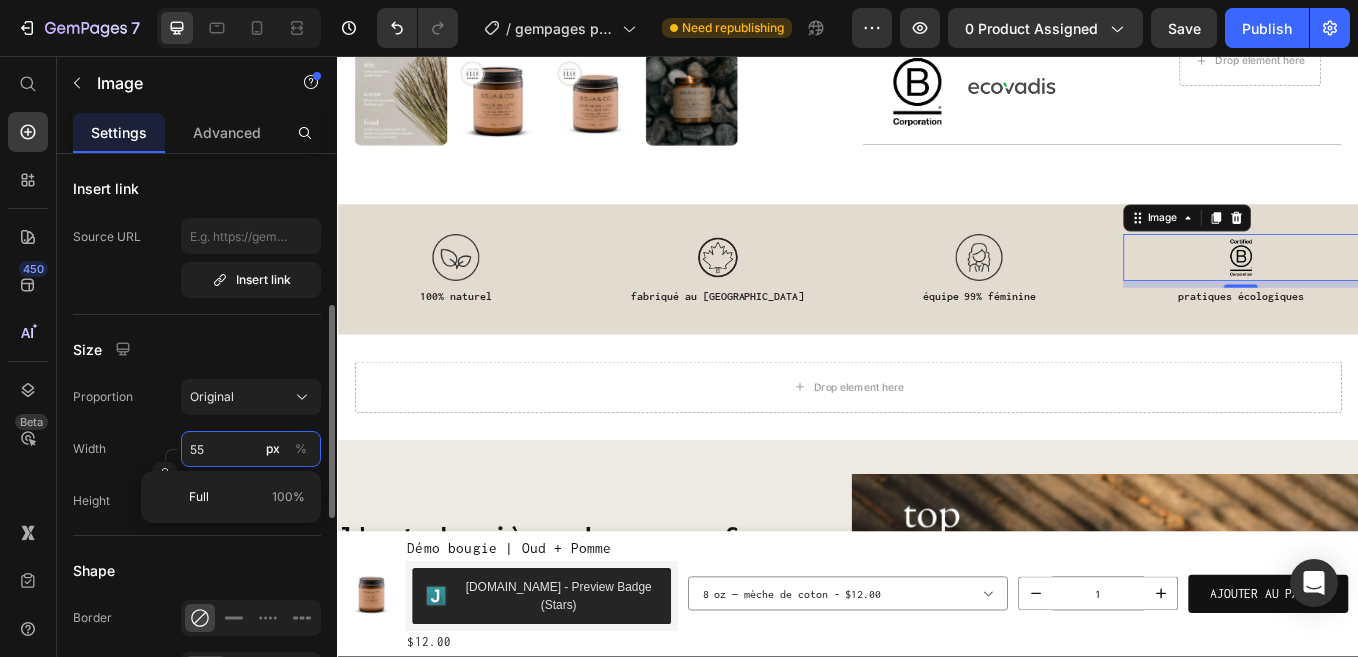 click on "55" at bounding box center [251, 449] 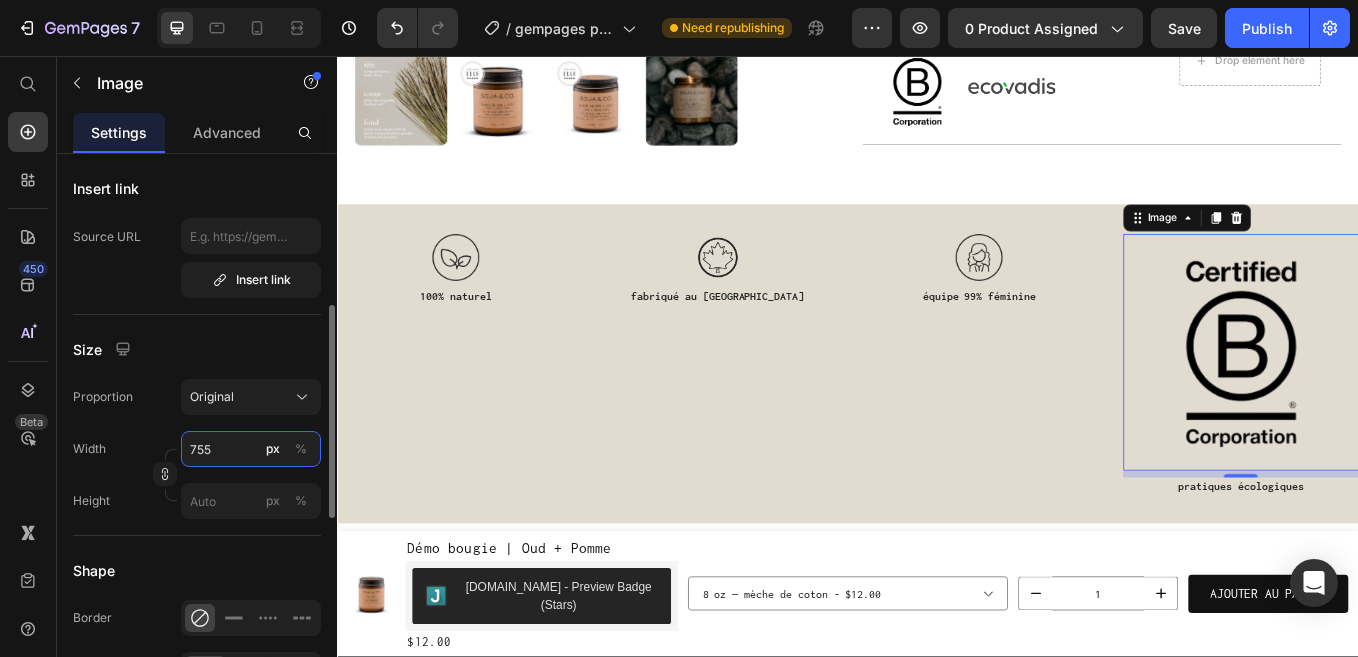 click on "755" at bounding box center [251, 449] 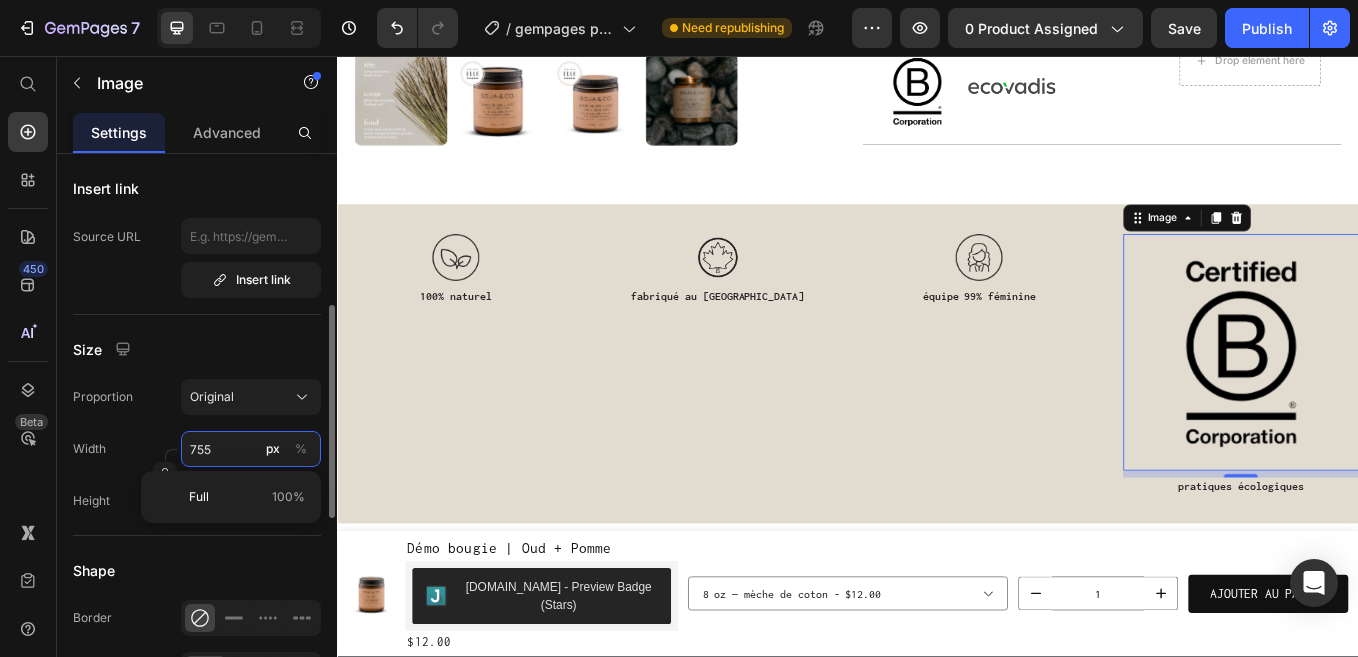 type on "55" 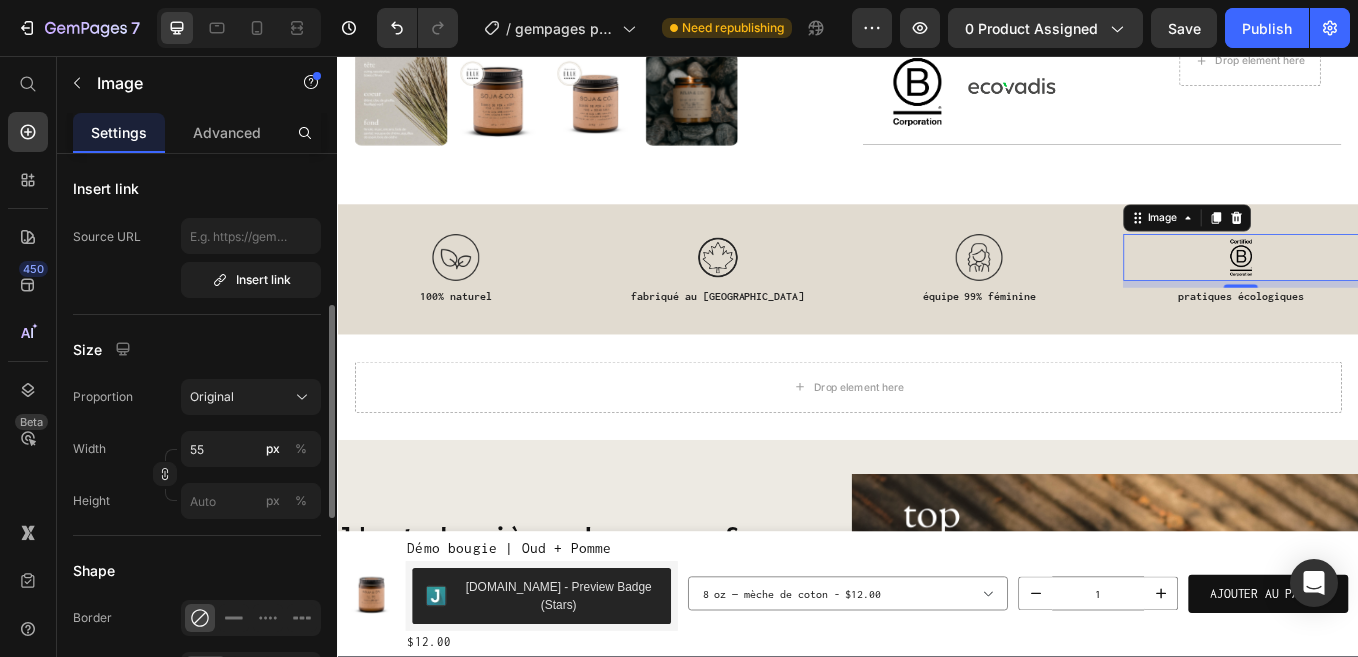 click on "Size" at bounding box center (197, 349) 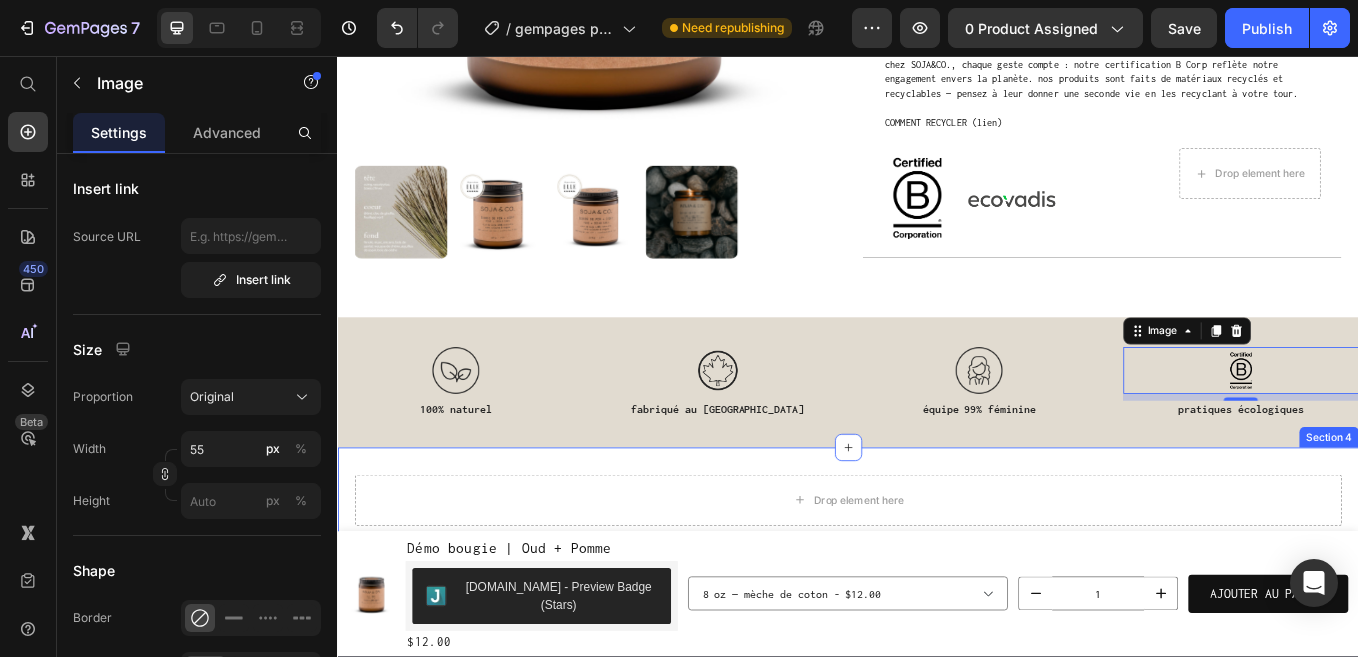 scroll, scrollTop: 1422, scrollLeft: 0, axis: vertical 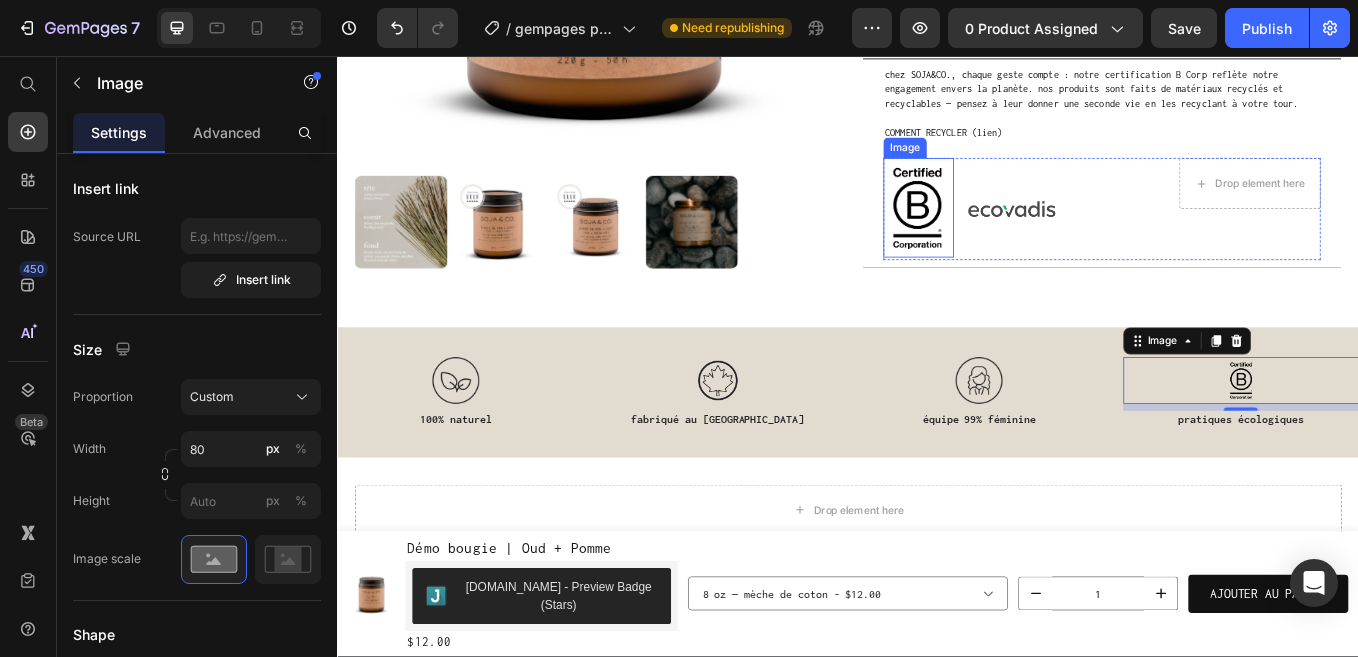click at bounding box center (1019, 234) 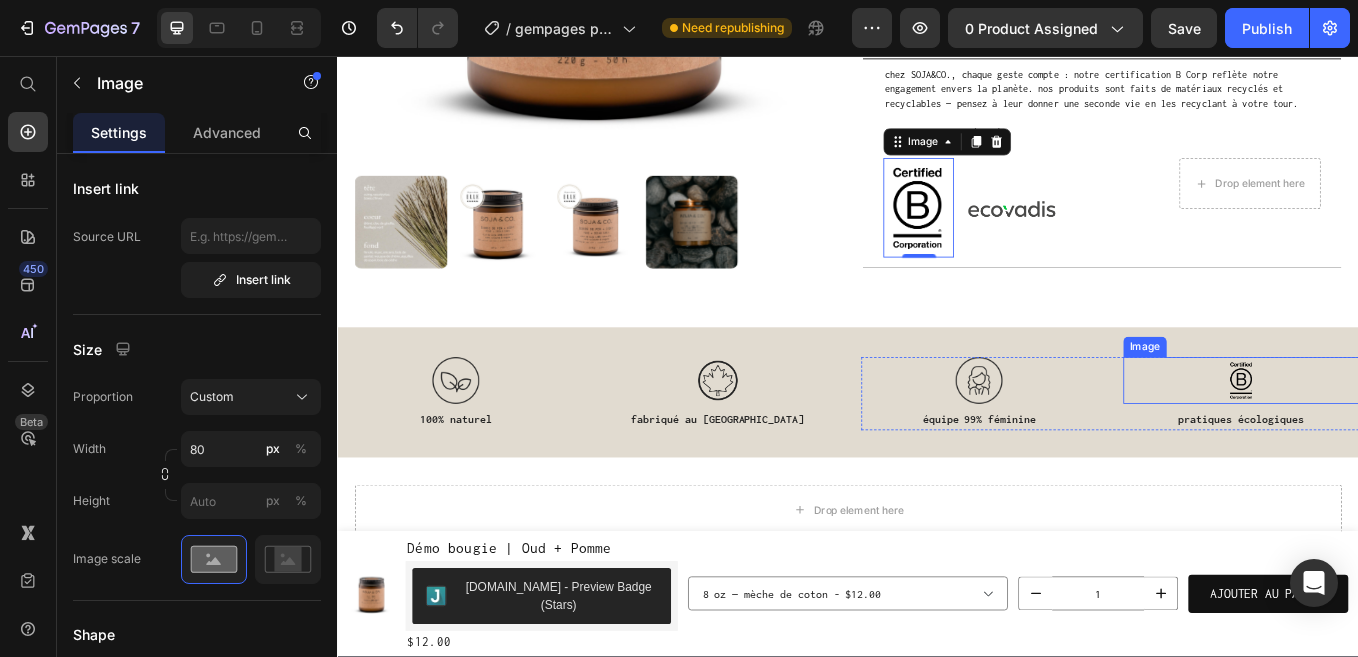 click at bounding box center [1399, 437] 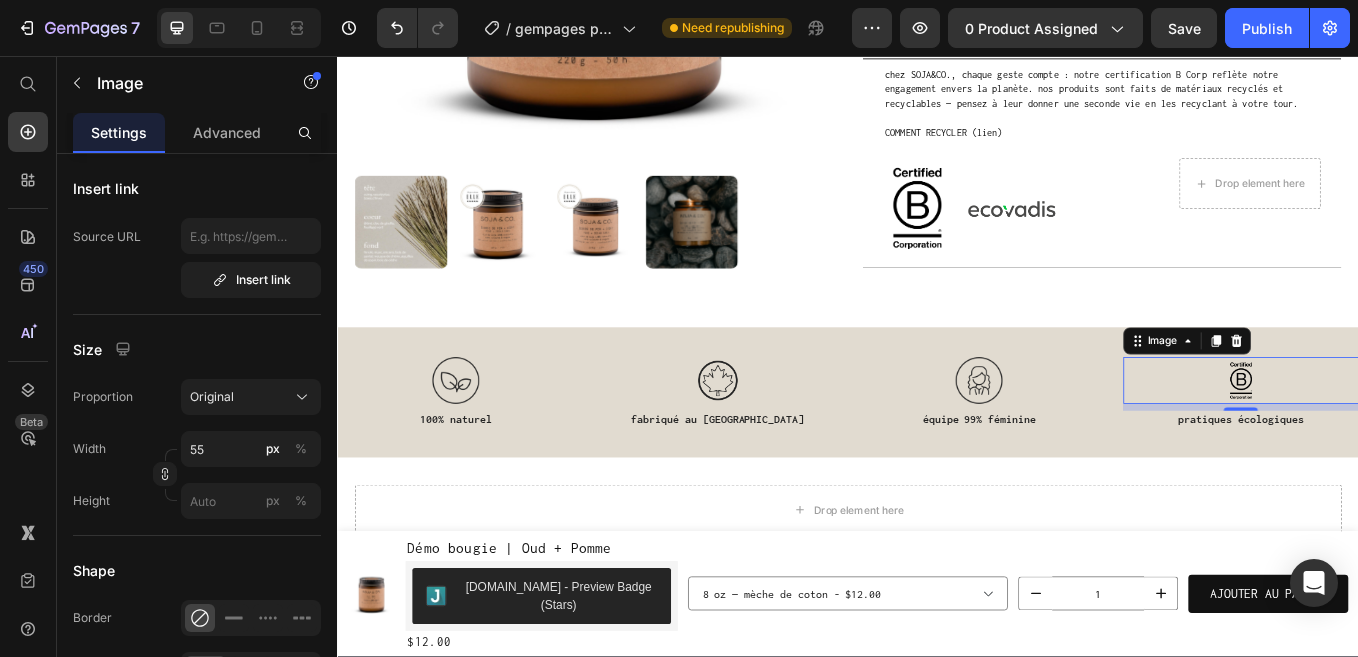click at bounding box center [1399, 437] 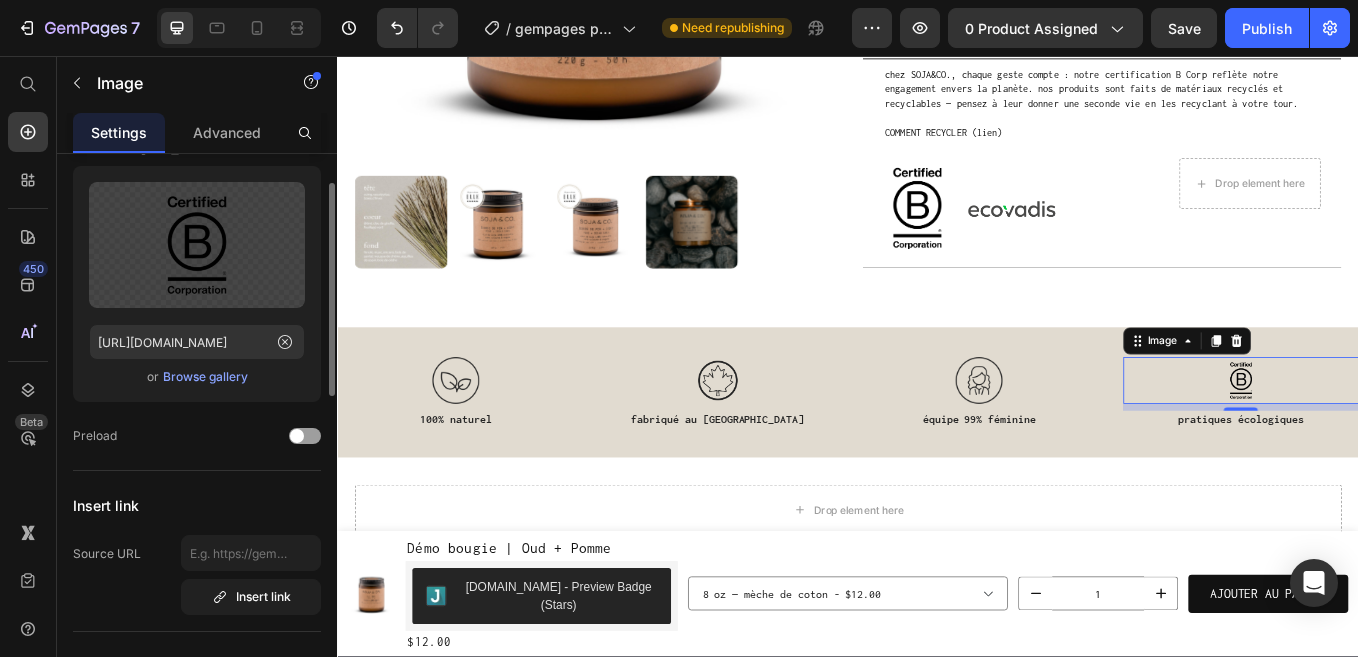 scroll, scrollTop: 79, scrollLeft: 0, axis: vertical 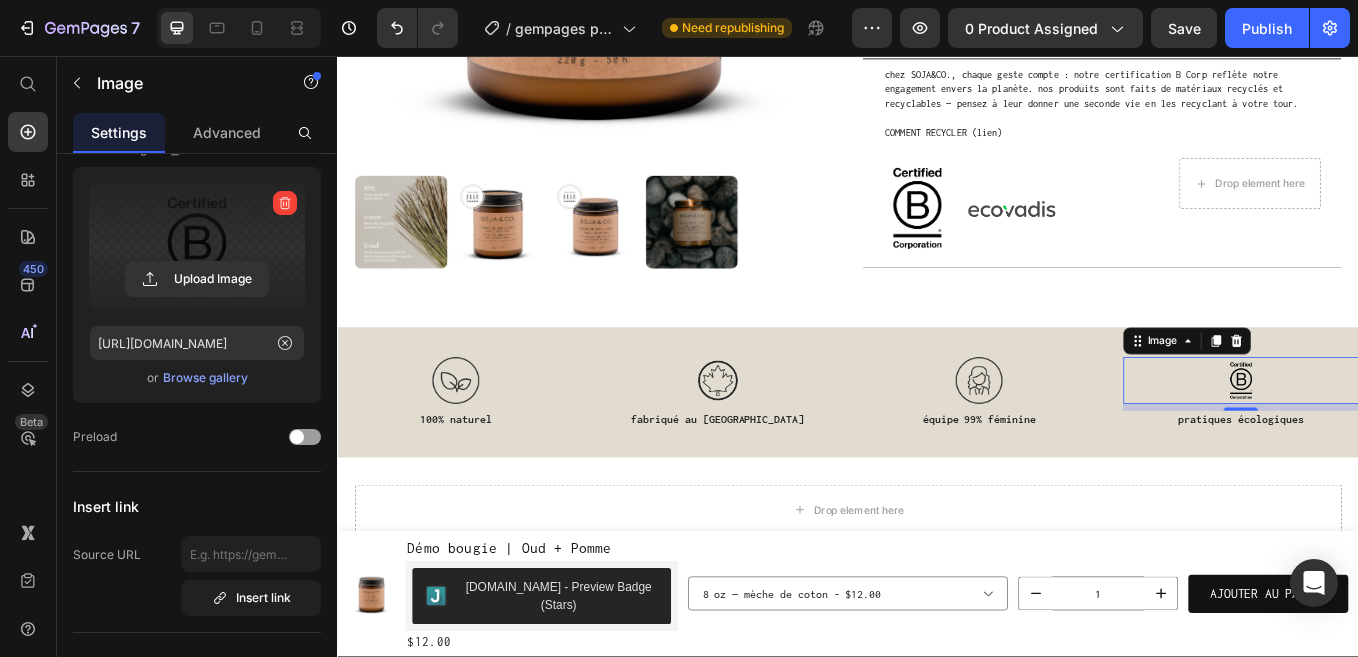 click at bounding box center [197, 246] 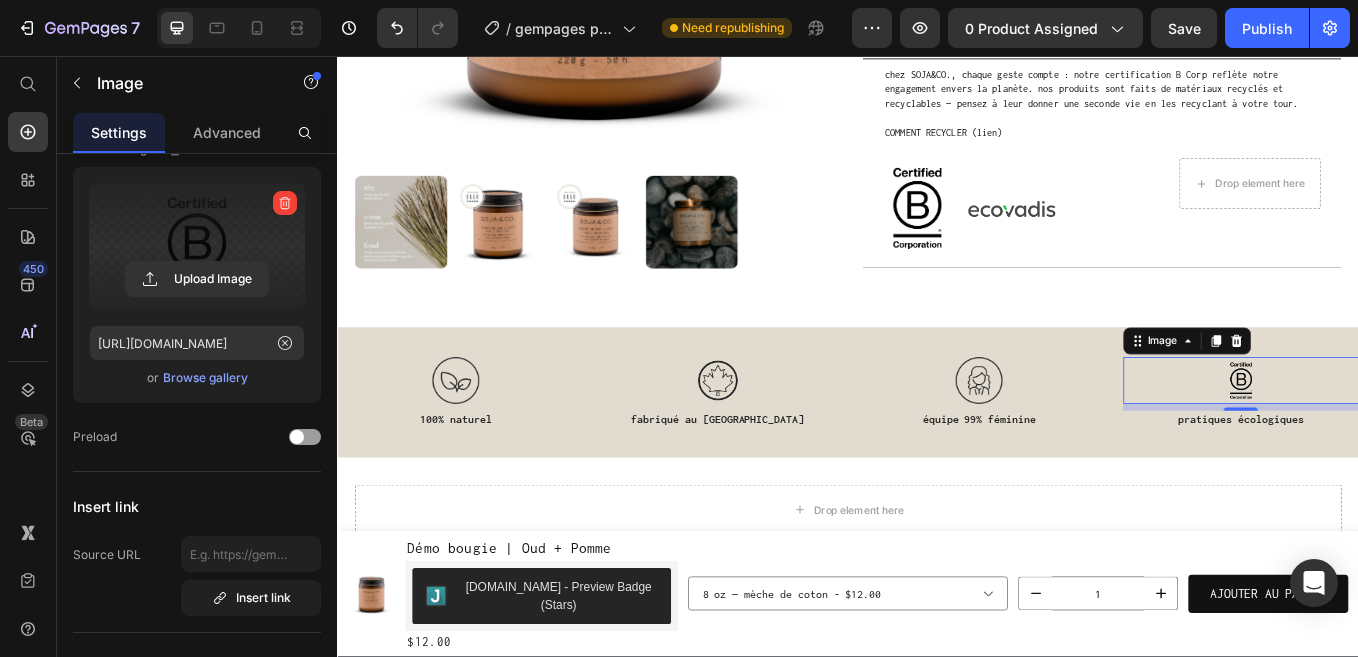 click 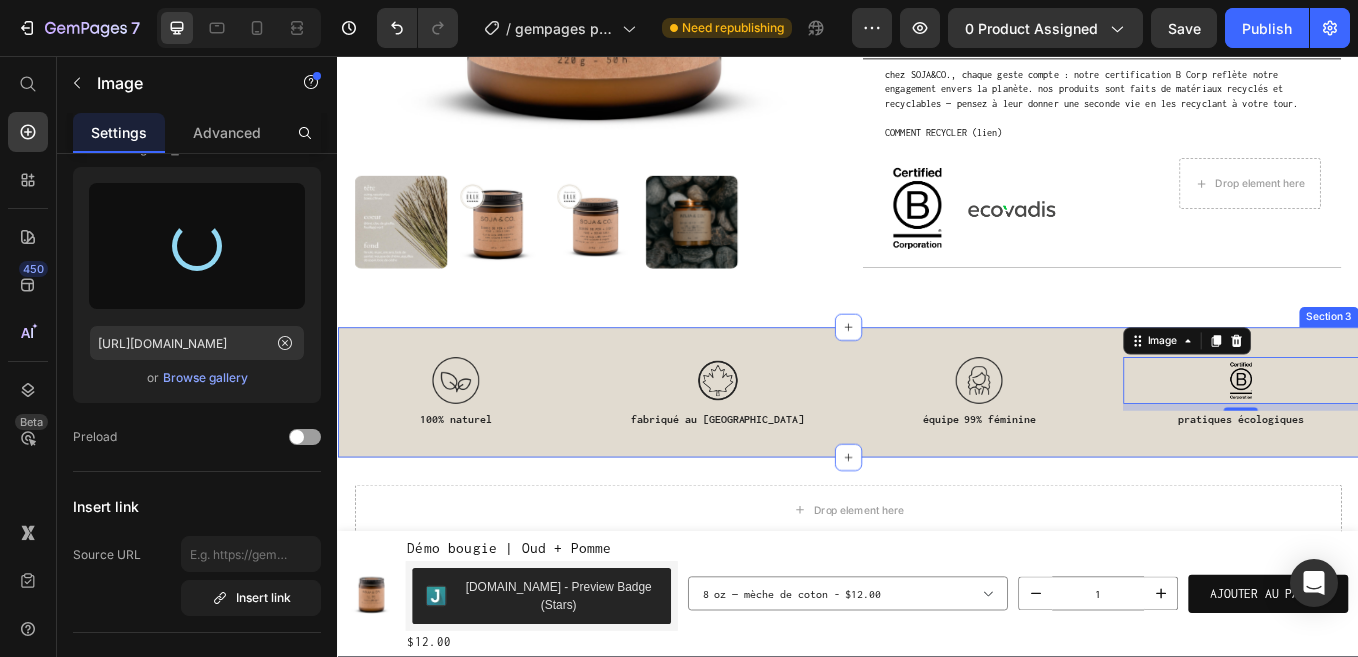 type on "[URL][DOMAIN_NAME]" 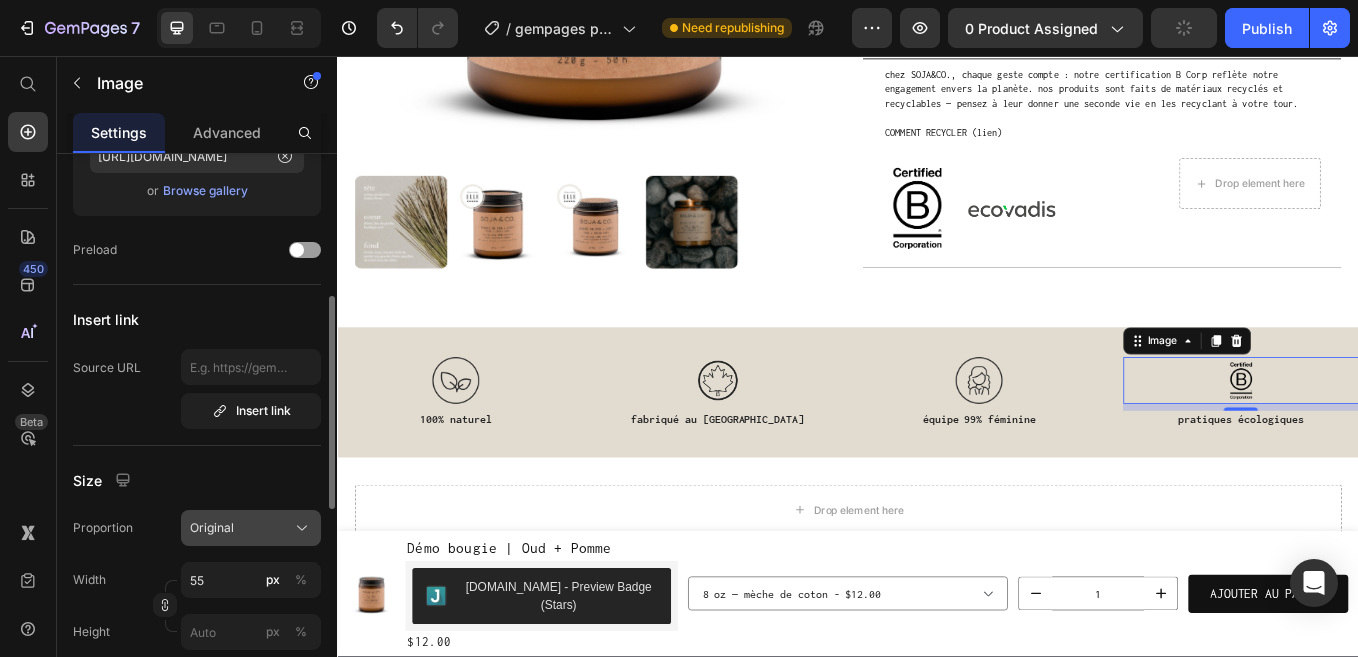 scroll, scrollTop: 296, scrollLeft: 0, axis: vertical 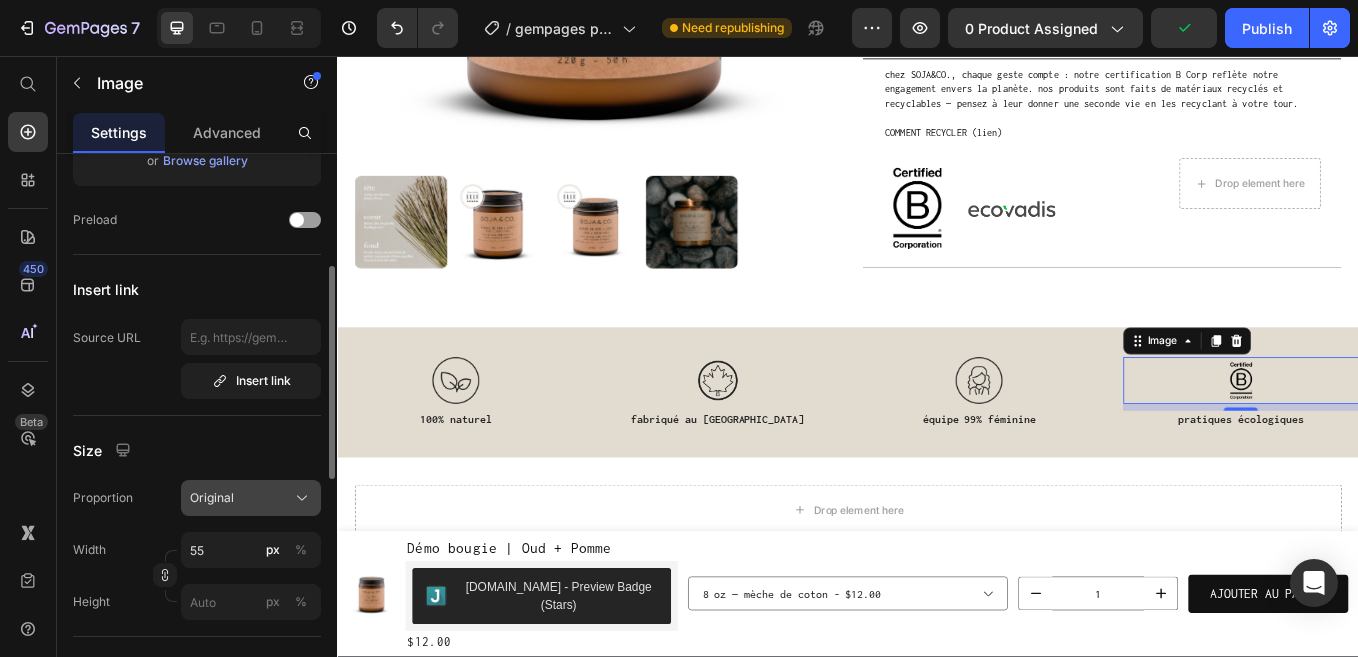 click on "Original" at bounding box center [212, 498] 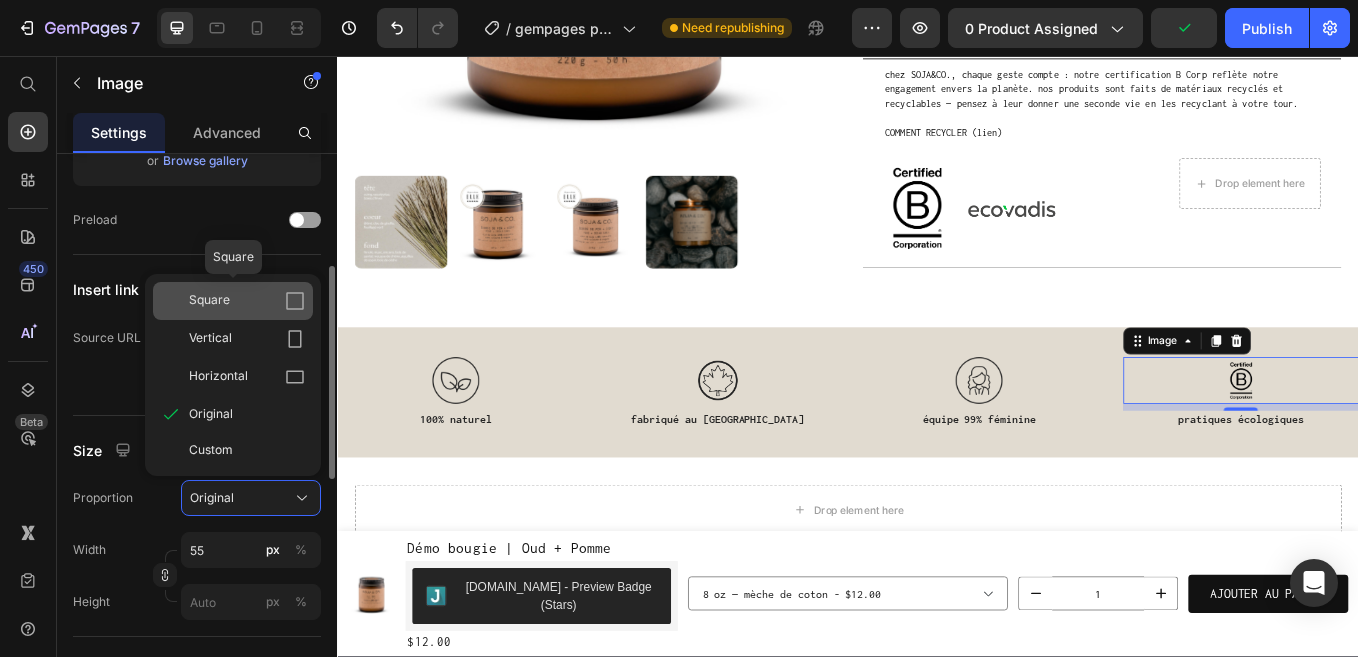 click on "Square" at bounding box center [247, 301] 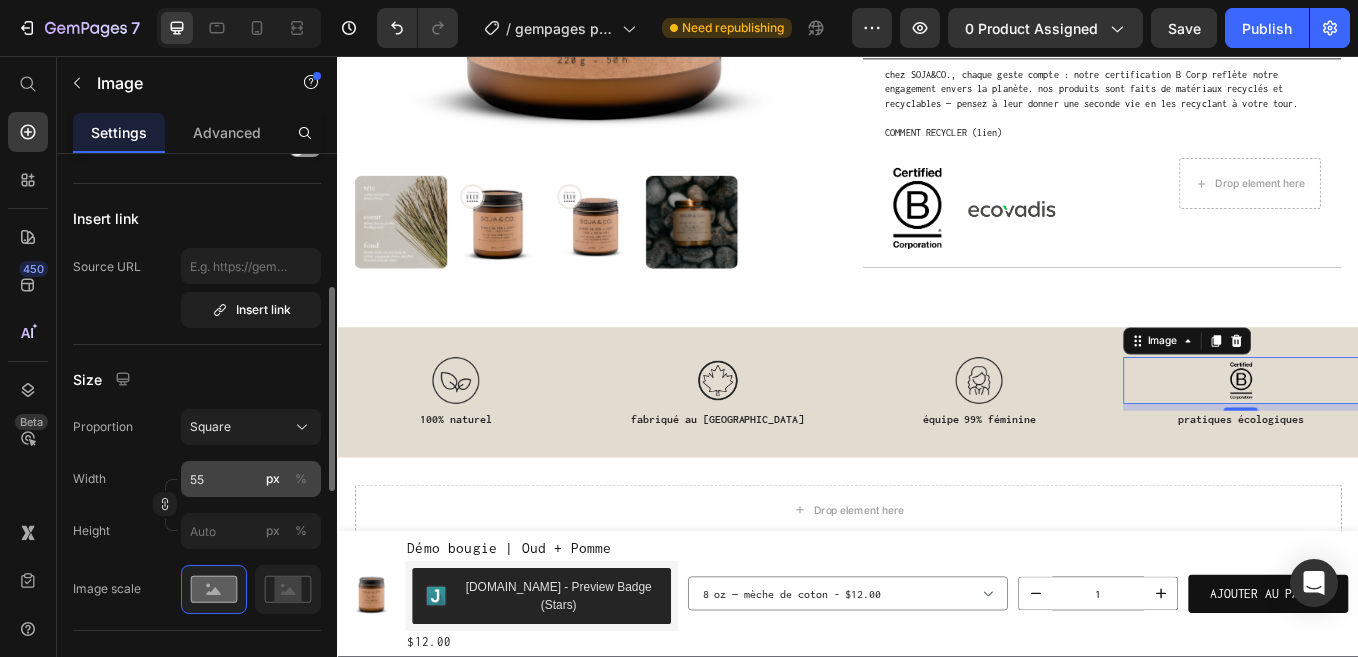 scroll, scrollTop: 404, scrollLeft: 0, axis: vertical 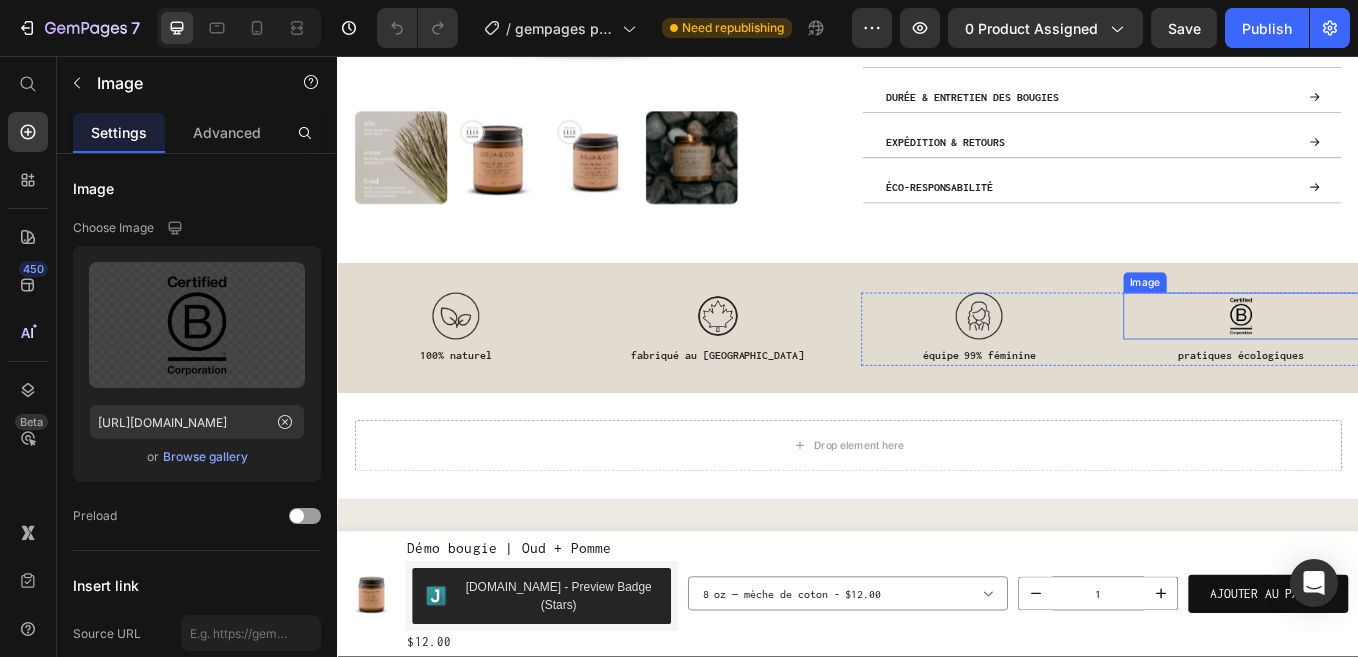 click at bounding box center (1399, 362) 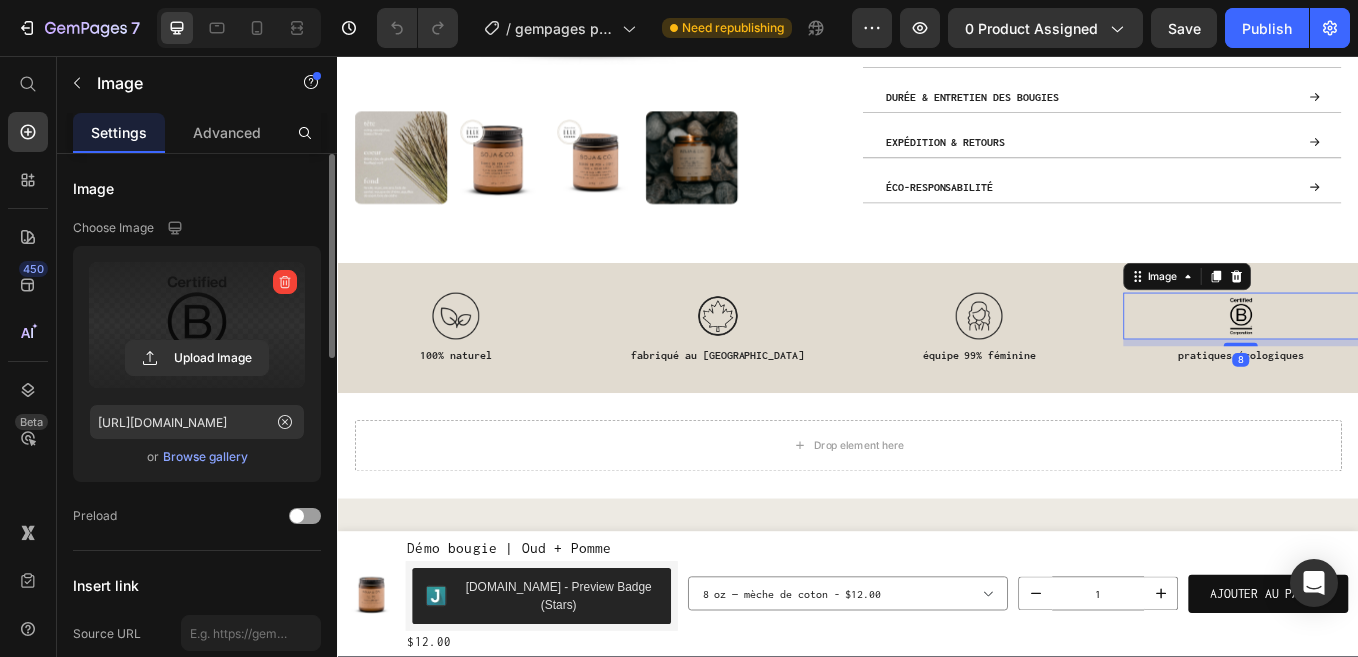 click at bounding box center (197, 325) 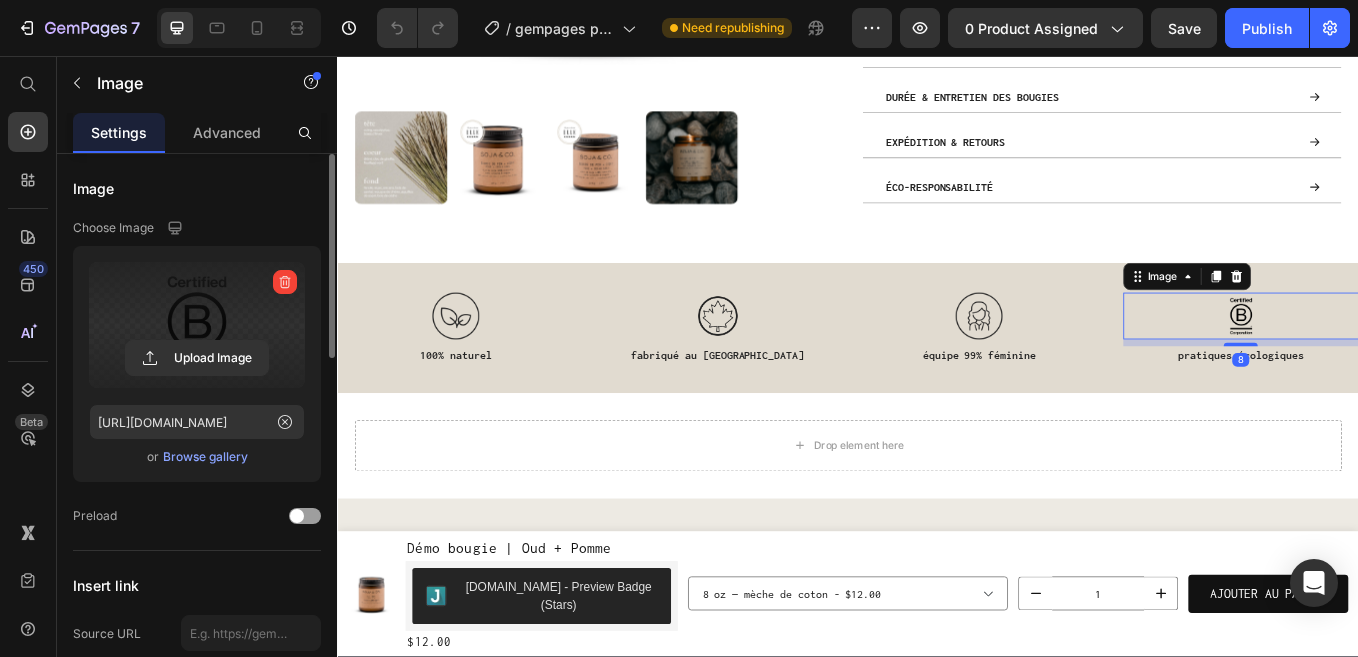 click 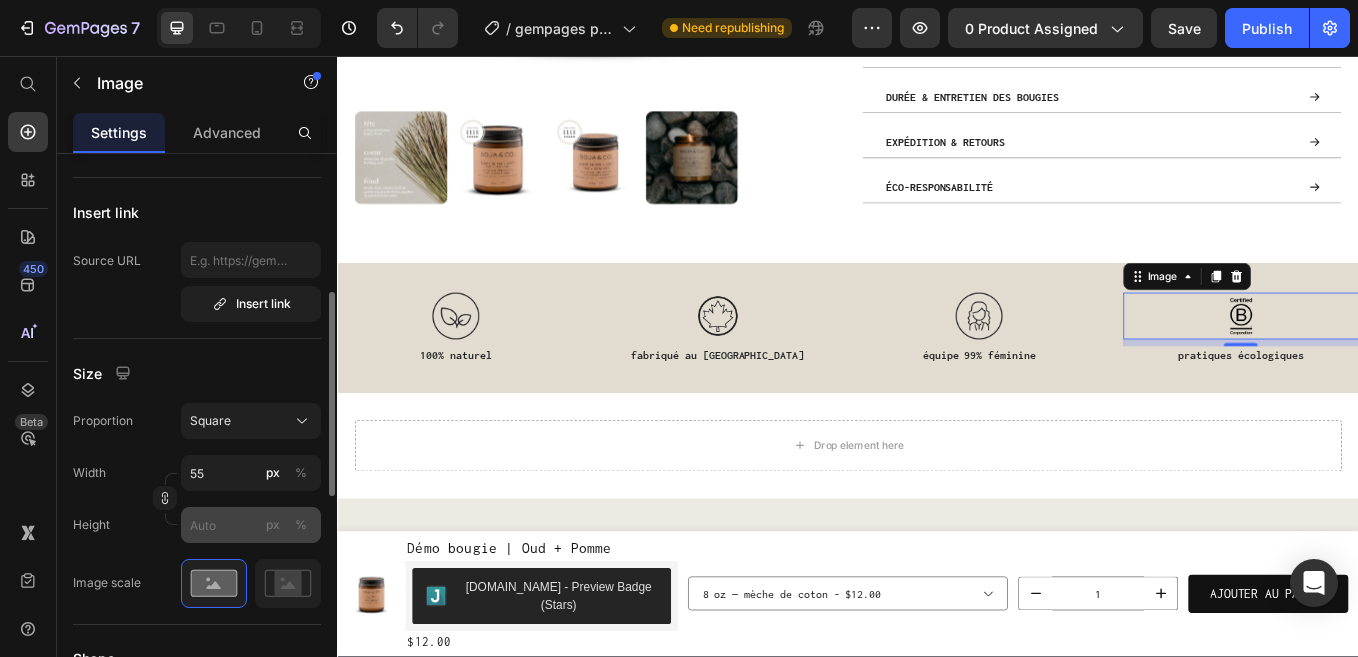 scroll, scrollTop: 375, scrollLeft: 0, axis: vertical 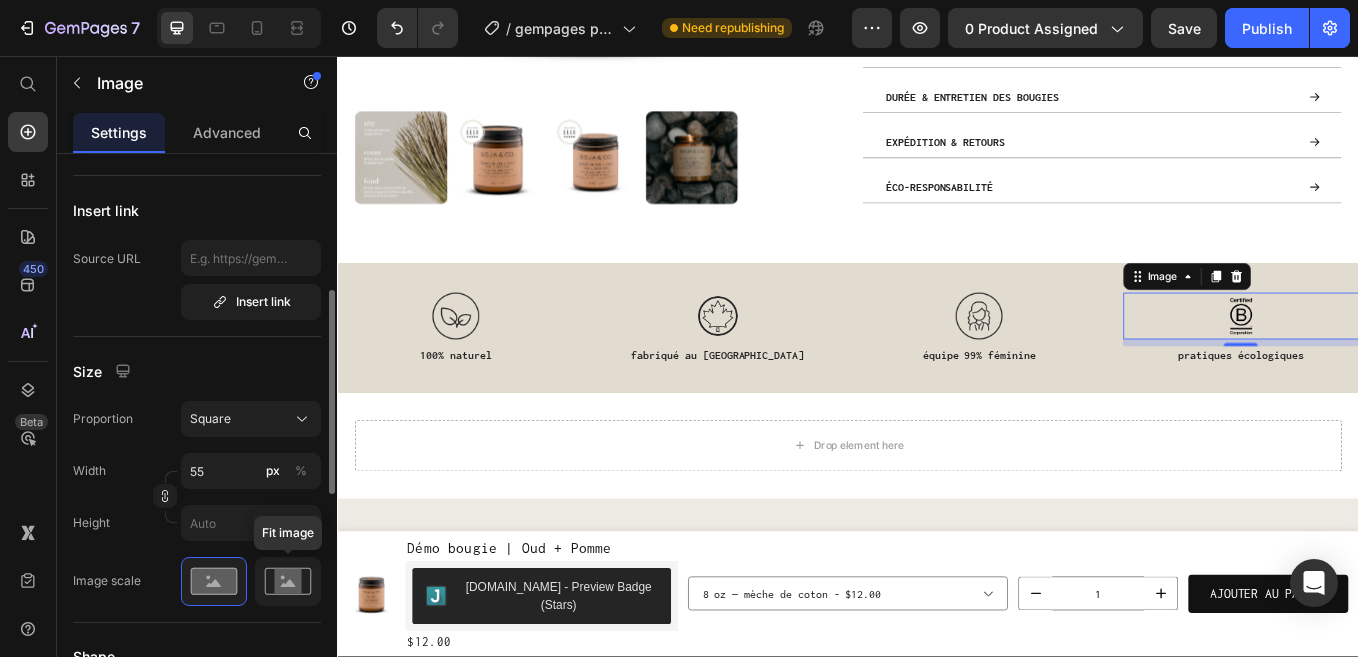 click 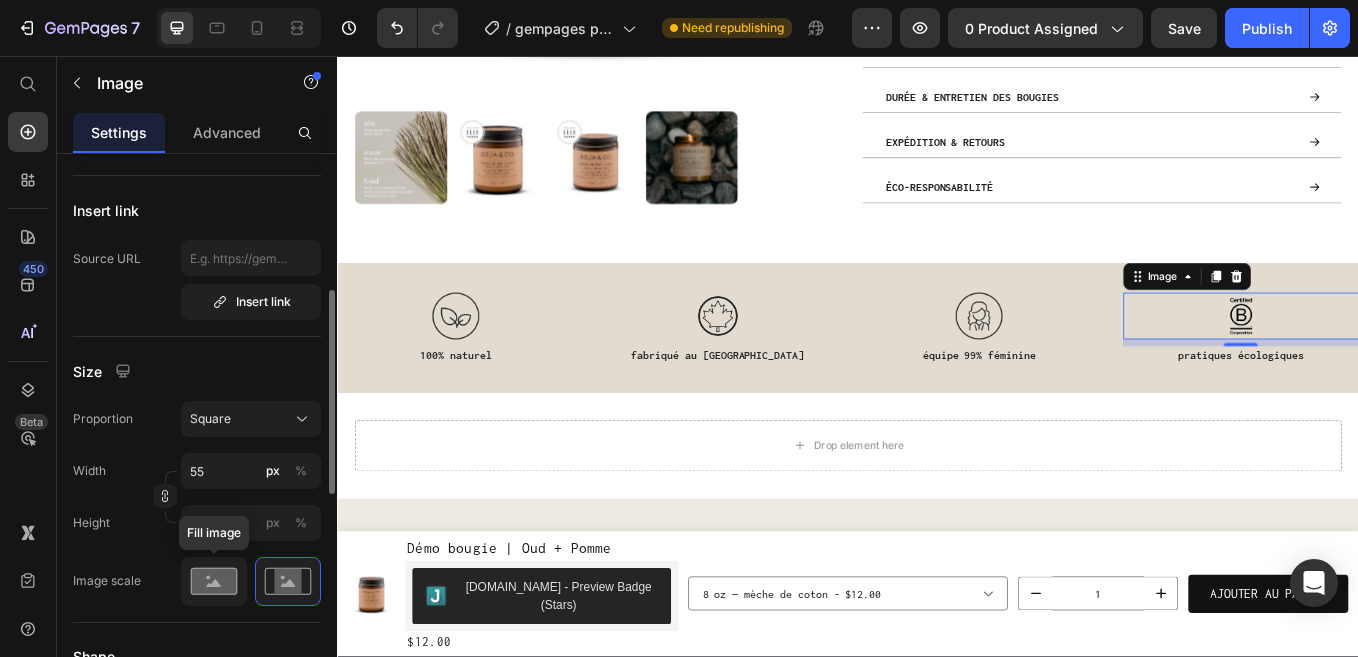 click 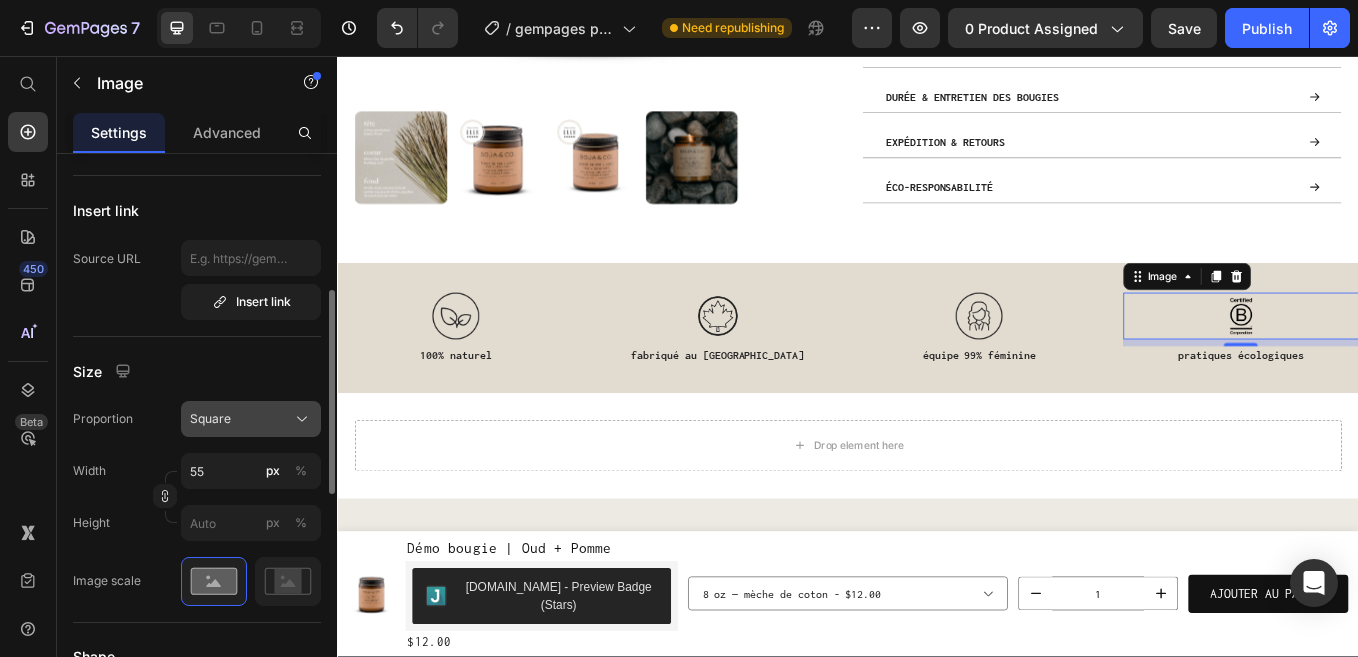 click on "Square" at bounding box center [251, 419] 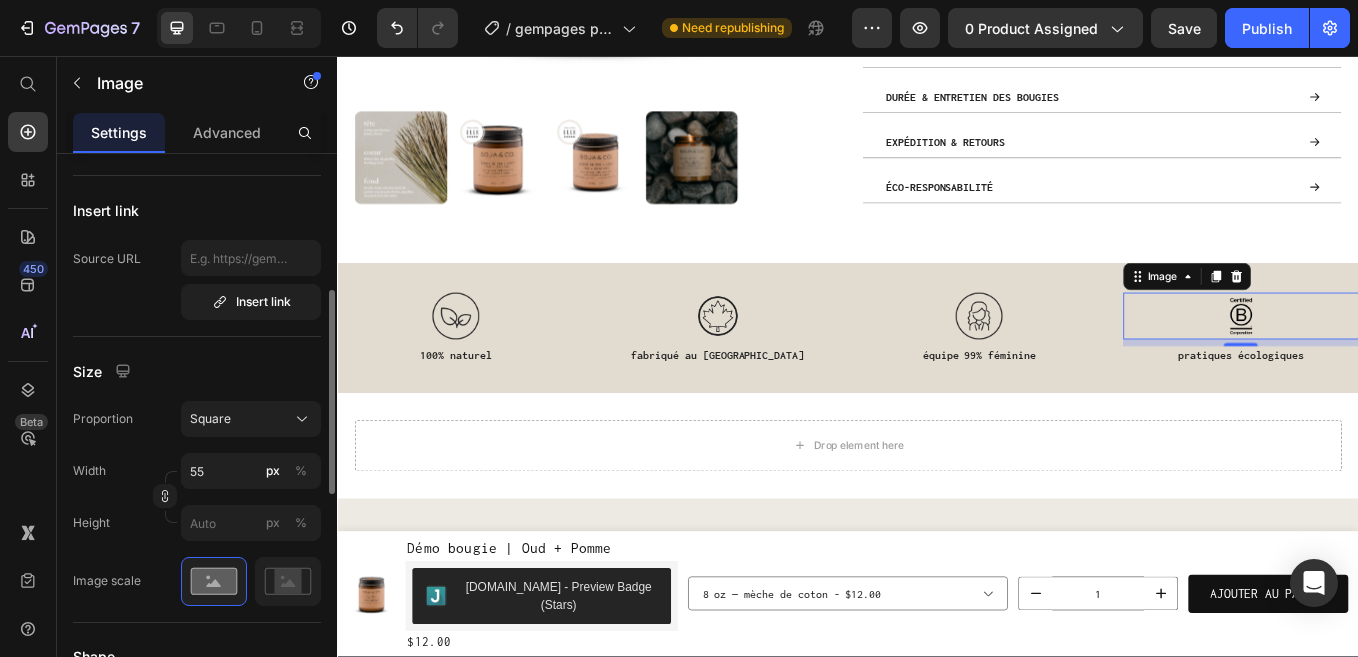 click on "Size" at bounding box center (197, 371) 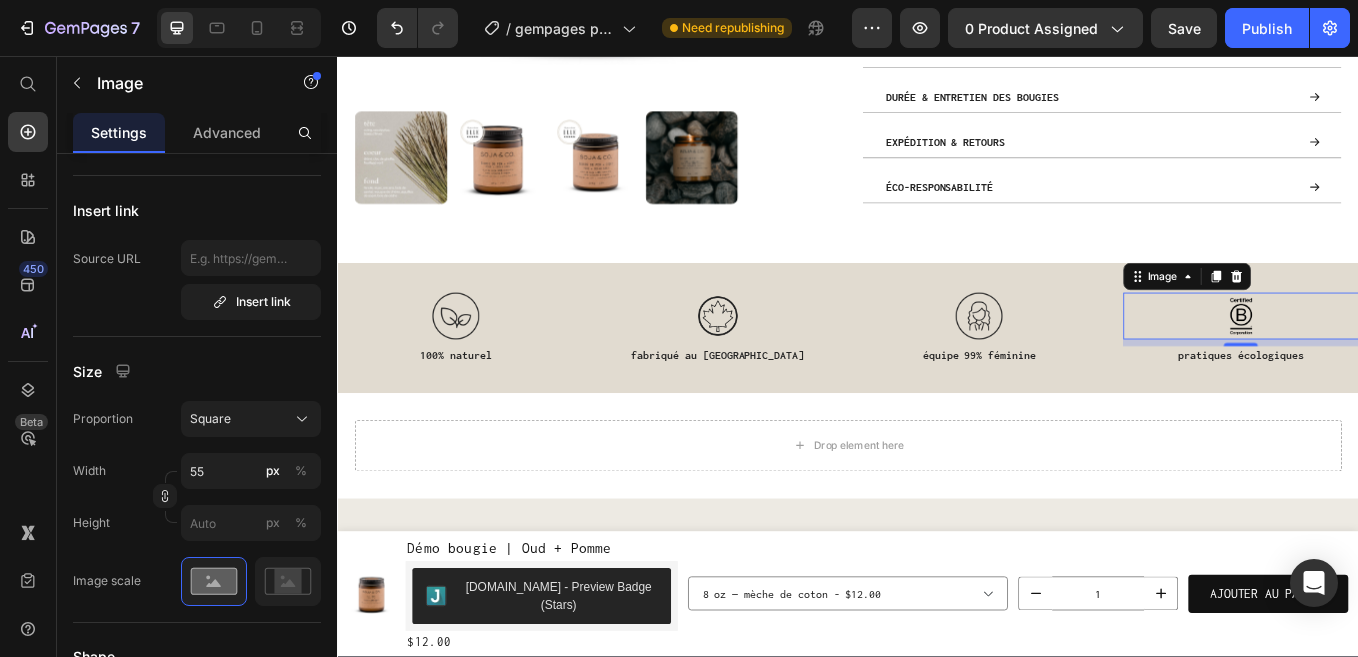 click at bounding box center [1399, 362] 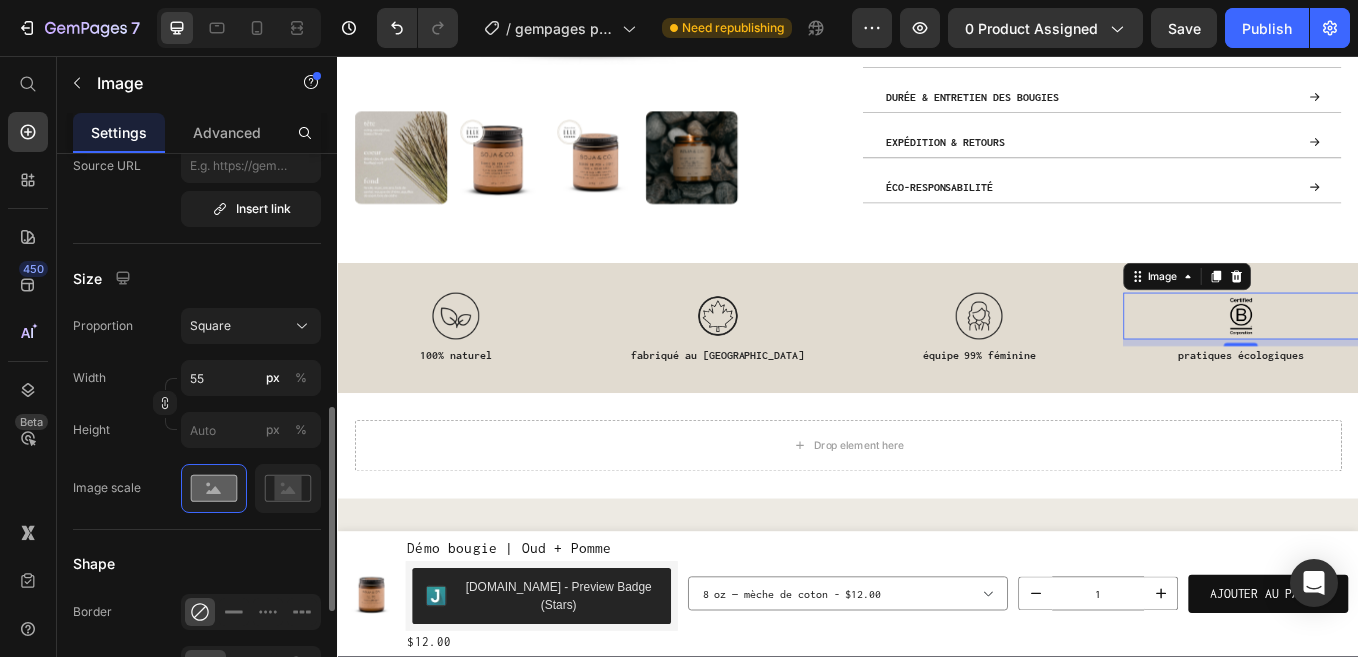 scroll, scrollTop: 427, scrollLeft: 0, axis: vertical 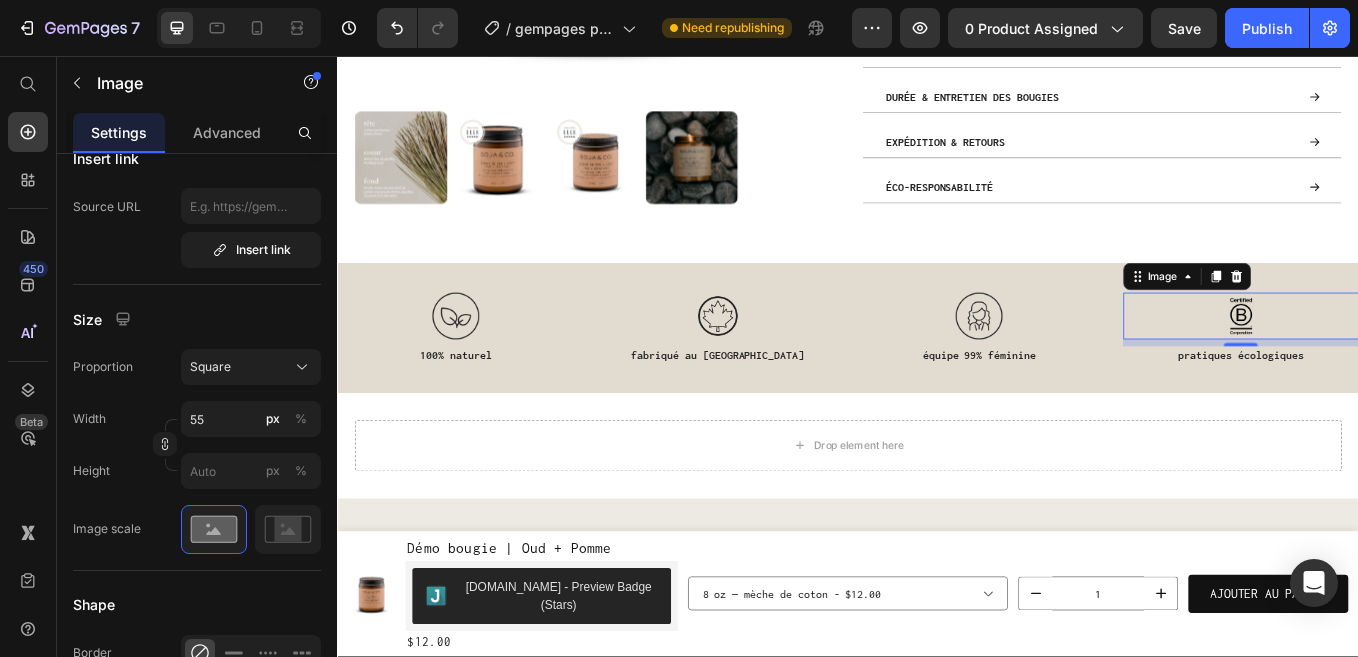click at bounding box center [1399, 362] 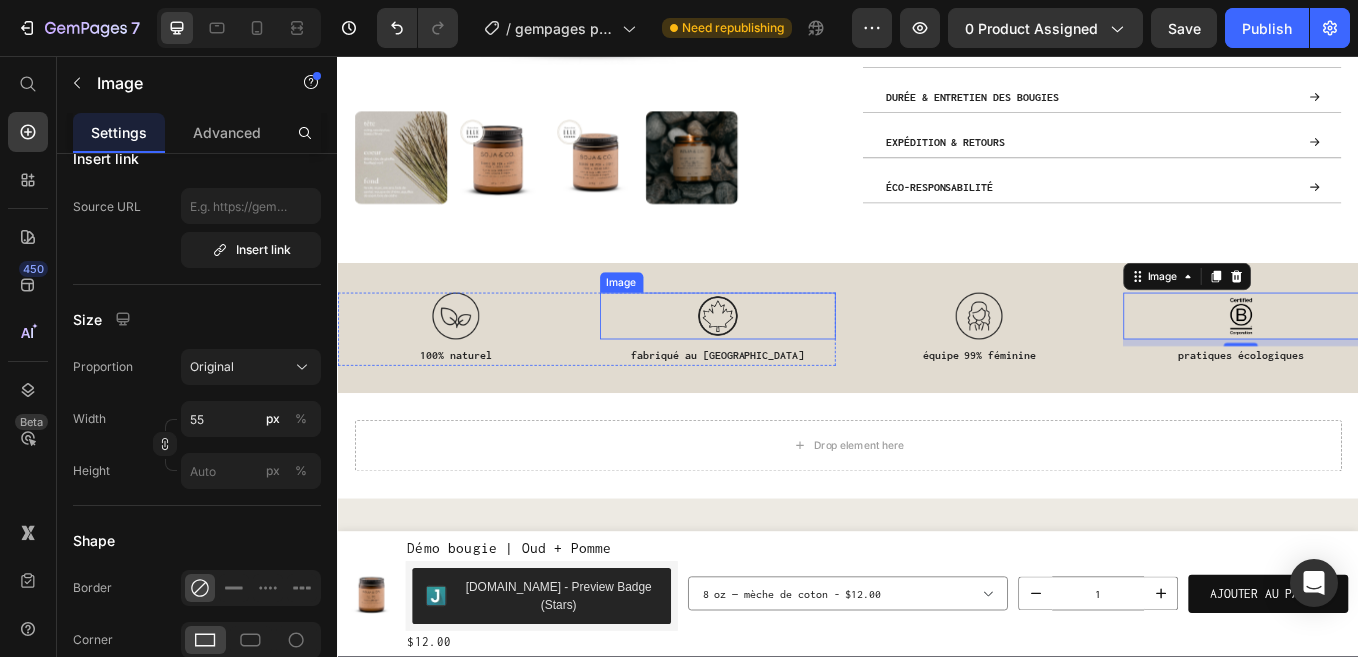 click at bounding box center [784, 362] 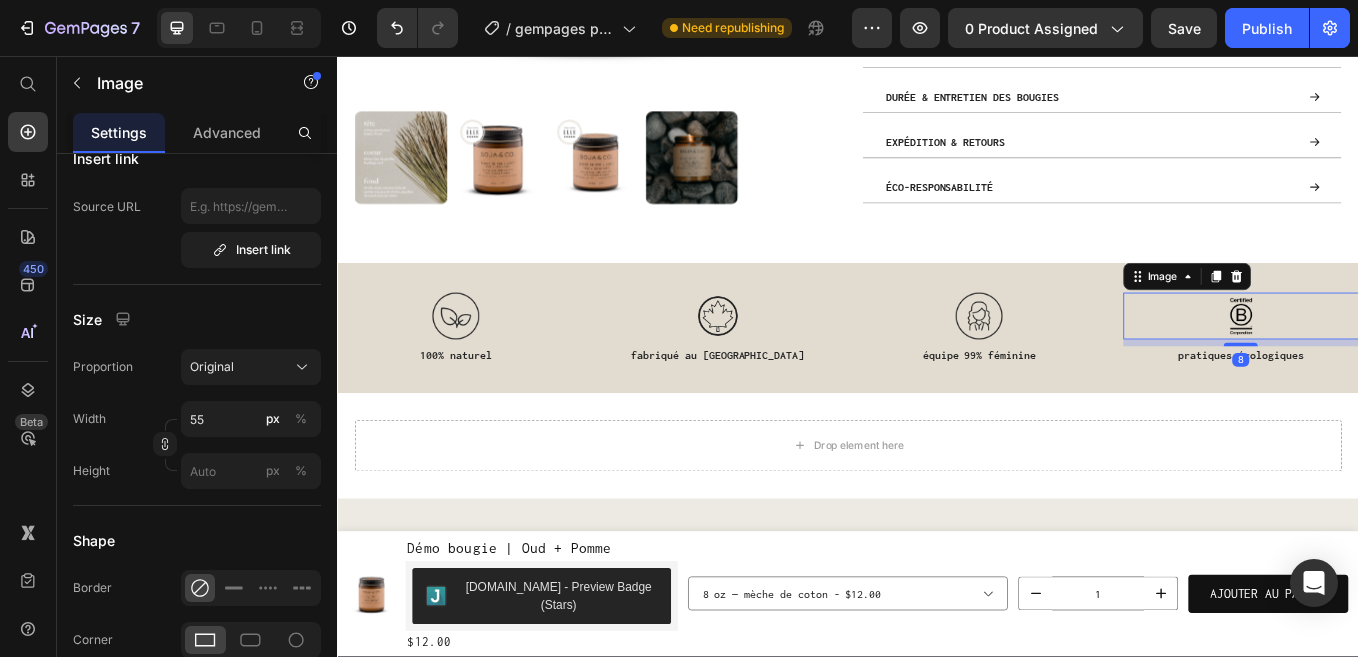 click at bounding box center (1399, 362) 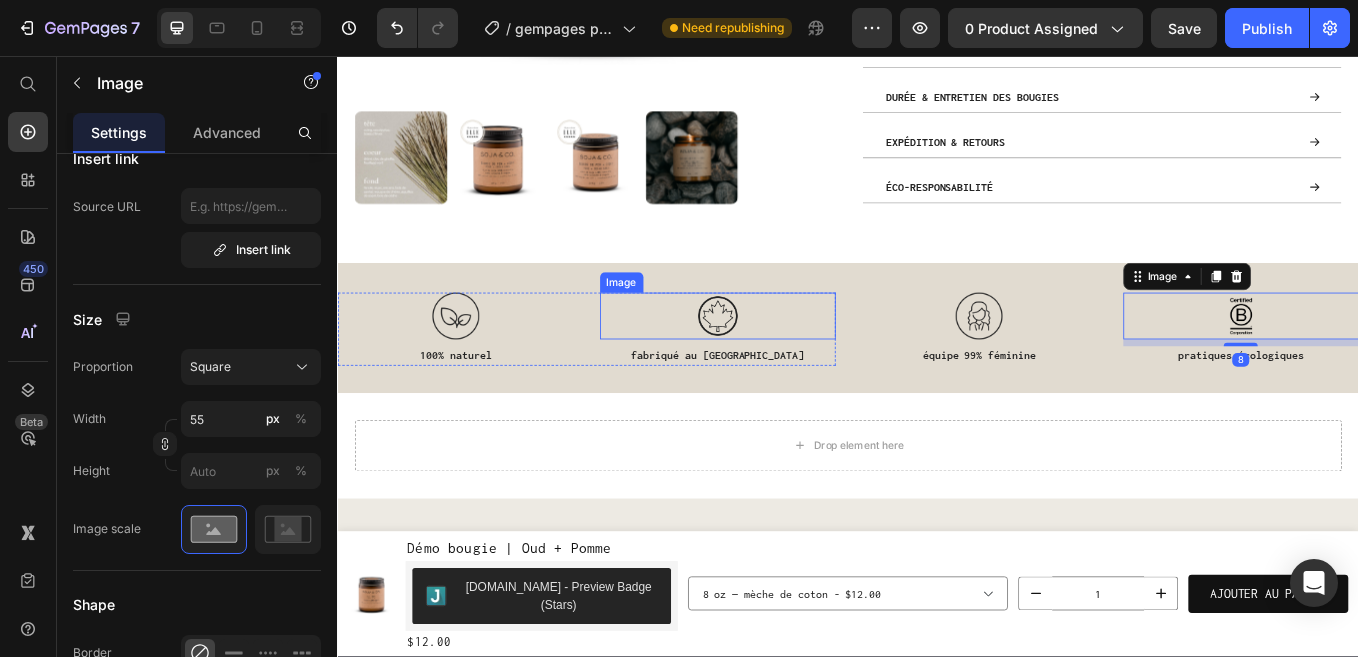 click at bounding box center [784, 362] 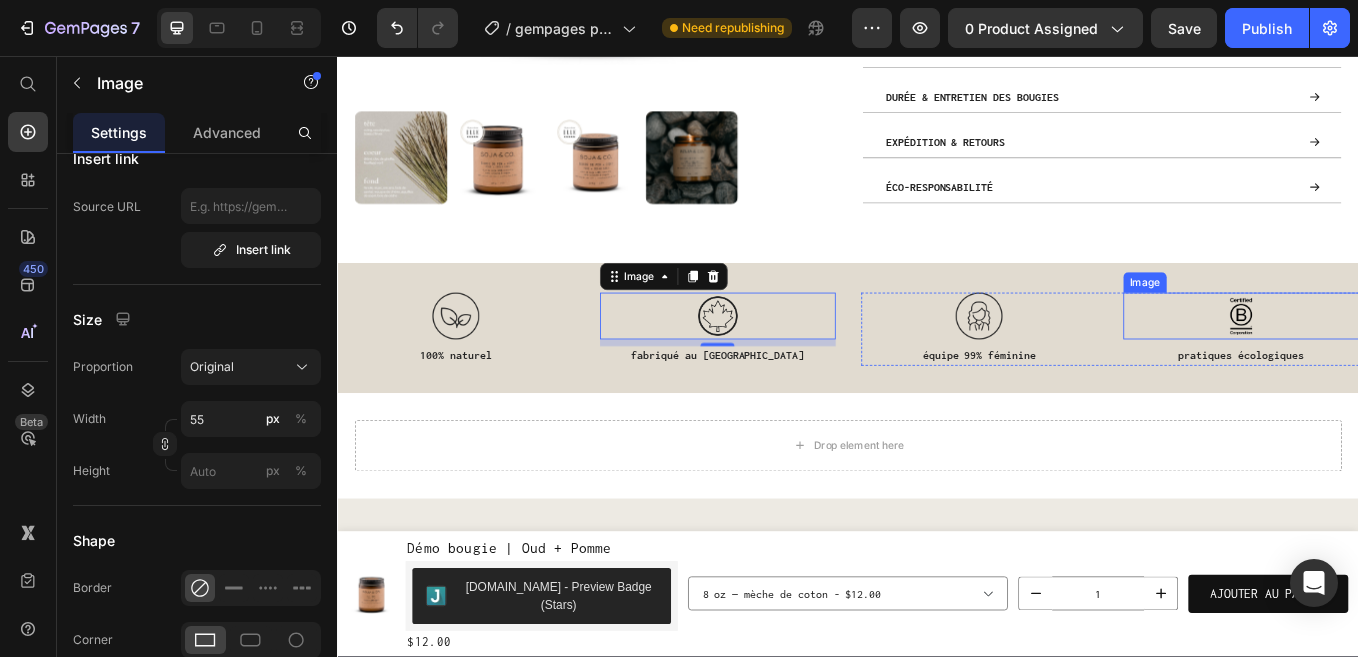 click at bounding box center [1399, 362] 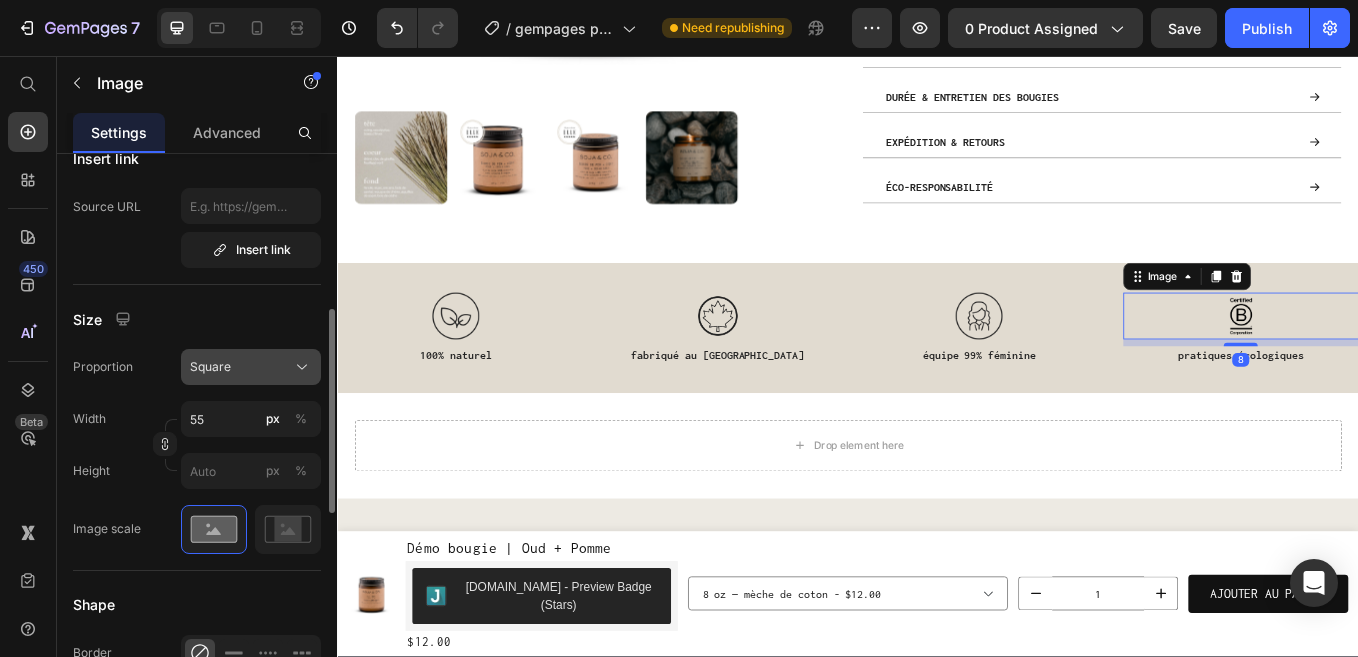 click on "Square" at bounding box center [210, 367] 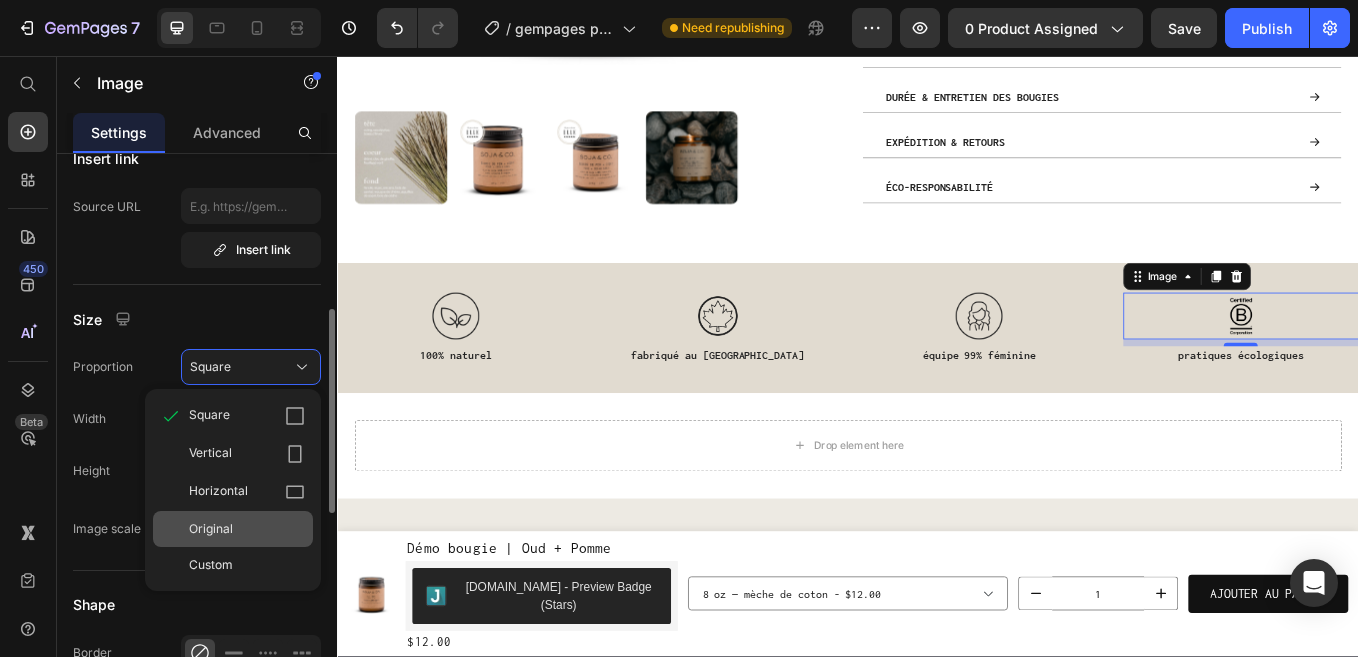 click on "Original" at bounding box center (211, 529) 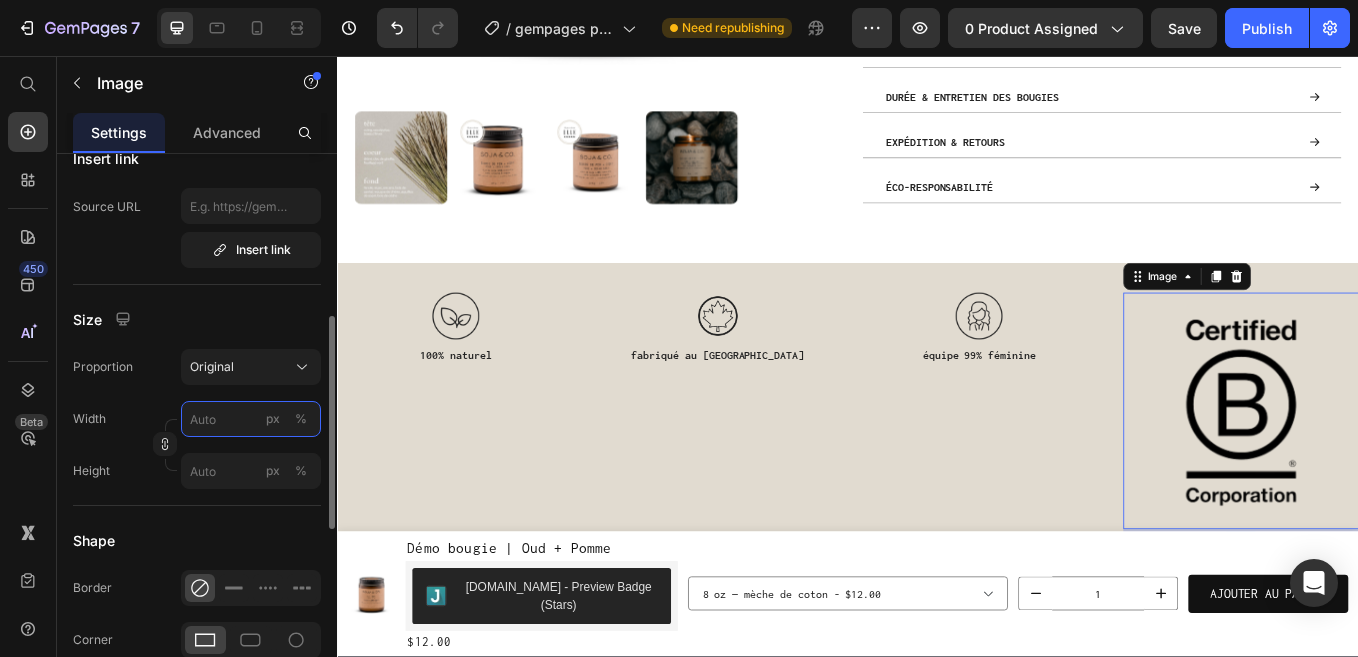 click on "px %" at bounding box center [251, 419] 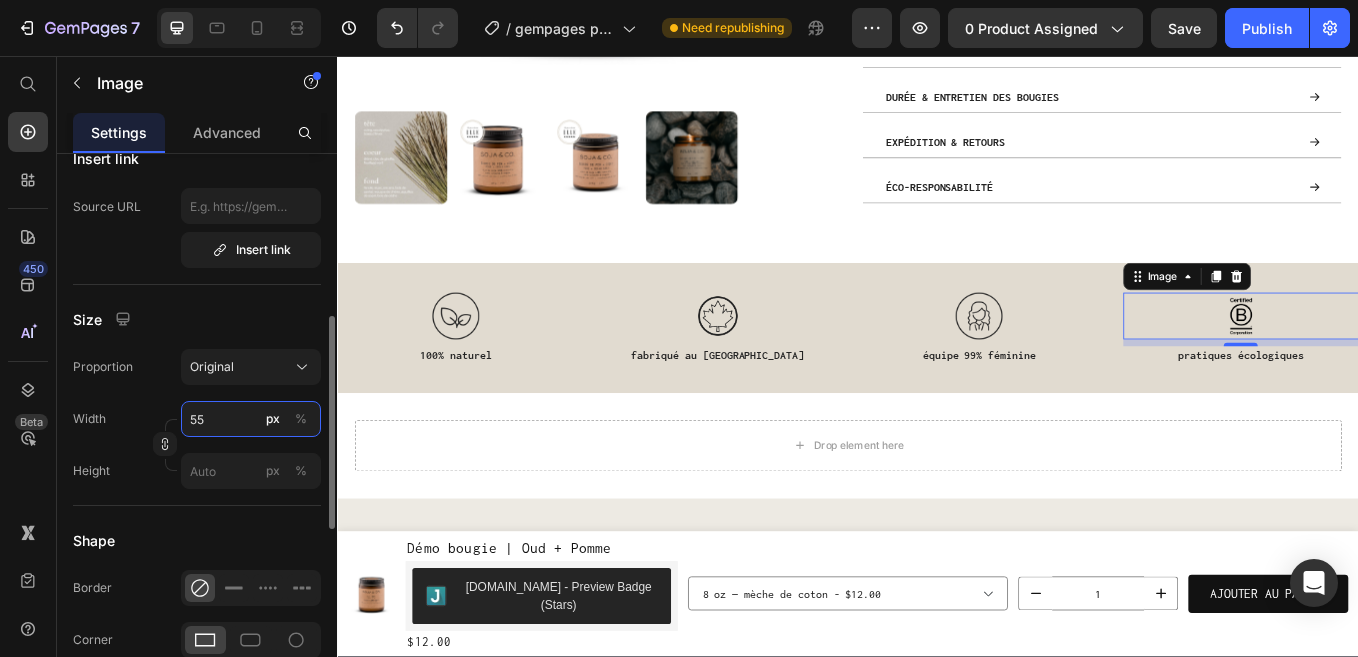 type on "5" 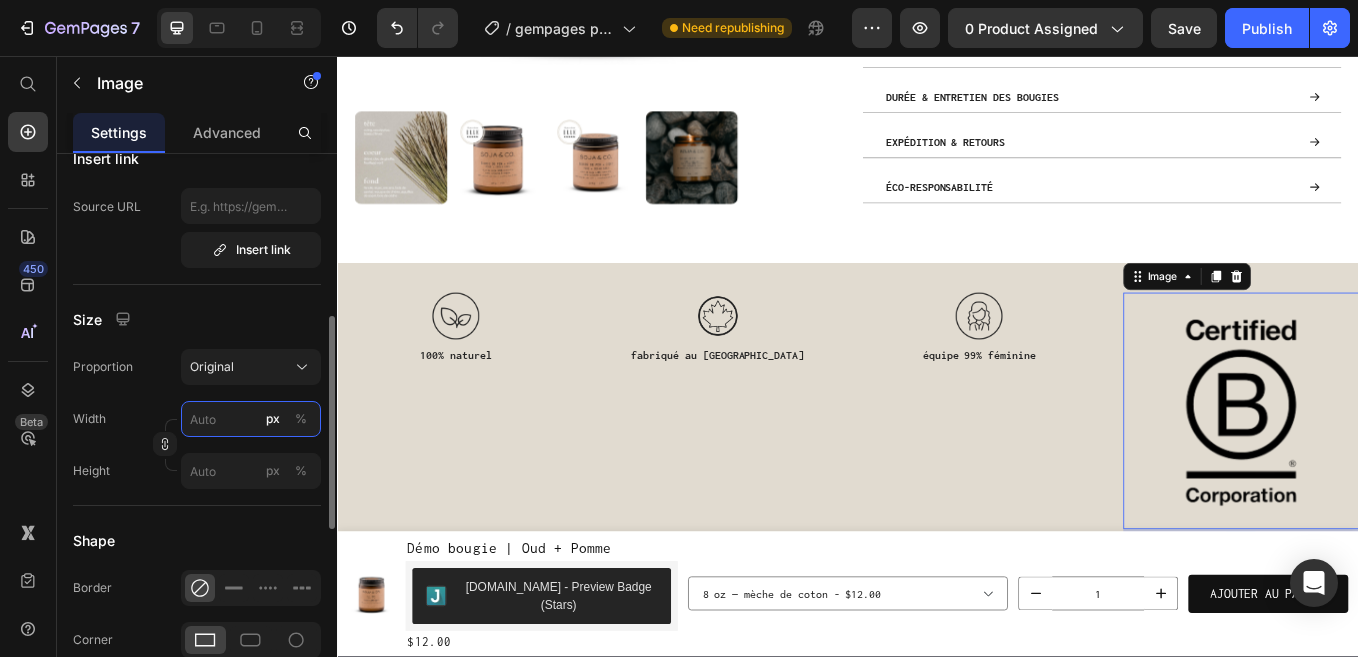 type on "5" 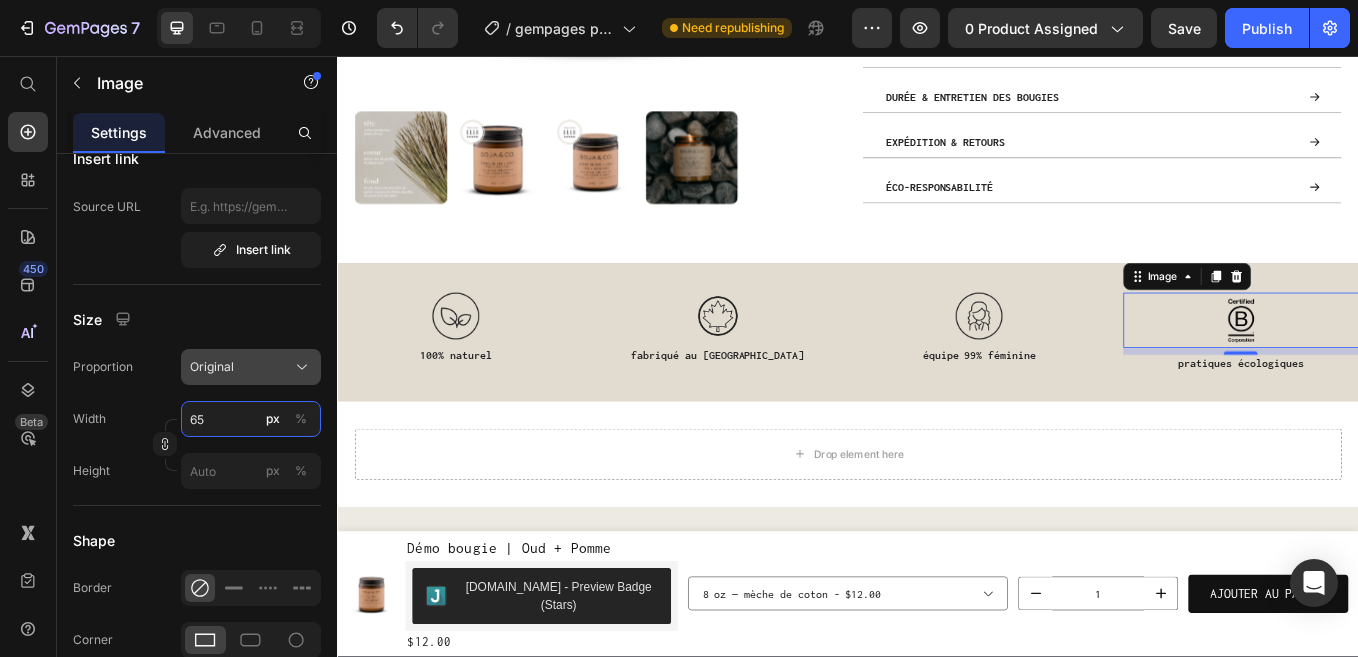 type on "6" 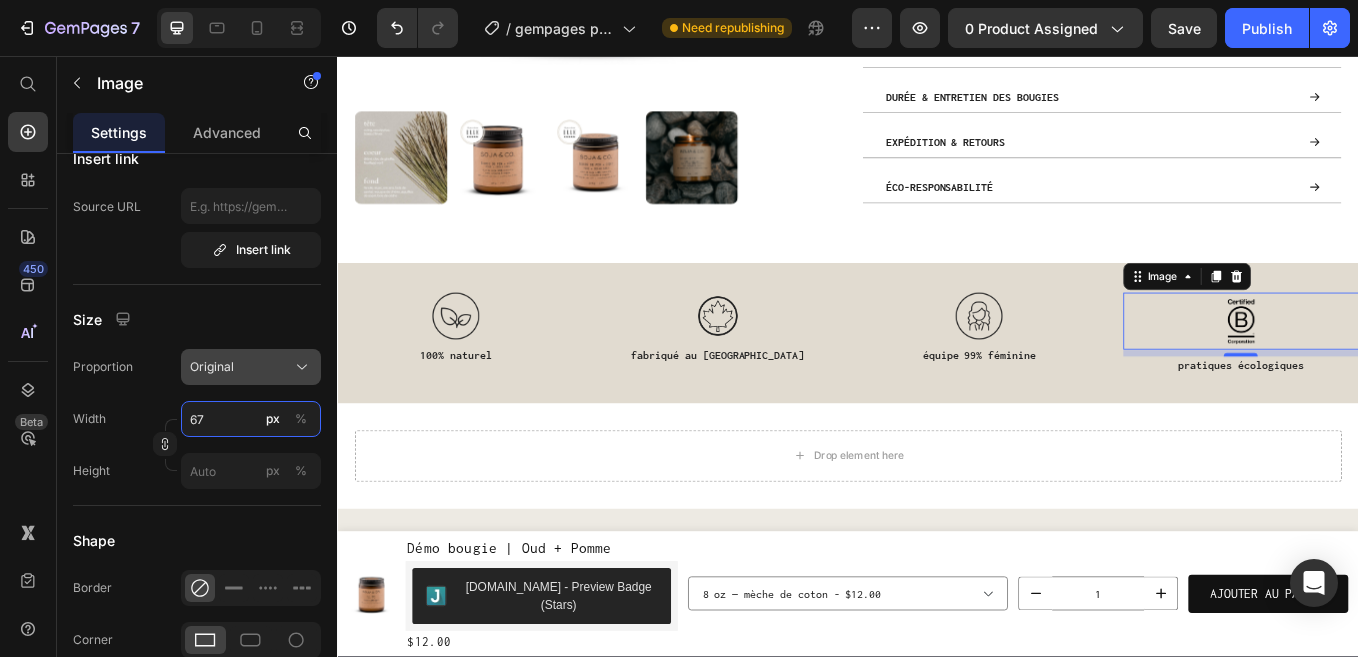 type on "6" 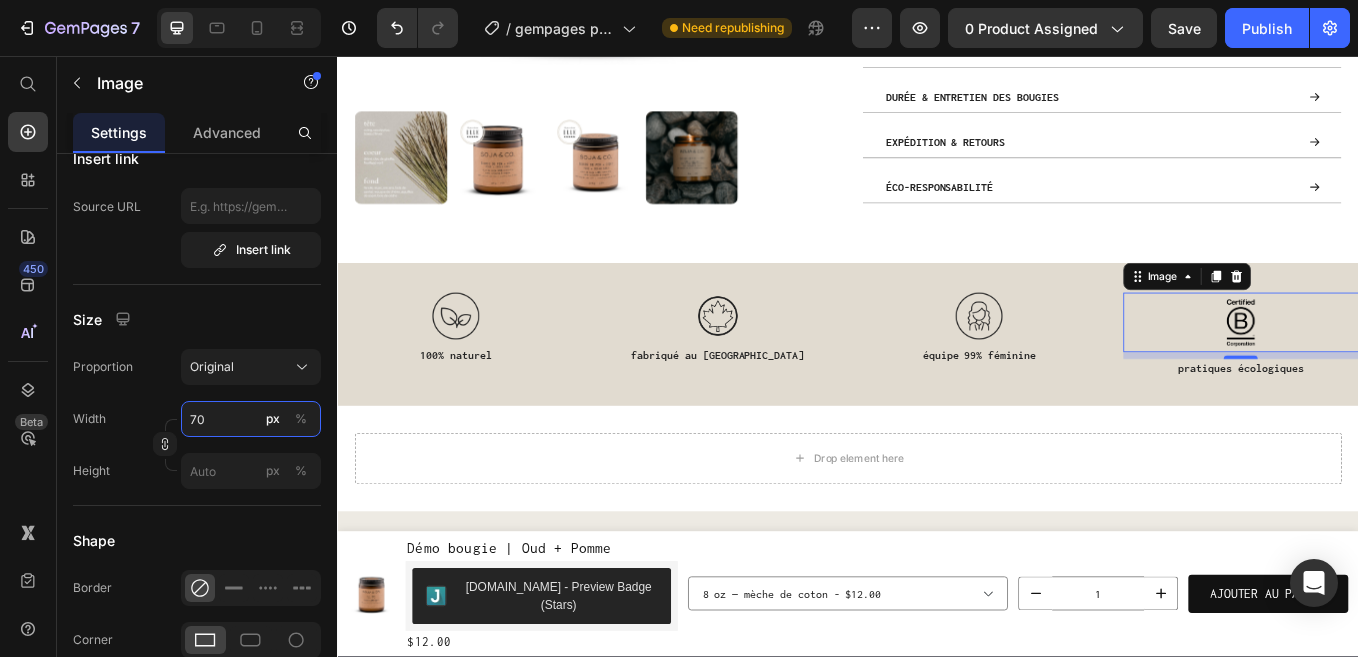 type on "70" 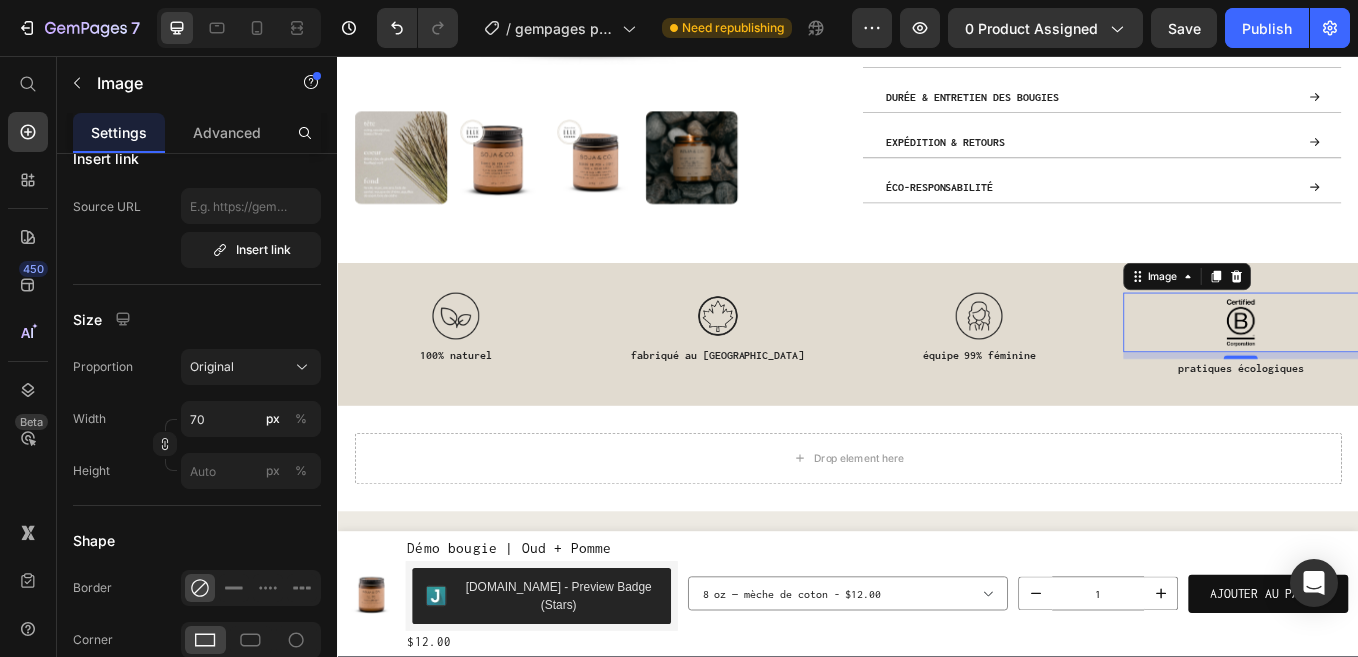 click on "Width 70 px %" at bounding box center (197, 419) 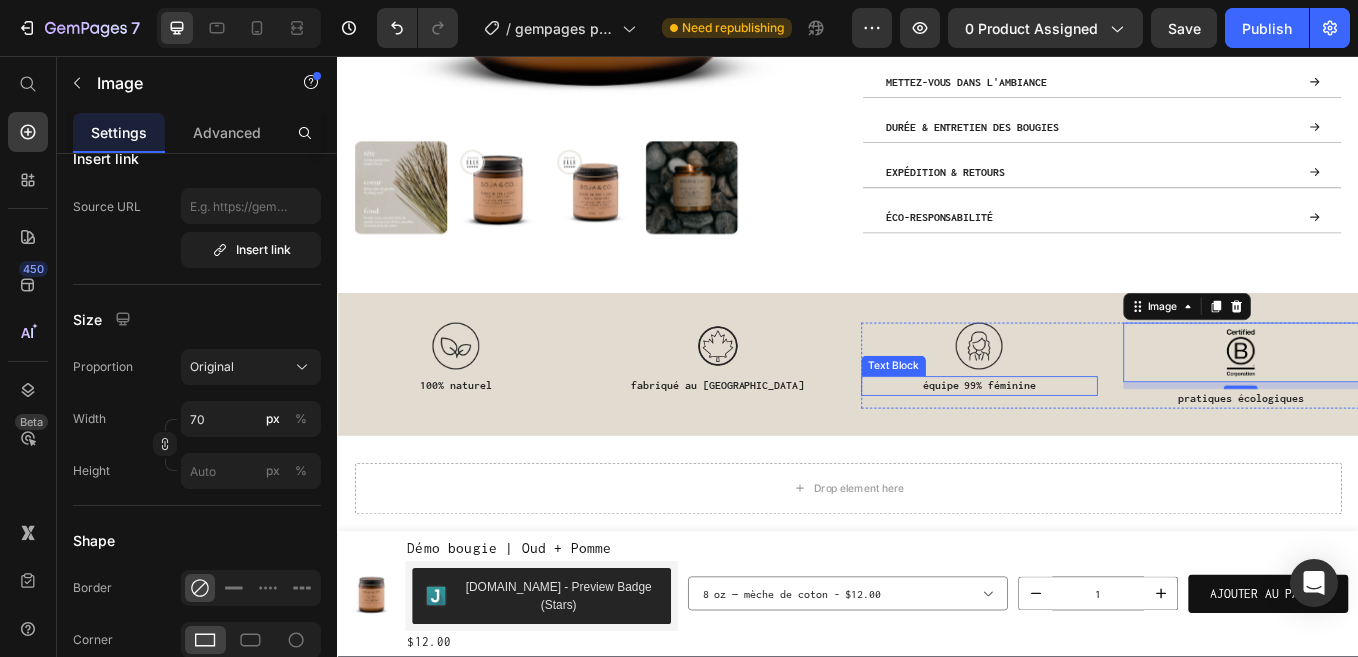 scroll, scrollTop: 1213, scrollLeft: 0, axis: vertical 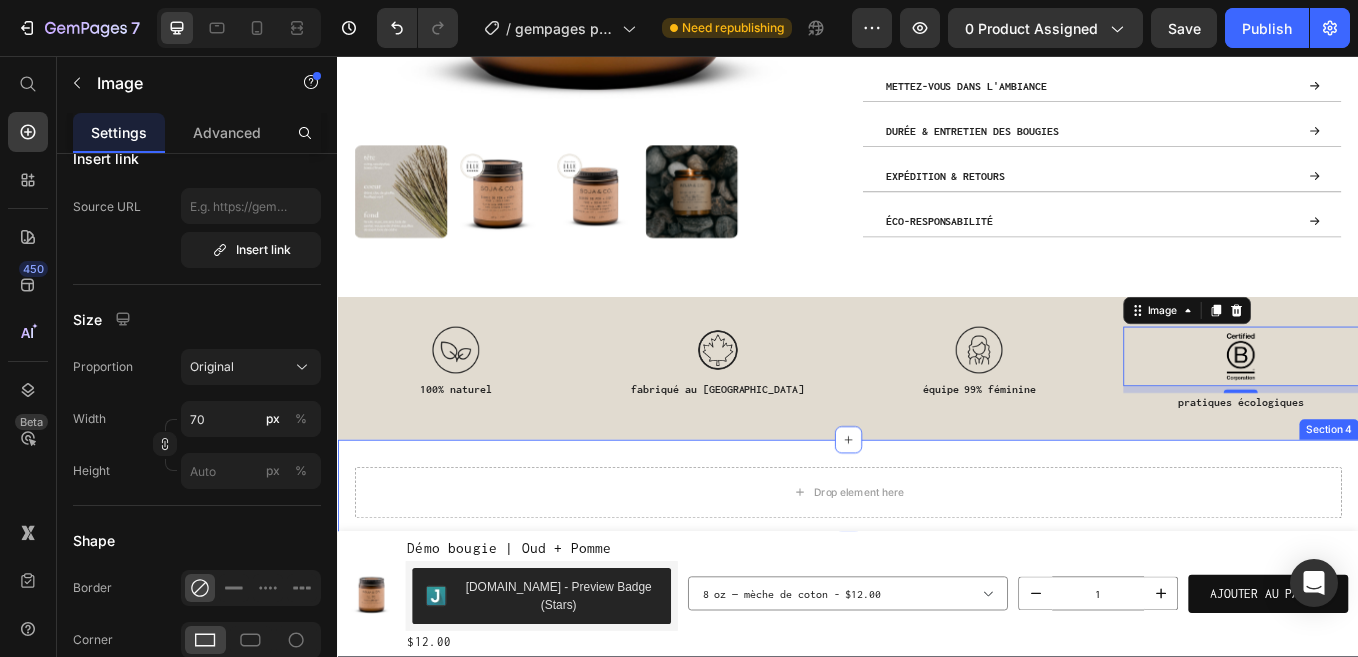 click on "Drop element here Section 4" at bounding box center (937, 569) 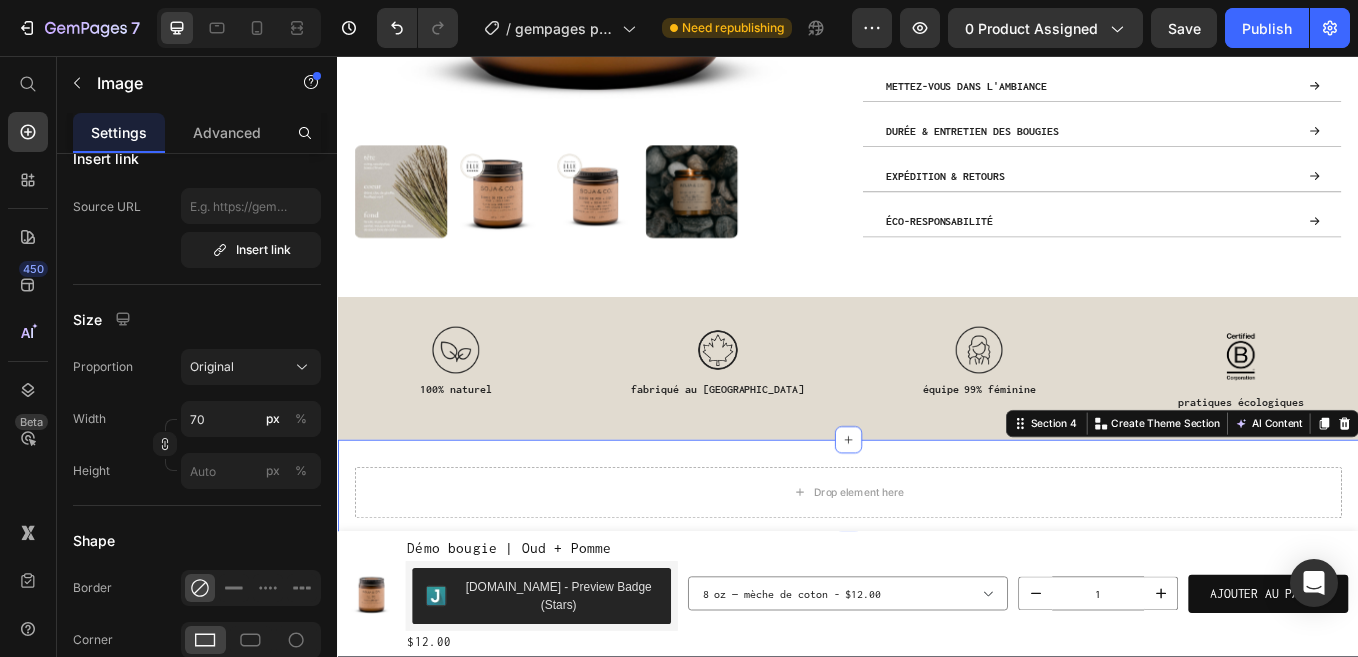 scroll, scrollTop: 0, scrollLeft: 0, axis: both 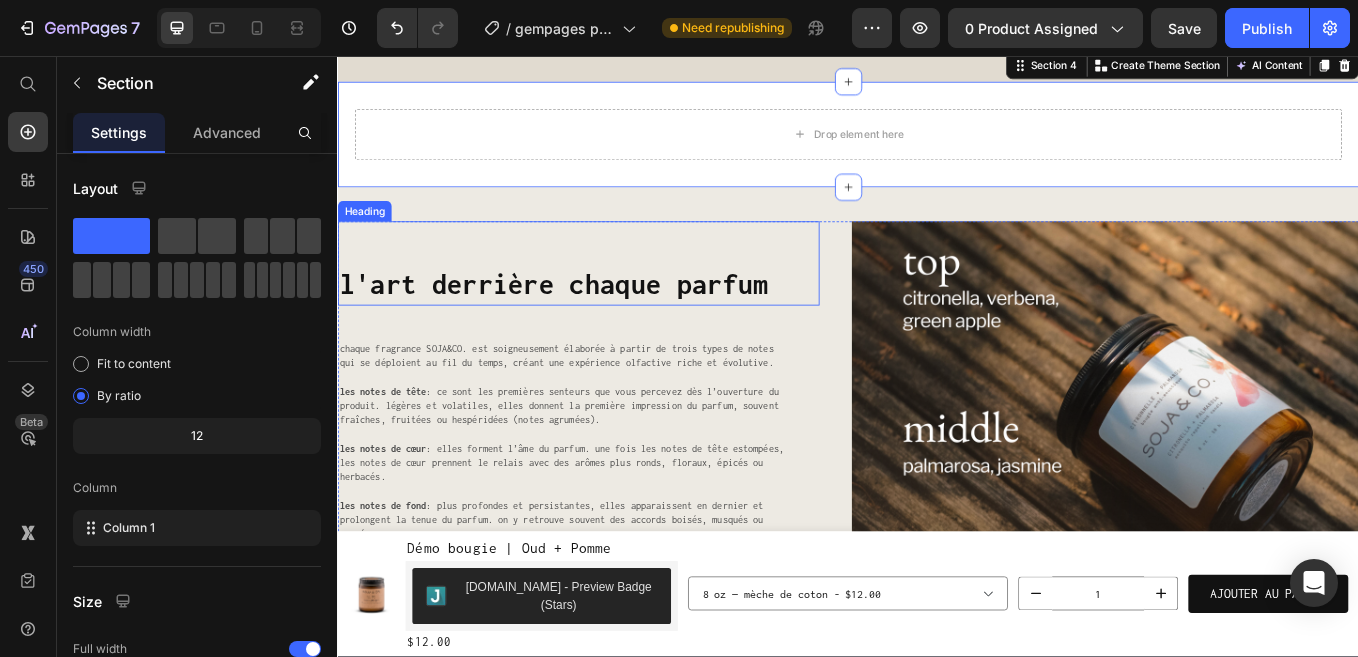 click on "l'art derrière chaque parfum" at bounding box center [620, 326] 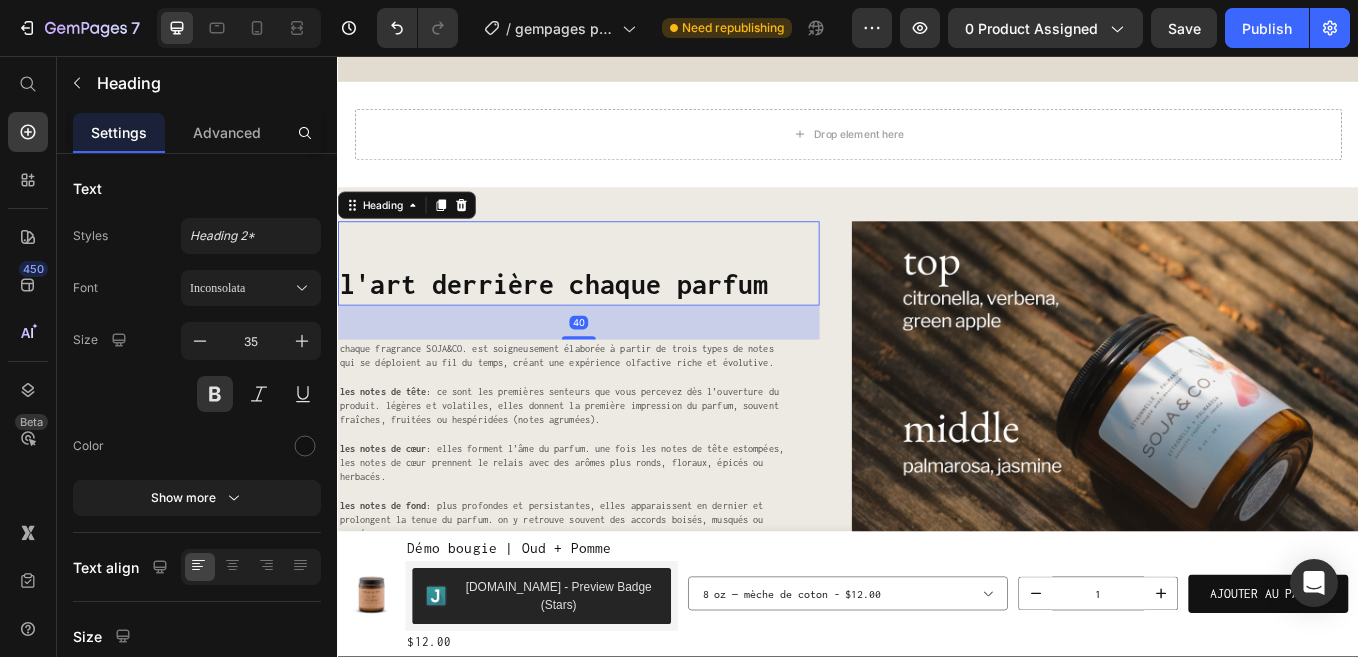 click on "l'art derrière chaque parfum" at bounding box center (620, 326) 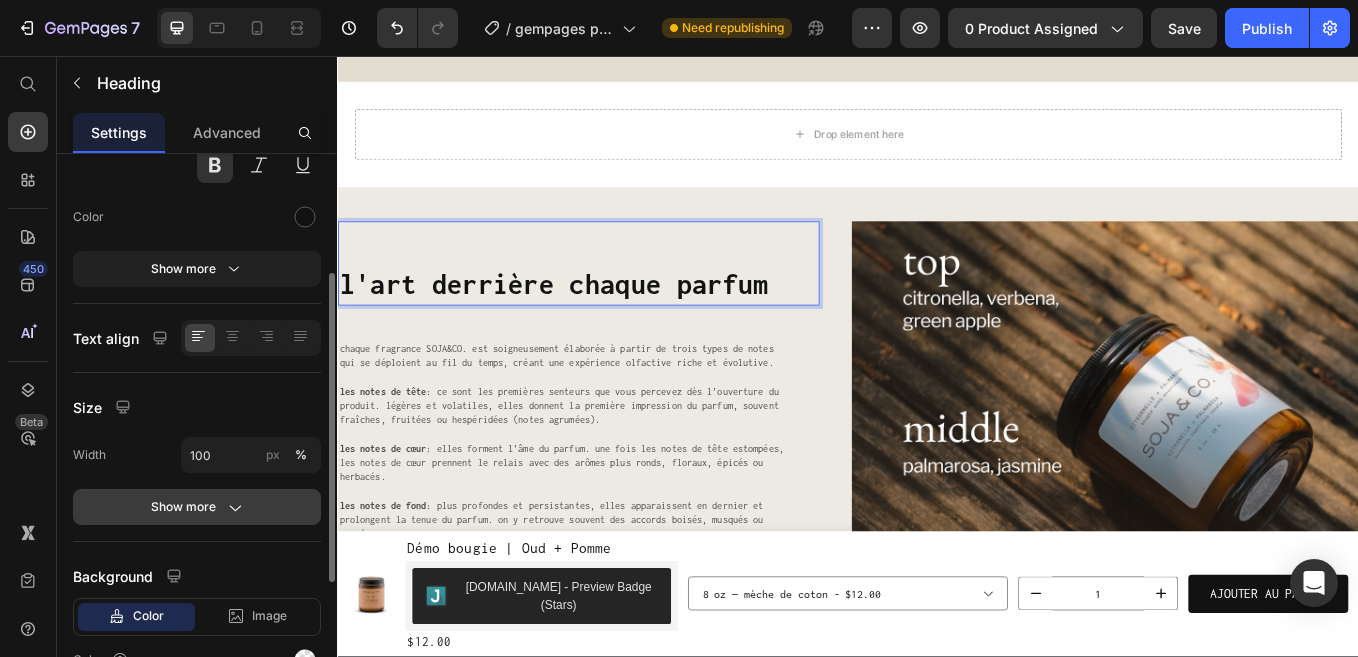 scroll, scrollTop: 205, scrollLeft: 0, axis: vertical 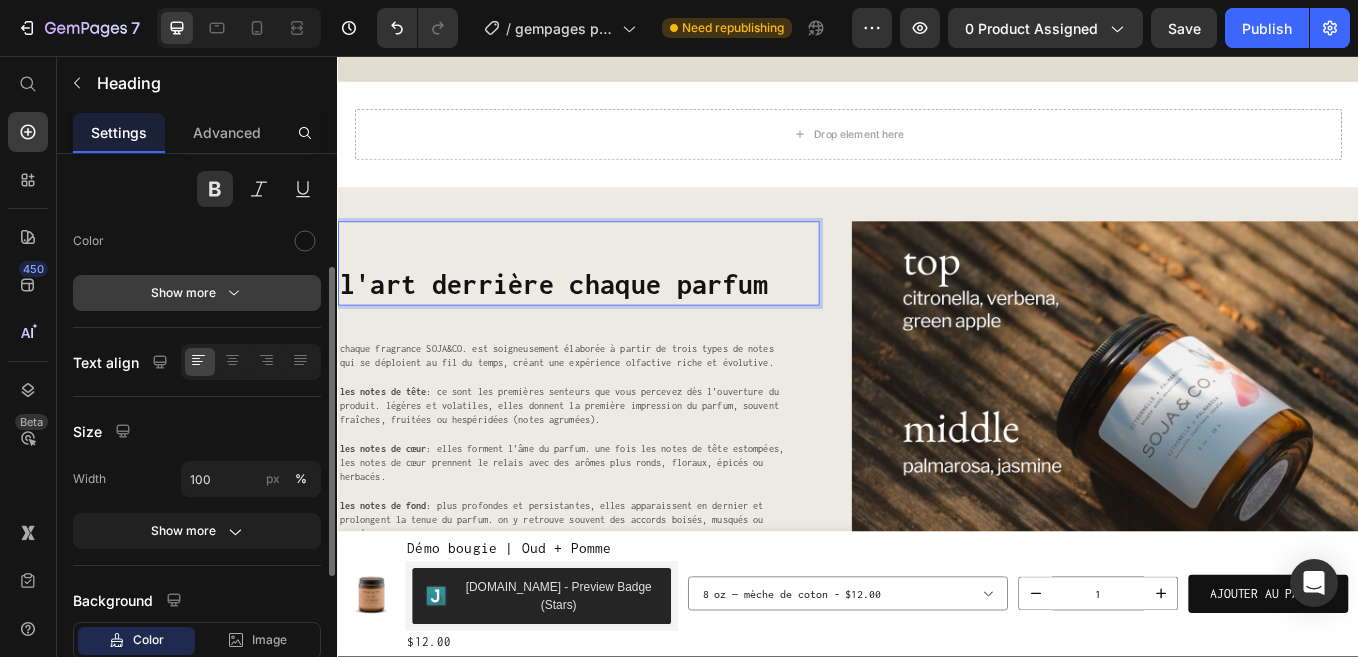 click on "Show more" at bounding box center [197, 293] 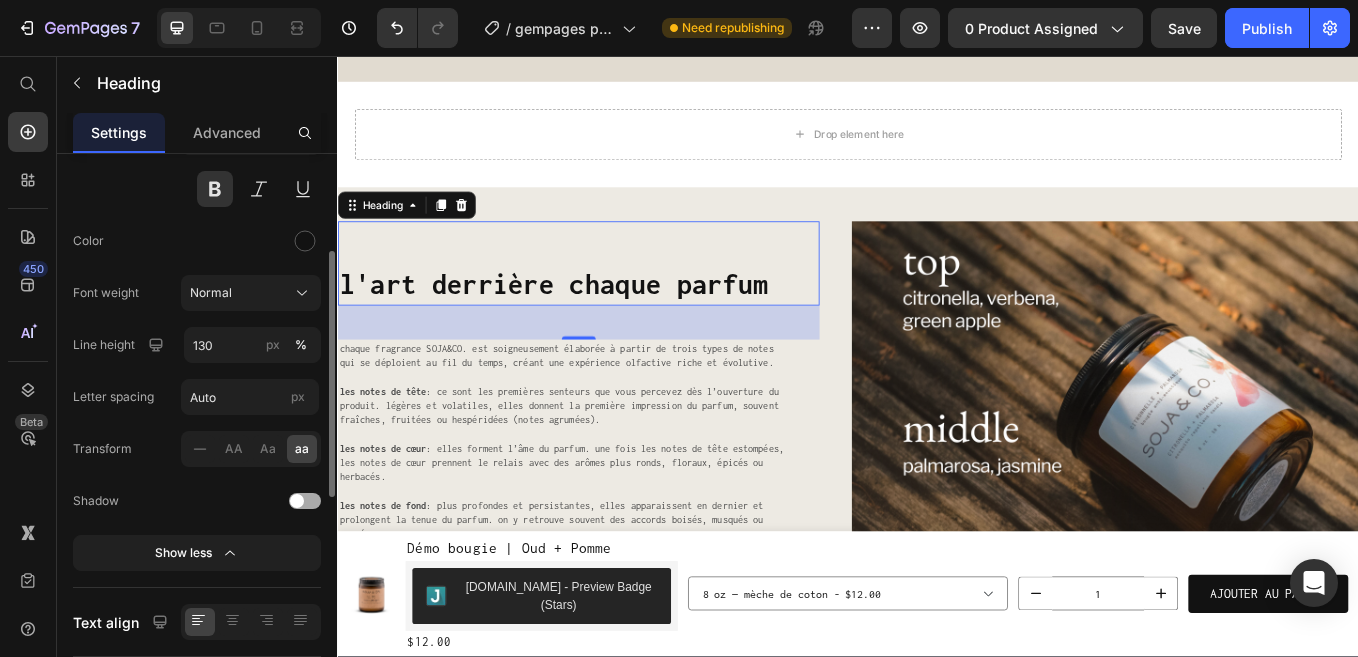 scroll, scrollTop: 226, scrollLeft: 0, axis: vertical 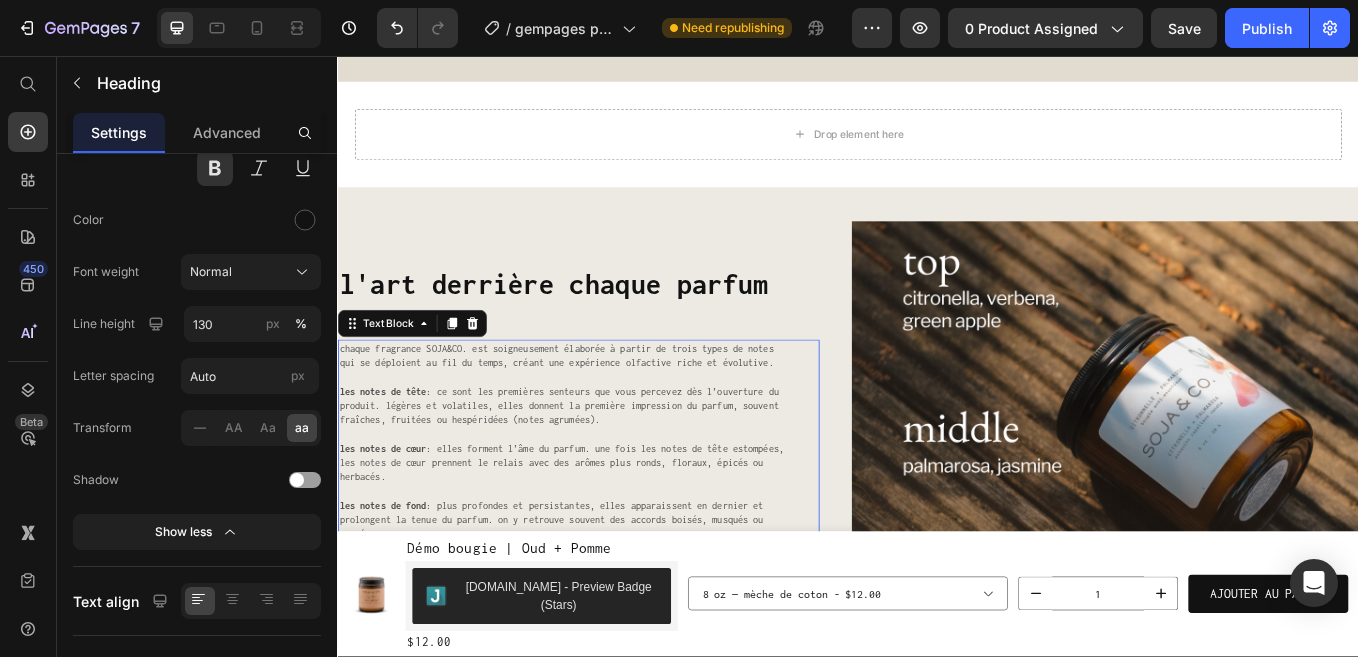 click at bounding box center (605, 434) 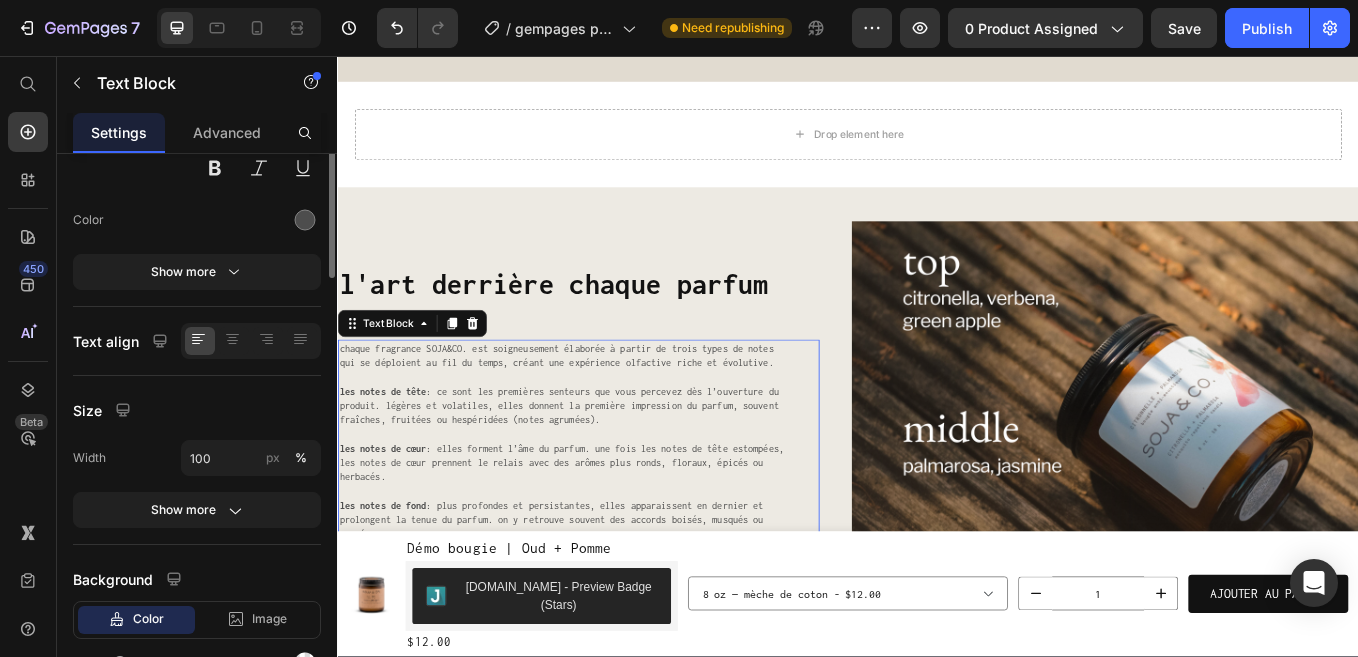 scroll, scrollTop: 0, scrollLeft: 0, axis: both 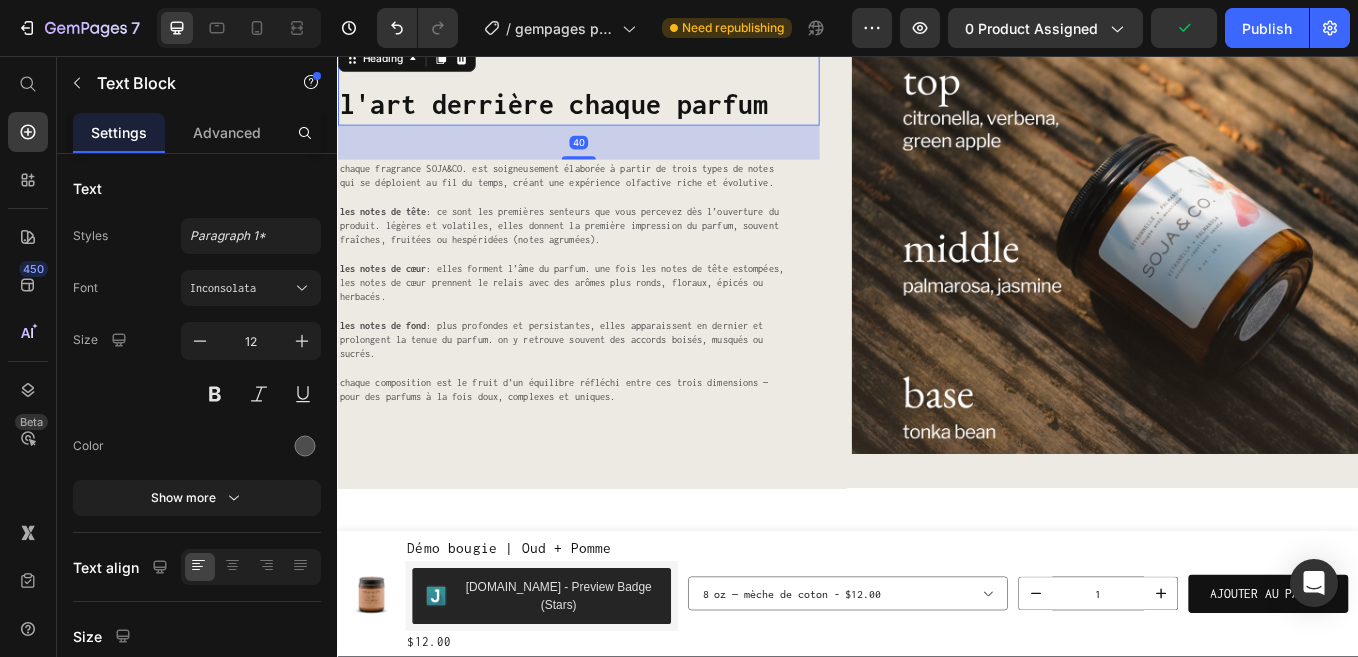 click on "l'art derrière chaque parfum" at bounding box center (620, 114) 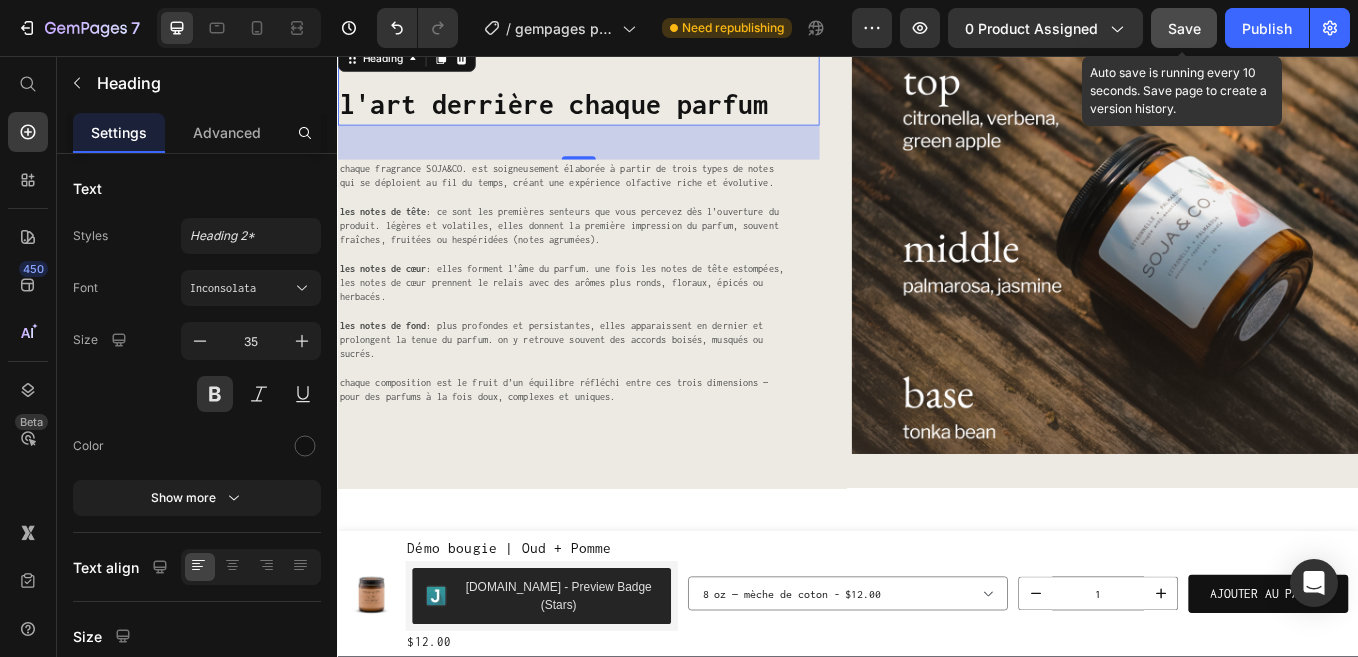 click on "Save" 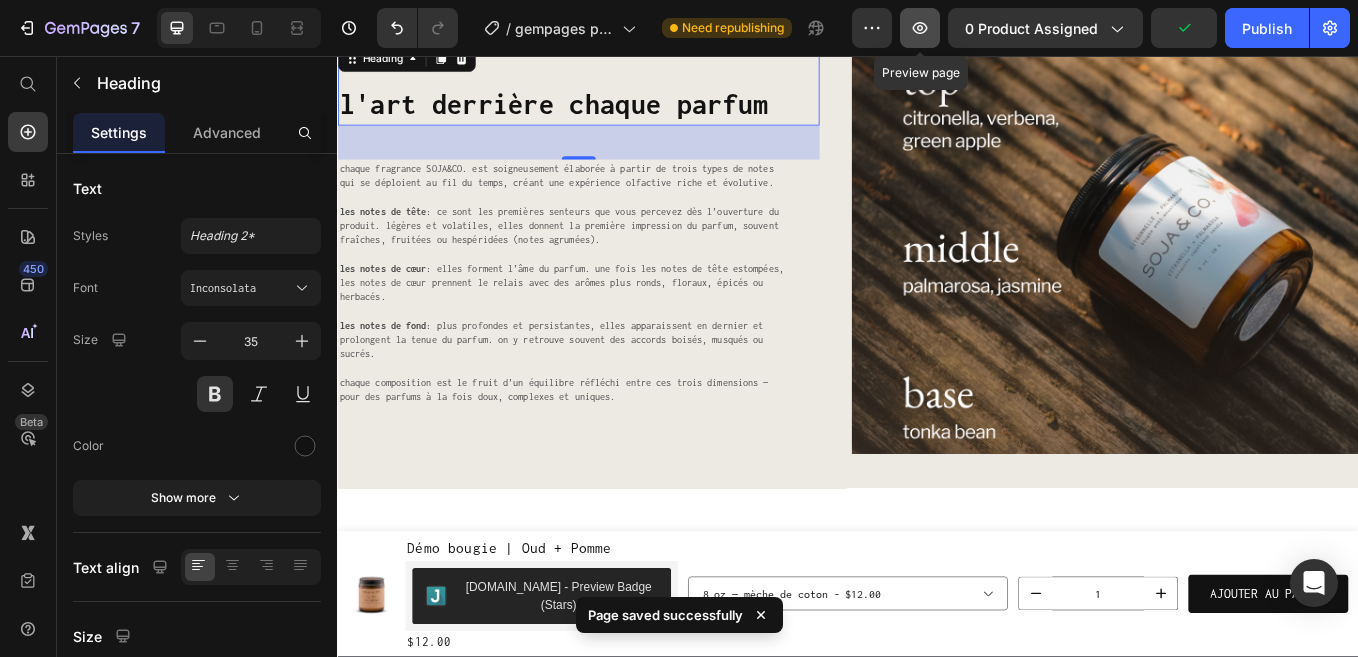 click 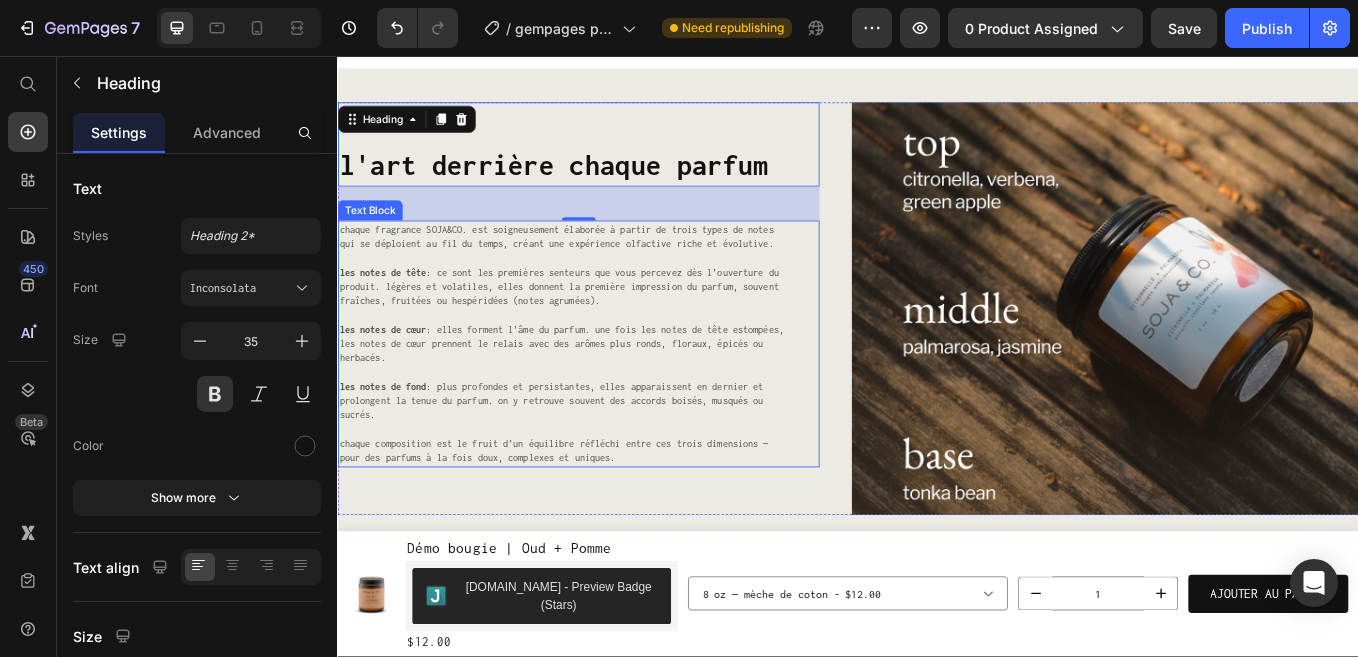 scroll, scrollTop: 1771, scrollLeft: 0, axis: vertical 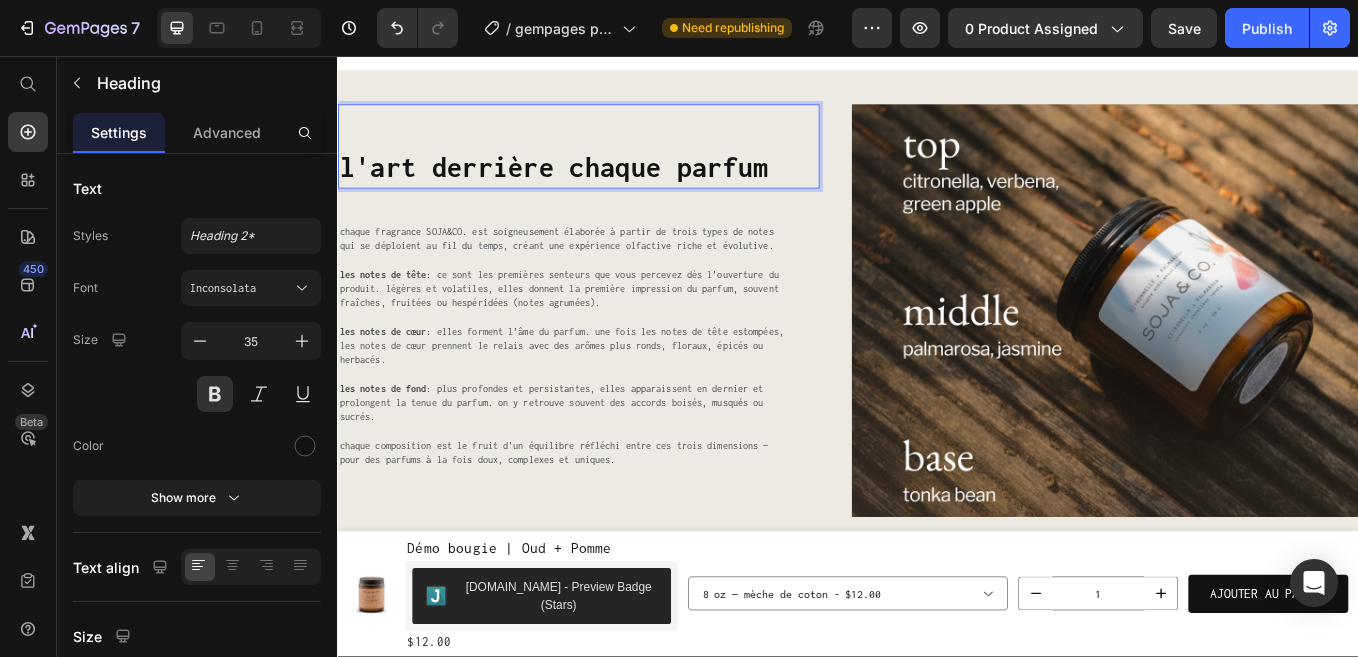 click on "l'art derrière chaque parfum" at bounding box center [620, 188] 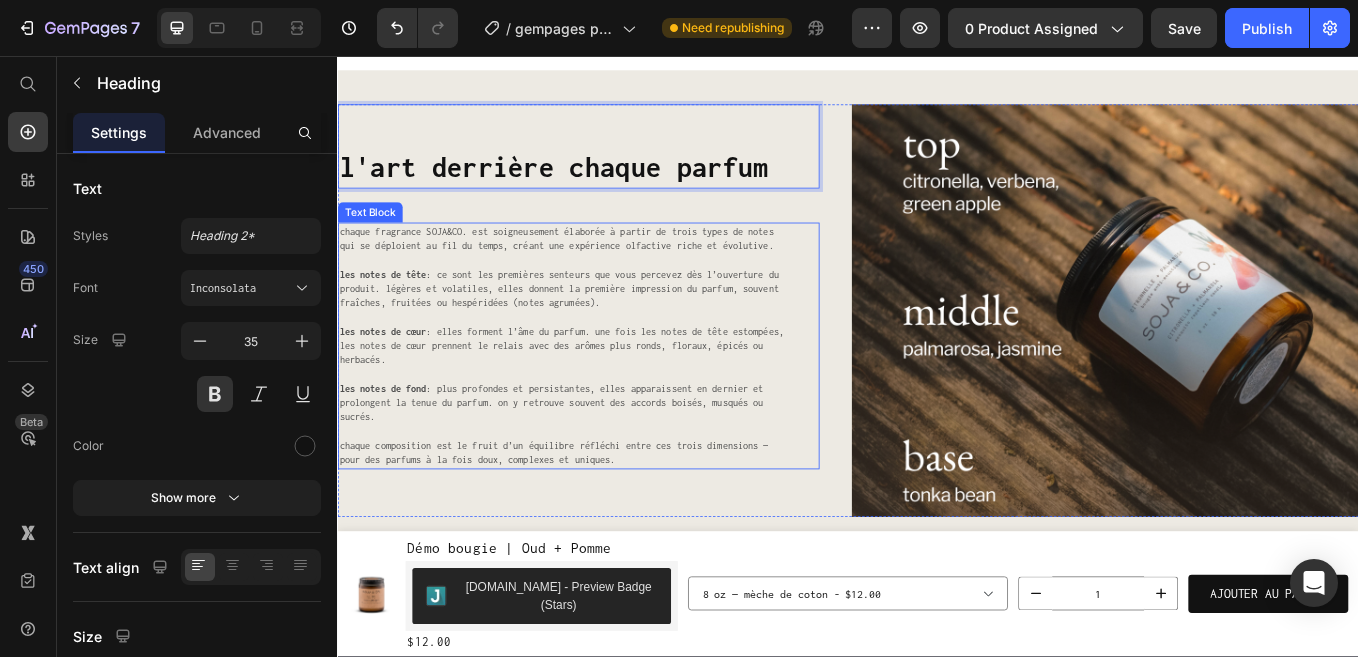 click on "les notes de tête  : ce sont les premières senteurs que vous percevez dès l’ouverture du produit. légères et volatiles, elles donnent la première impression du parfum, souvent fraîches, fruitées ou hespéridées (notes agrumées)." at bounding box center [605, 330] 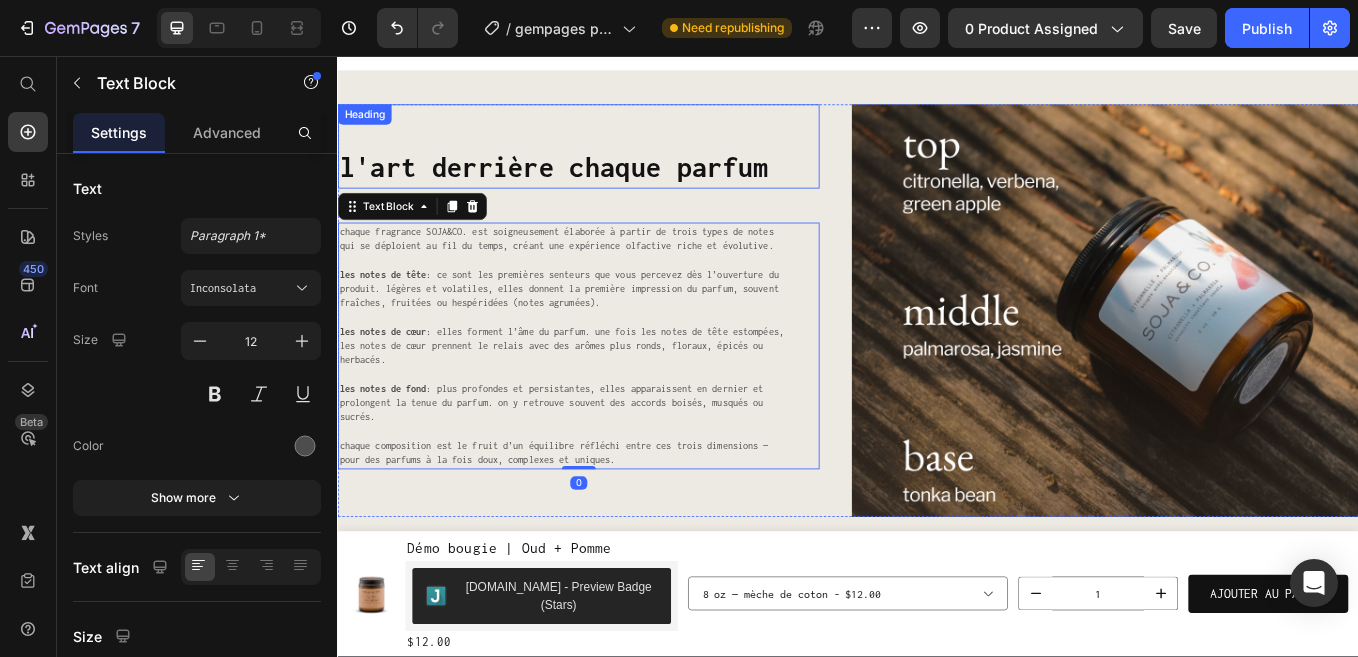 click on "l'art derrière chaque parfum Heading" at bounding box center (620, 163) 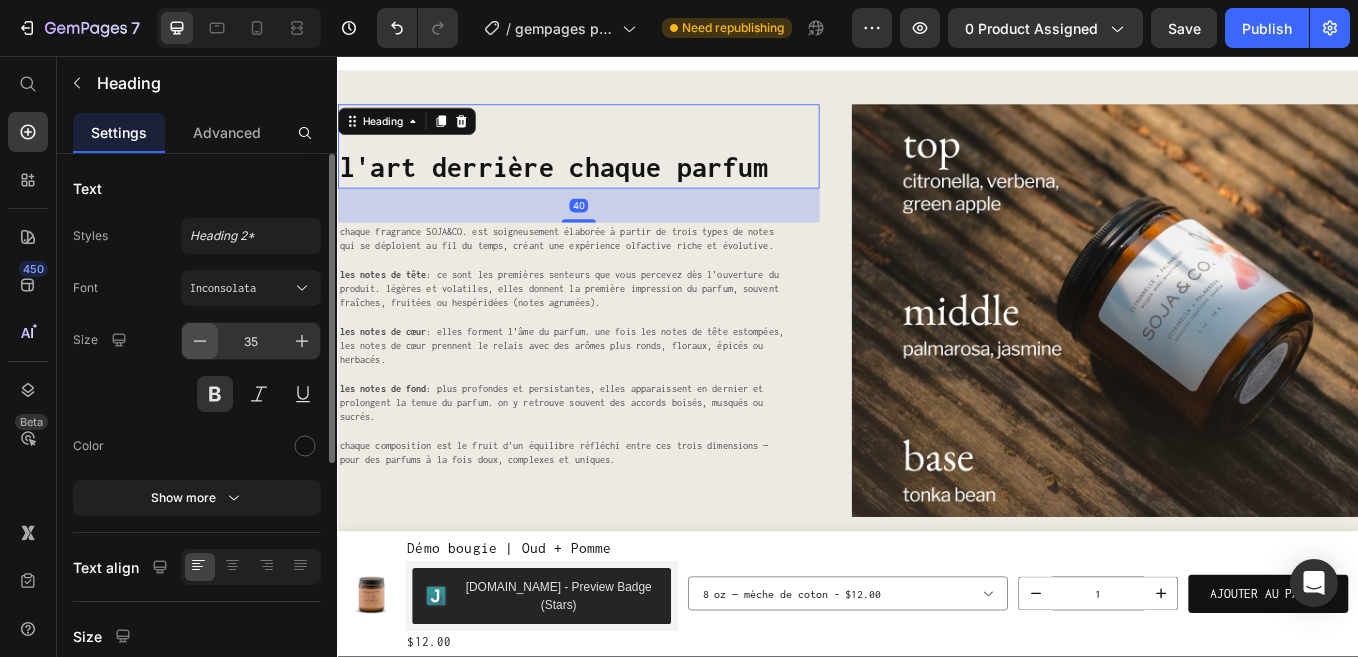 click 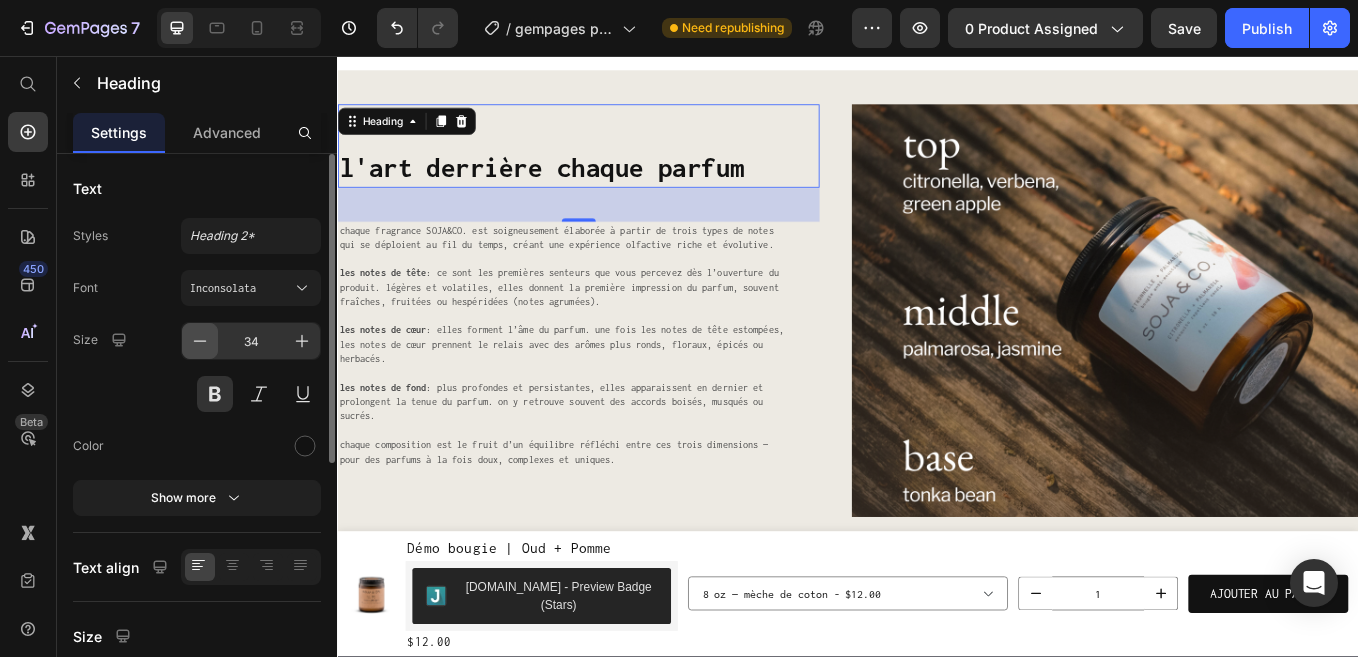 click 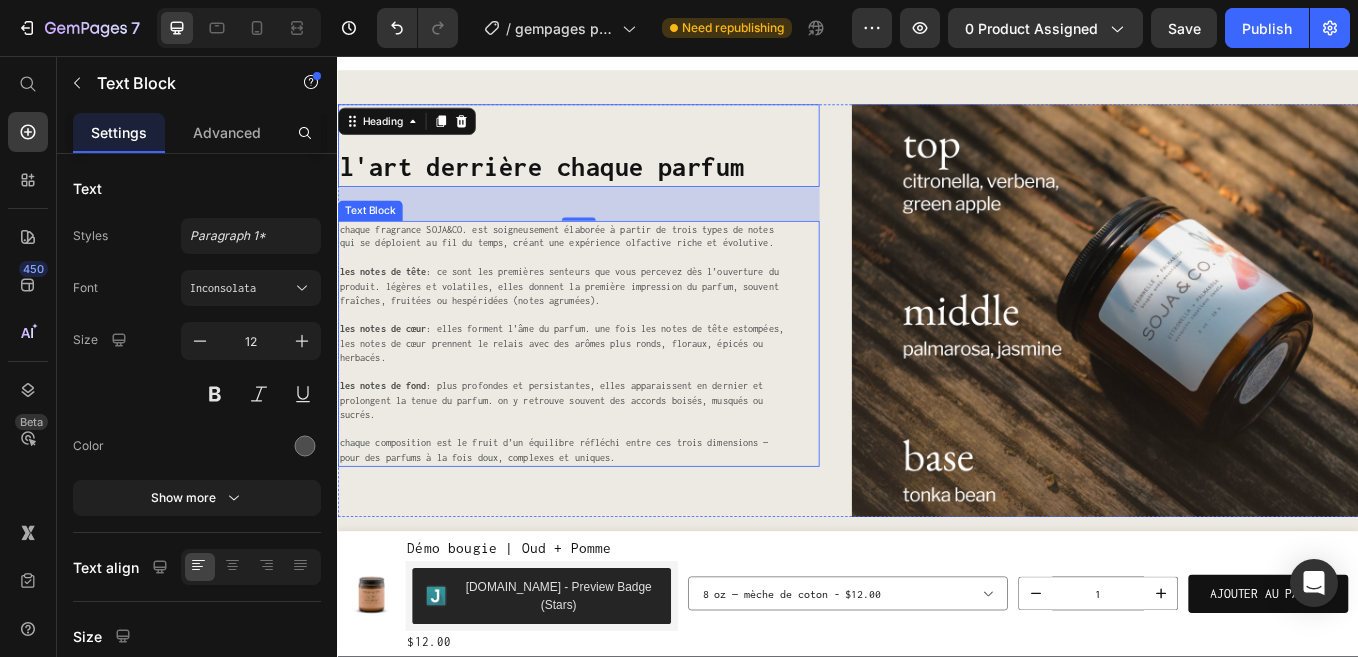 click on "les notes de cœur  : elles forment l’âme du parfum. une fois les notes de tête estompées, les notes de cœur prennent le relais avec des arômes plus ronds, floraux, épicés ou herbacés." at bounding box center (605, 394) 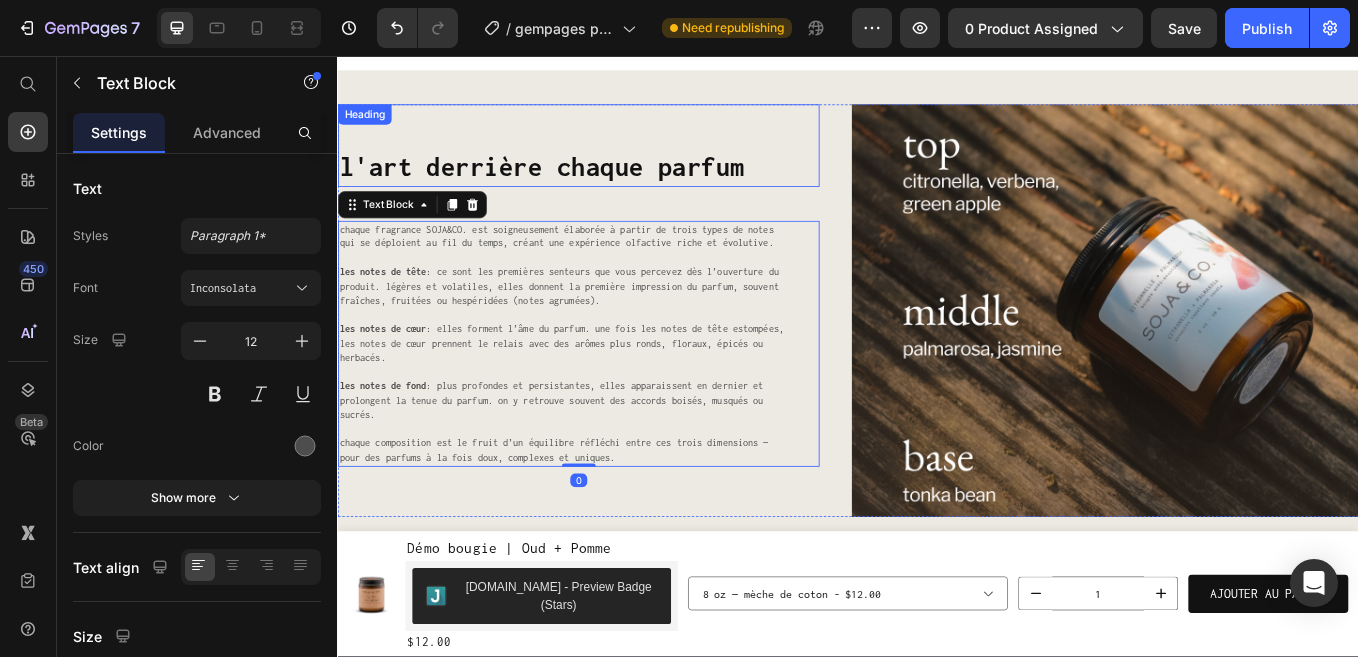 click on "l'art derrière chaque parfum" at bounding box center [620, 186] 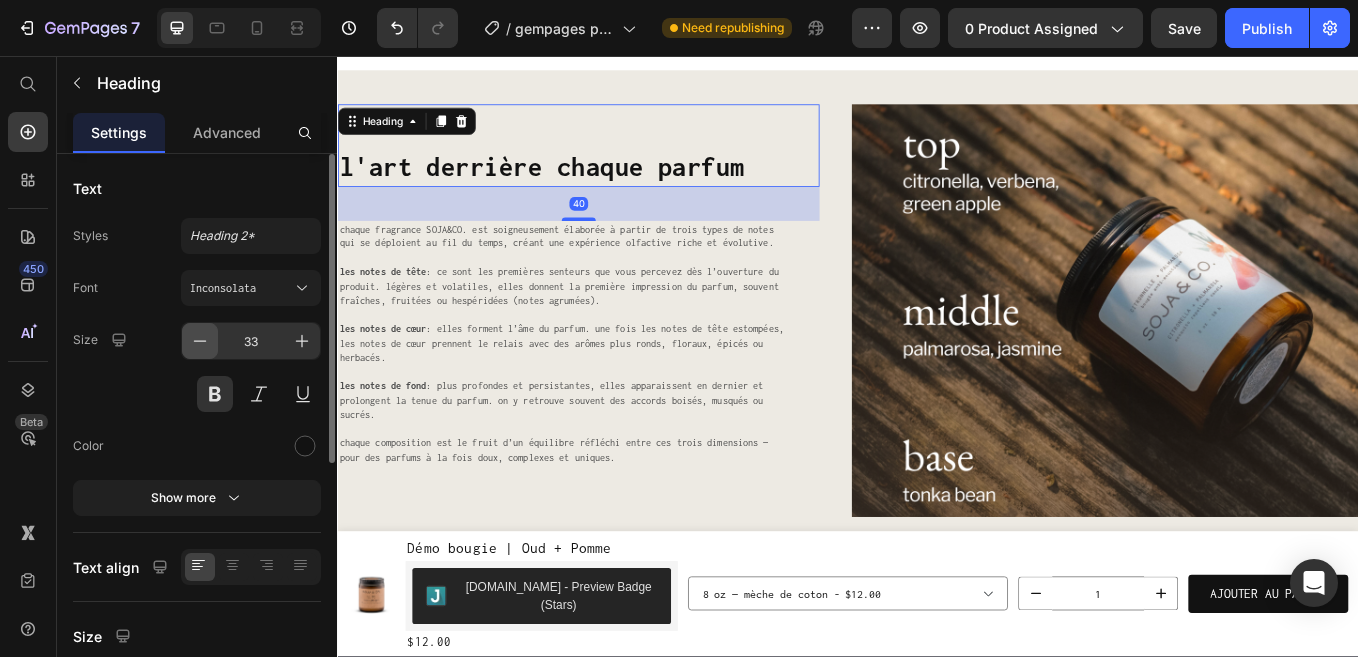 click 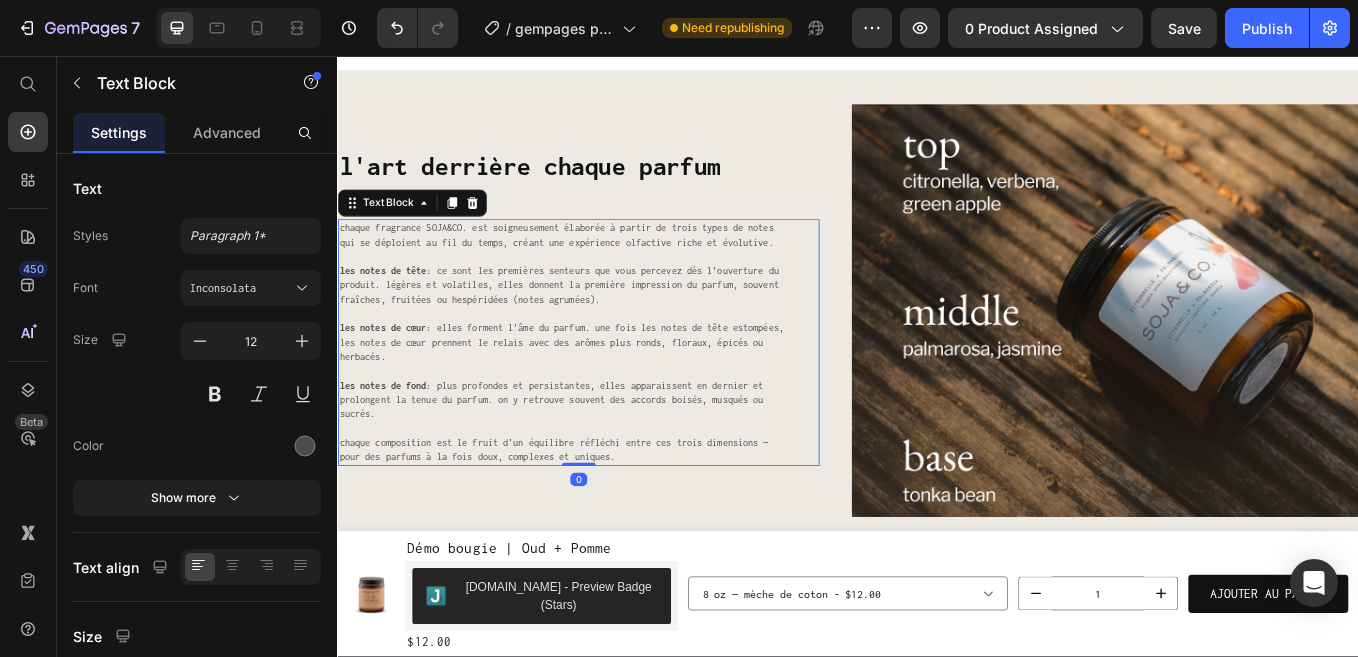 click on "les notes de cœur  : elles forment l’âme du parfum. une fois les notes de tête estompées, les notes de cœur prennent le relais avec des arômes plus ronds, floraux, épicés ou herbacés." at bounding box center [605, 393] 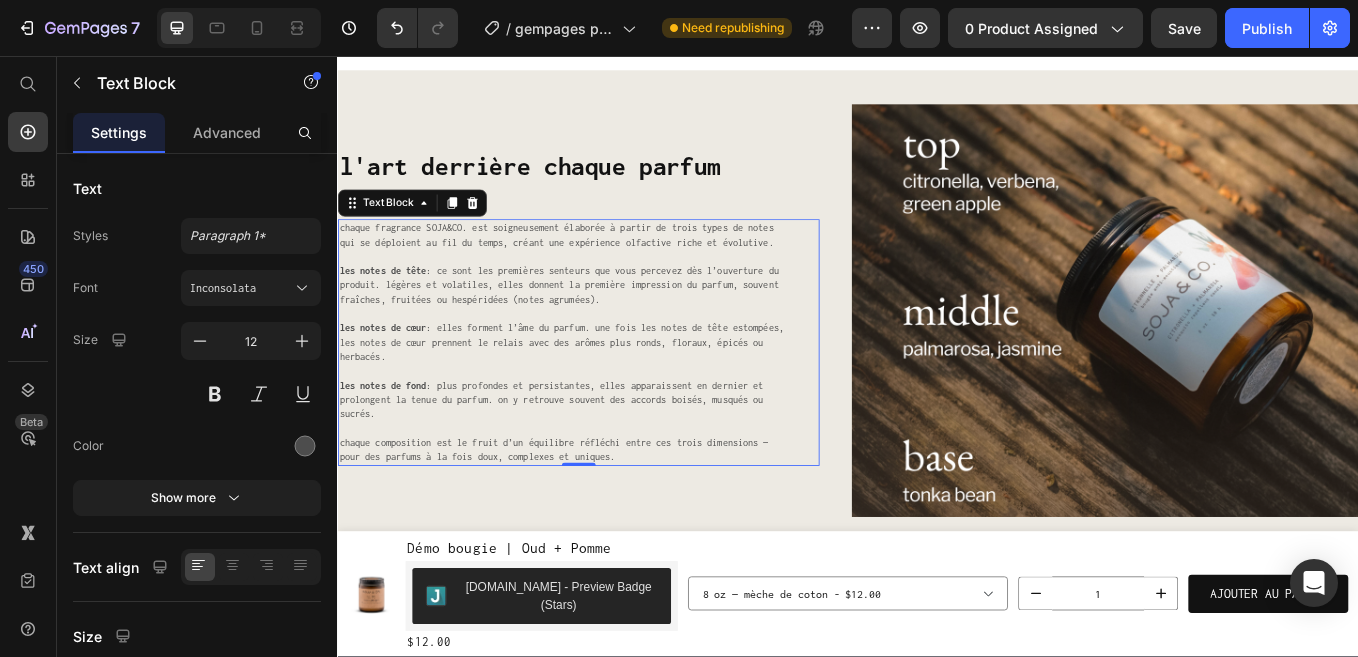 click on "les notes de tête  : ce sont les premières senteurs que vous percevez dès l’ouverture du produit. légères et volatiles, elles donnent la première impression du parfum, souvent fraîches, fruitées ou hespéridées (notes agrumées)." at bounding box center [605, 326] 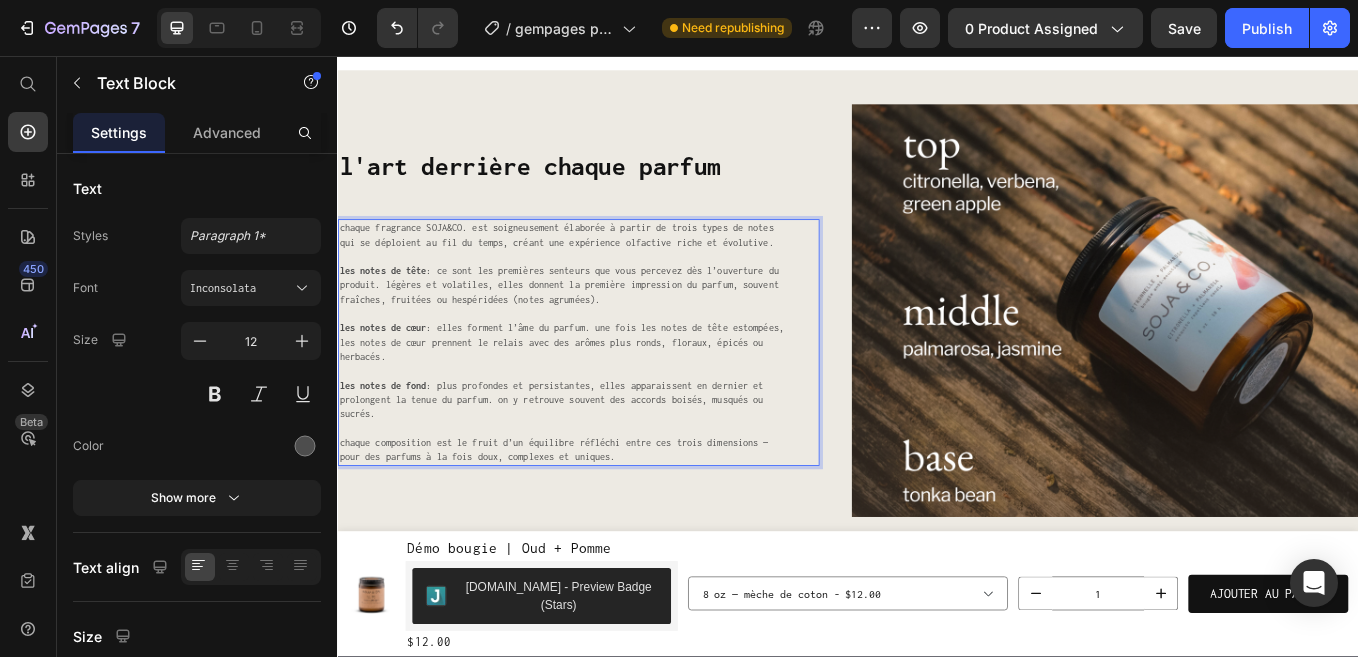 click on "les notes de tête  : ce sont les premières senteurs que vous percevez dès l’ouverture du produit. légères et volatiles, elles donnent la première impression du parfum, souvent fraîches, fruitées ou hespéridées (notes agrumées)." at bounding box center [605, 326] 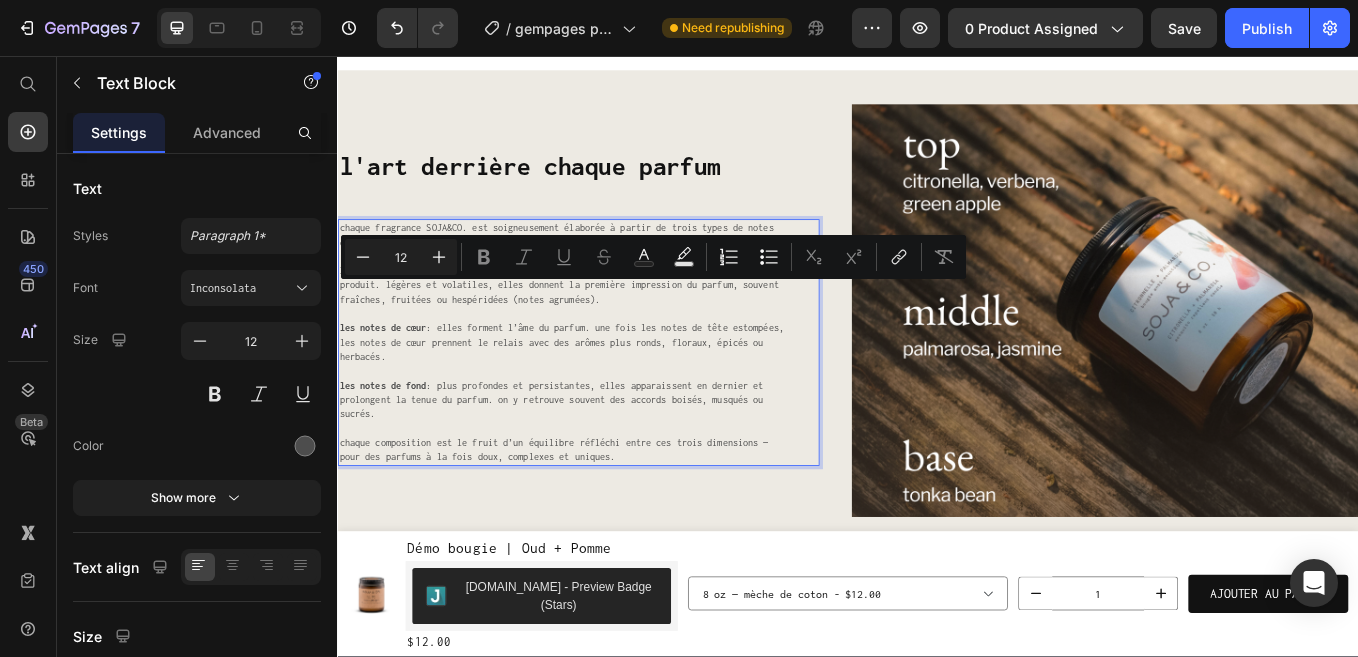 click on "les notes de tête  : ce sont les premières senteurs que vous percevez dès l’ouverture du produit. légères et volatiles, elles donnent la première impression du parfum, souvent fraîches, fruitées ou hespéridées (notes agrumées)." at bounding box center [605, 326] 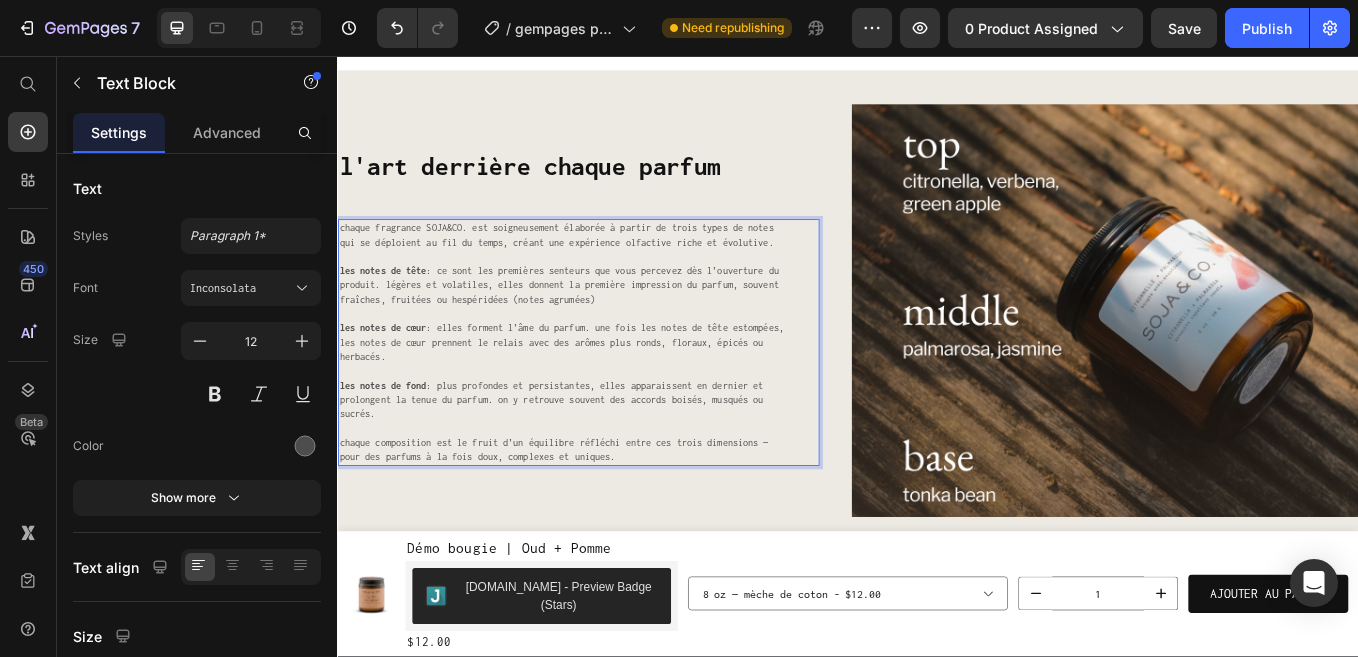 click on "chaque fragrance SOJA&CO. est soigneusement élaborée à partir de trois types de notes qui se déploient au fil du temps, créant une expérience olfactive riche et évolutive." at bounding box center (605, 267) 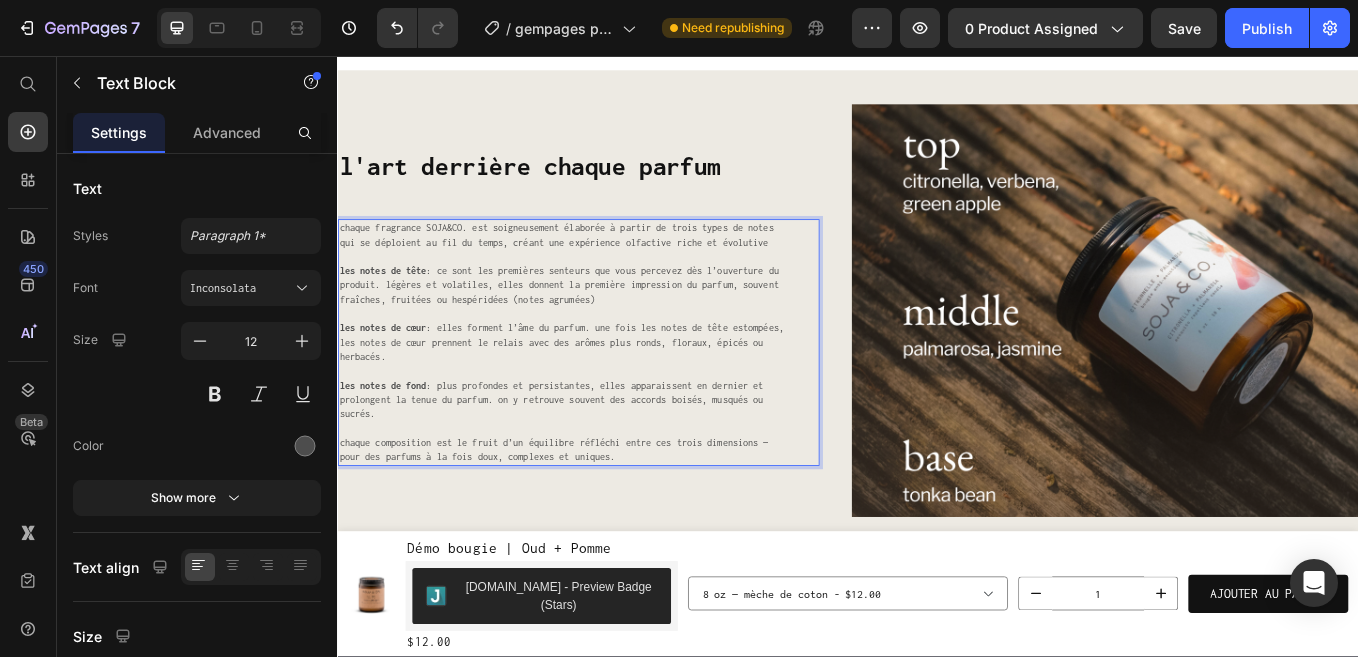 click on "les notes de cœur  : elles forment l’âme du parfum. une fois les notes de tête estompées, les notes de cœur prennent le relais avec des arômes plus ronds, floraux, épicés ou herbacés." at bounding box center (605, 393) 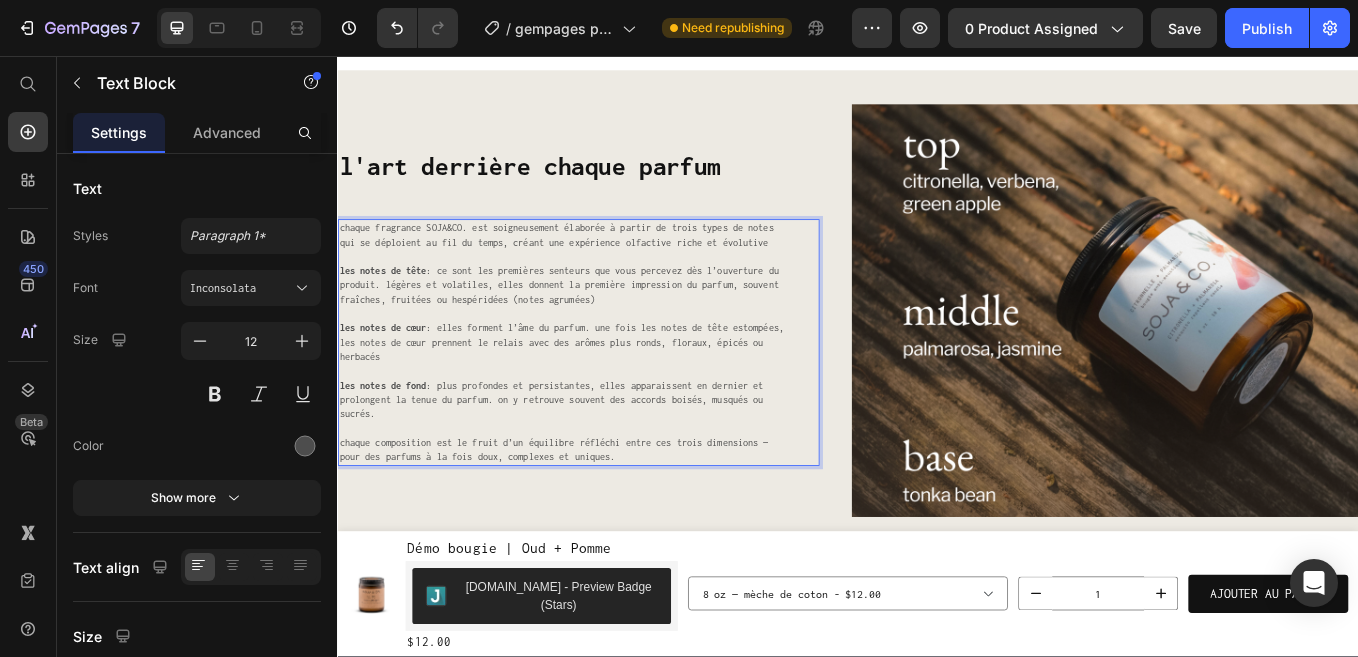 click on "les notes de fond  : plus profondes et persistantes, elles apparaissent en dernier et prolongent la tenue du parfum. on y retrouve souvent des accords boisés, musqués ou sucrés." at bounding box center [605, 460] 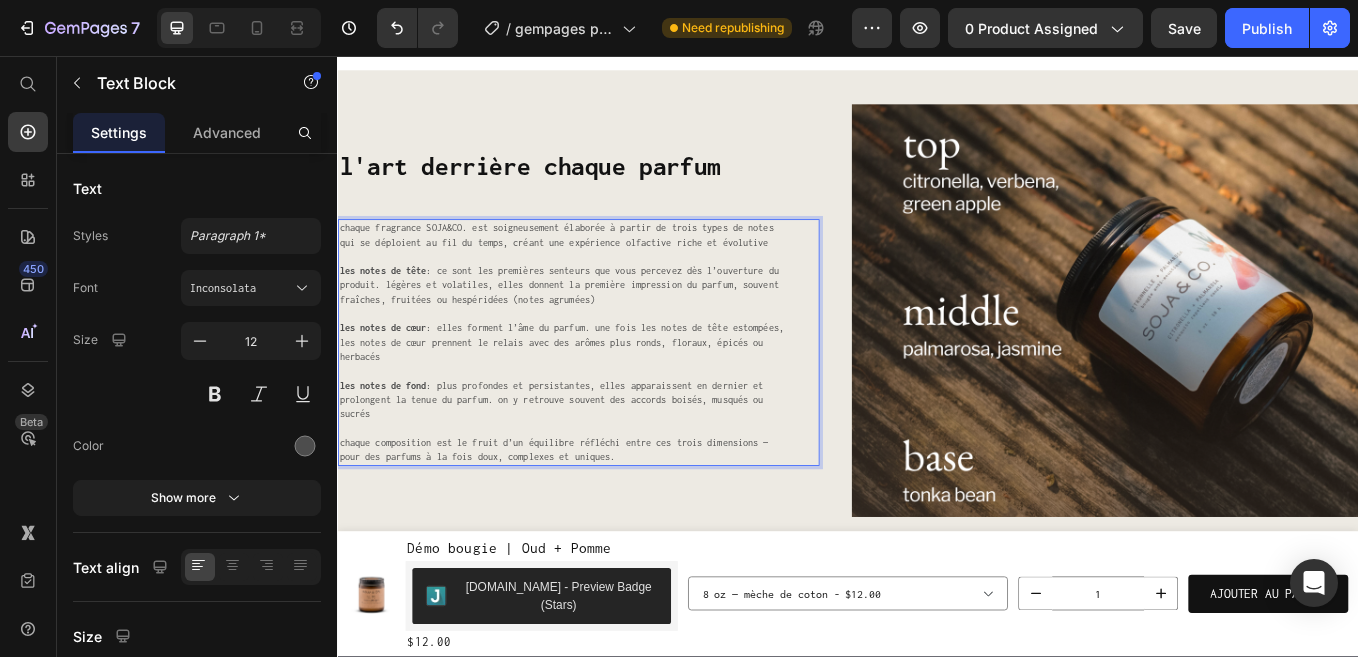 click on "chaque composition est le fruit d’un équilibre réfléchi entre ces trois dimensions — pour des parfums à la fois doux, complexes et uniques." at bounding box center (605, 519) 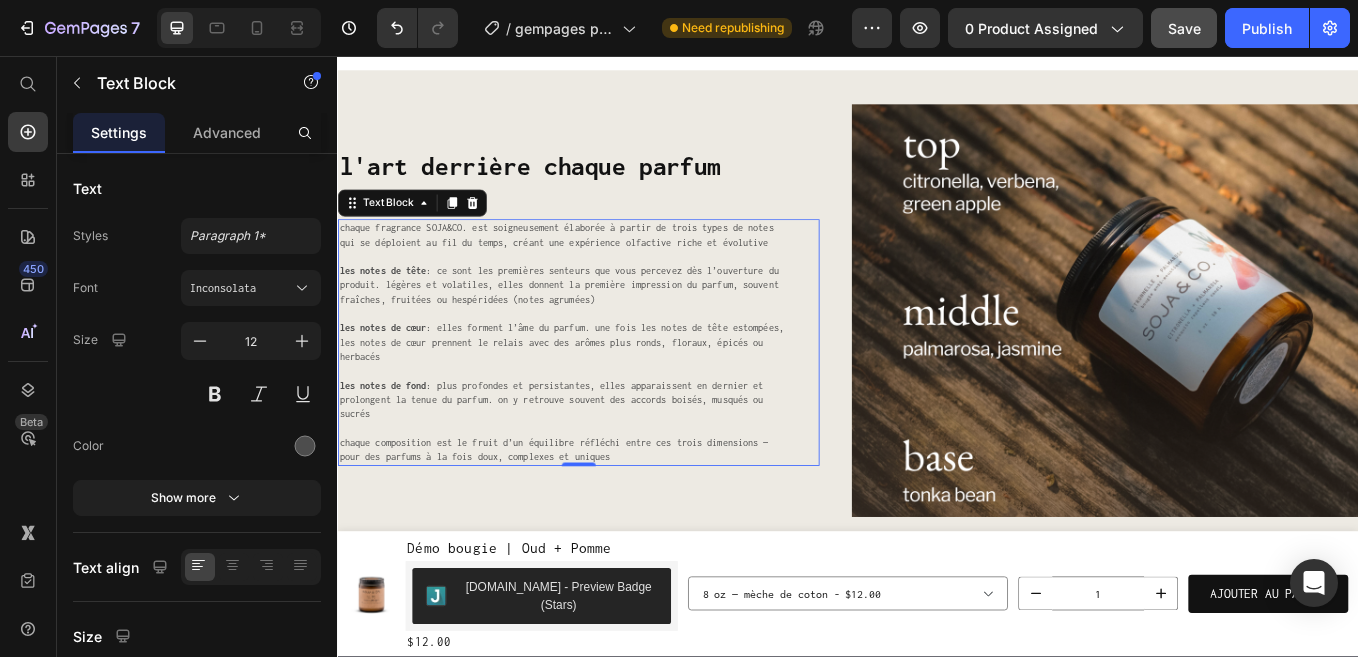 click on "Save" at bounding box center [1184, 28] 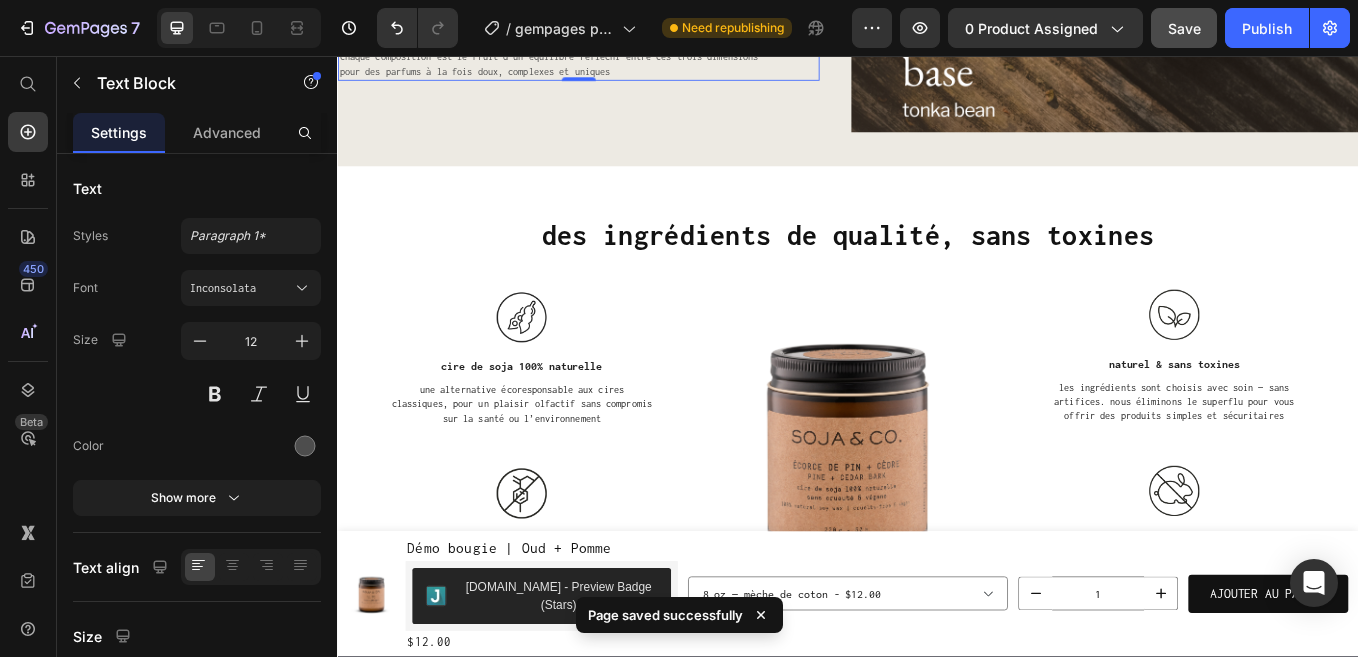 scroll, scrollTop: 2214, scrollLeft: 0, axis: vertical 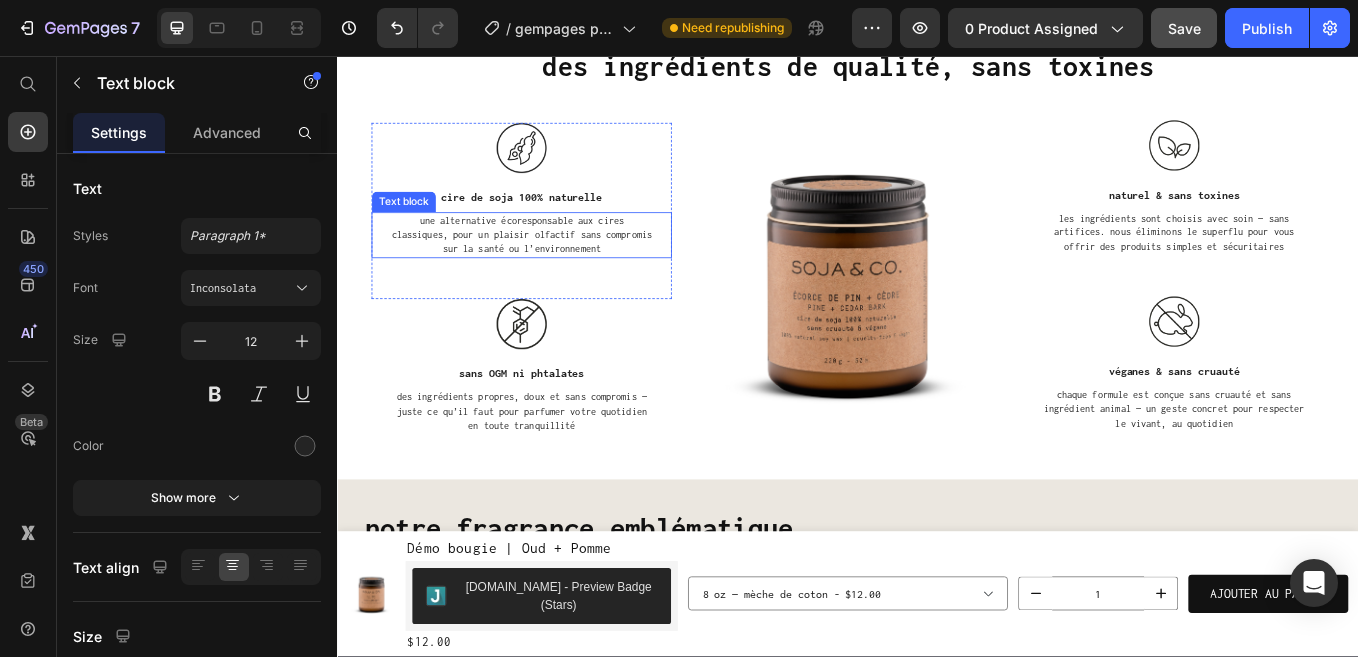 click on "une alternative écoresponsable aux cires classiques, pour un plaisir olfactif sans compromis sur la santé ou l’environnement" at bounding box center (553, 267) 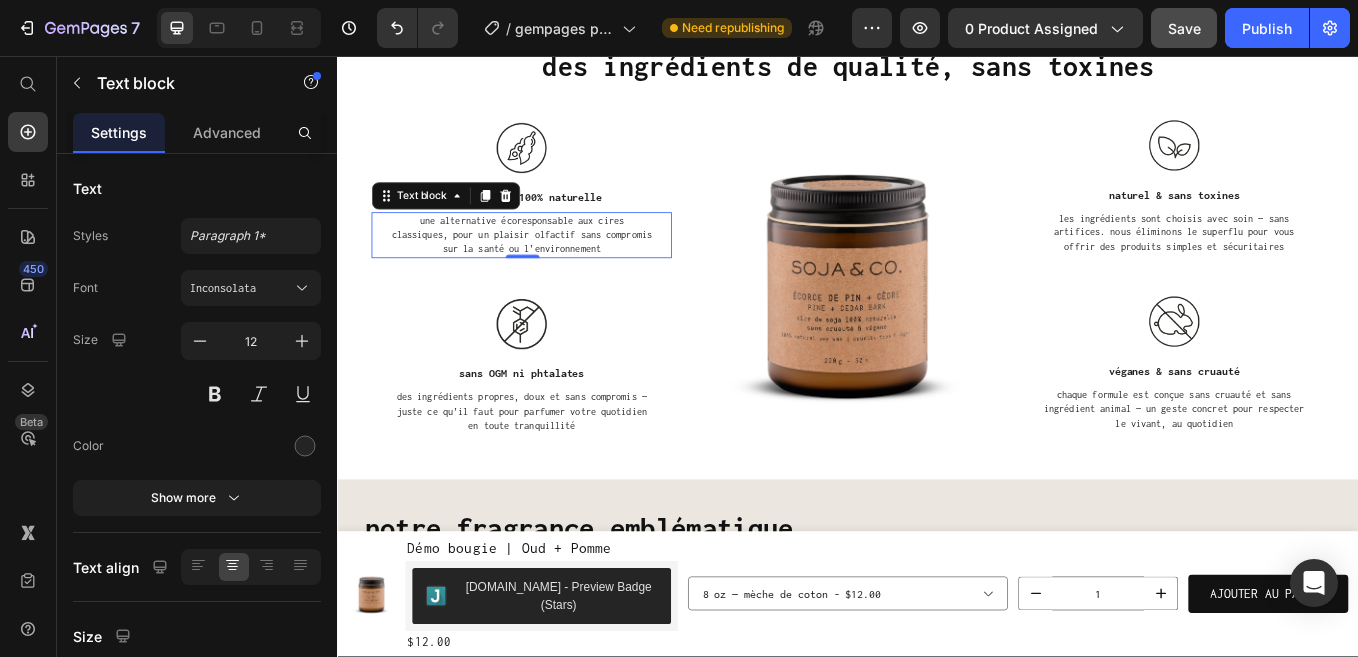 click on "une alternative écoresponsable aux cires classiques, pour un plaisir olfactif sans compromis sur la santé ou l’environnement" at bounding box center [553, 267] 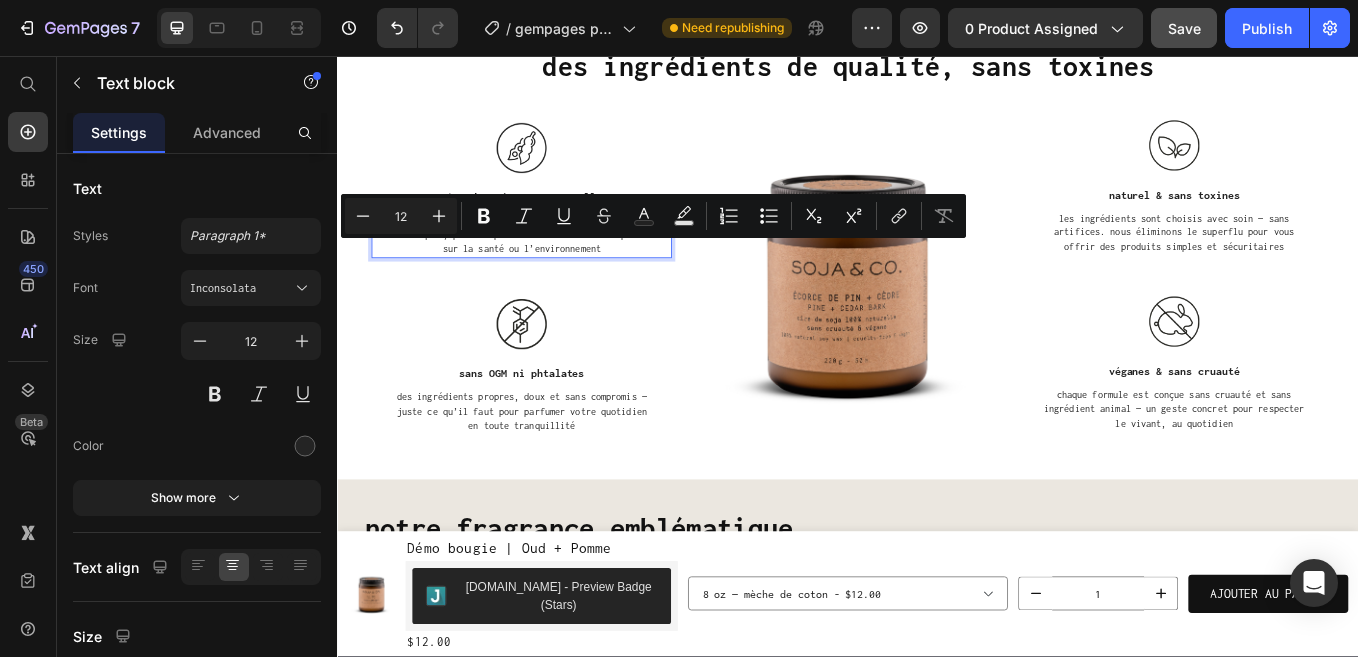click on "une alternative écoresponsable aux cires classiques, pour un plaisir olfactif sans compromis sur la santé ou l’environnement" at bounding box center [553, 267] 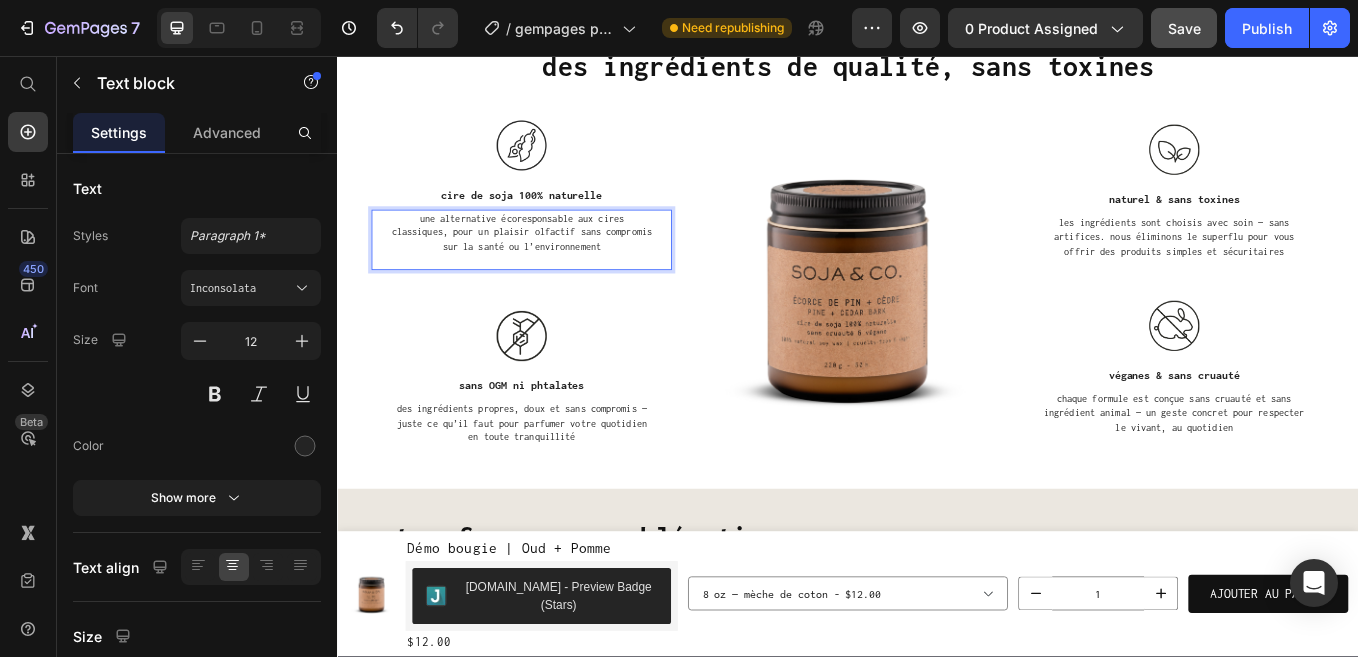 scroll, scrollTop: 2407, scrollLeft: 0, axis: vertical 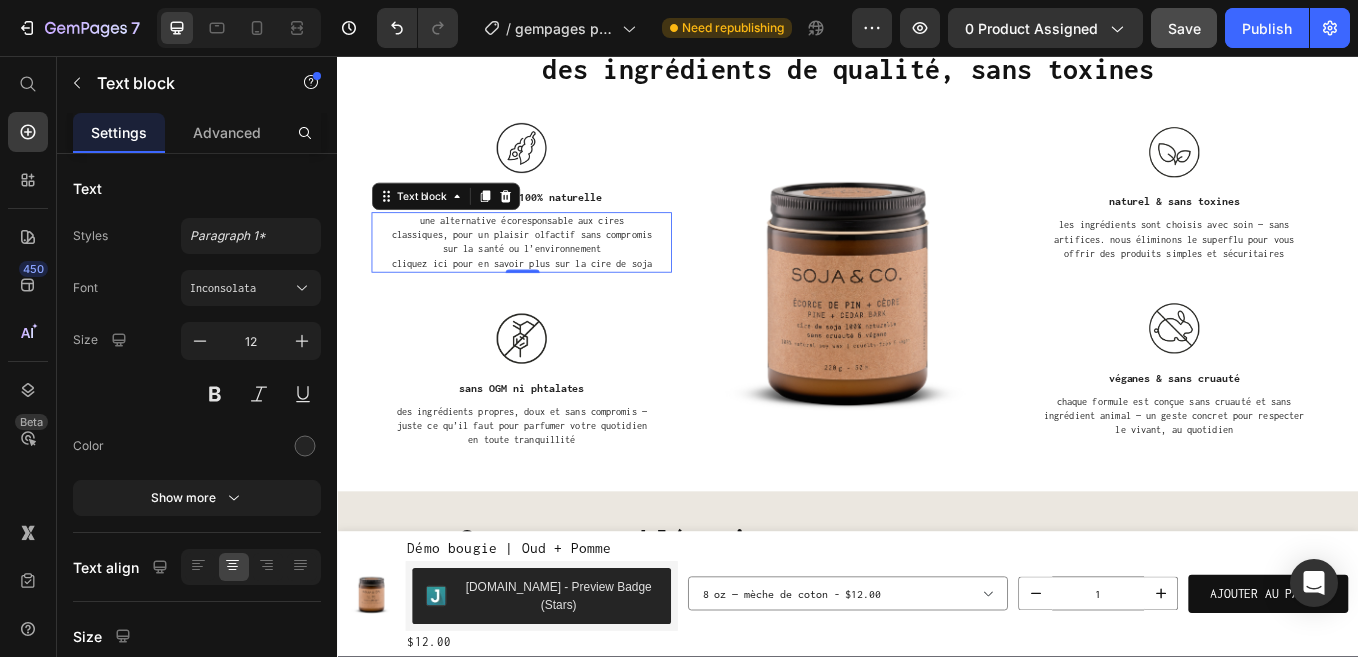 drag, startPoint x: 711, startPoint y: 301, endPoint x: 452, endPoint y: 301, distance: 259 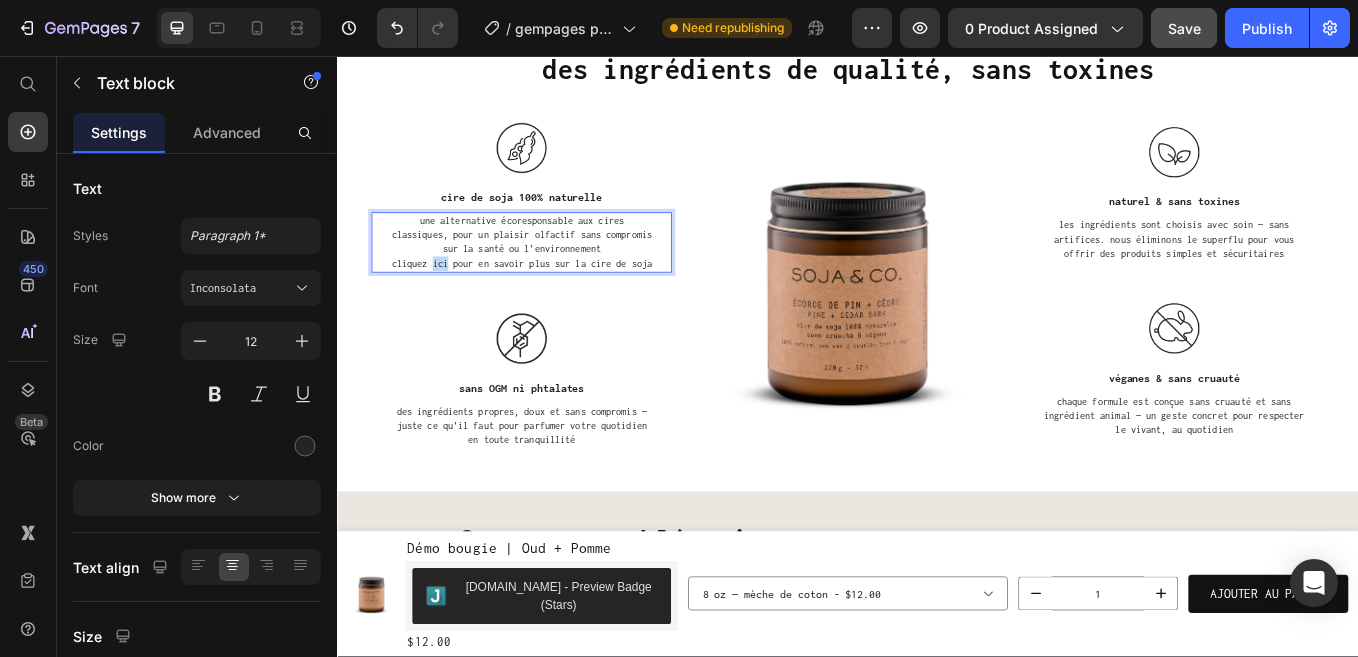 click on "cliquez ici pour en savoir plus sur la cire de soja" at bounding box center [553, 300] 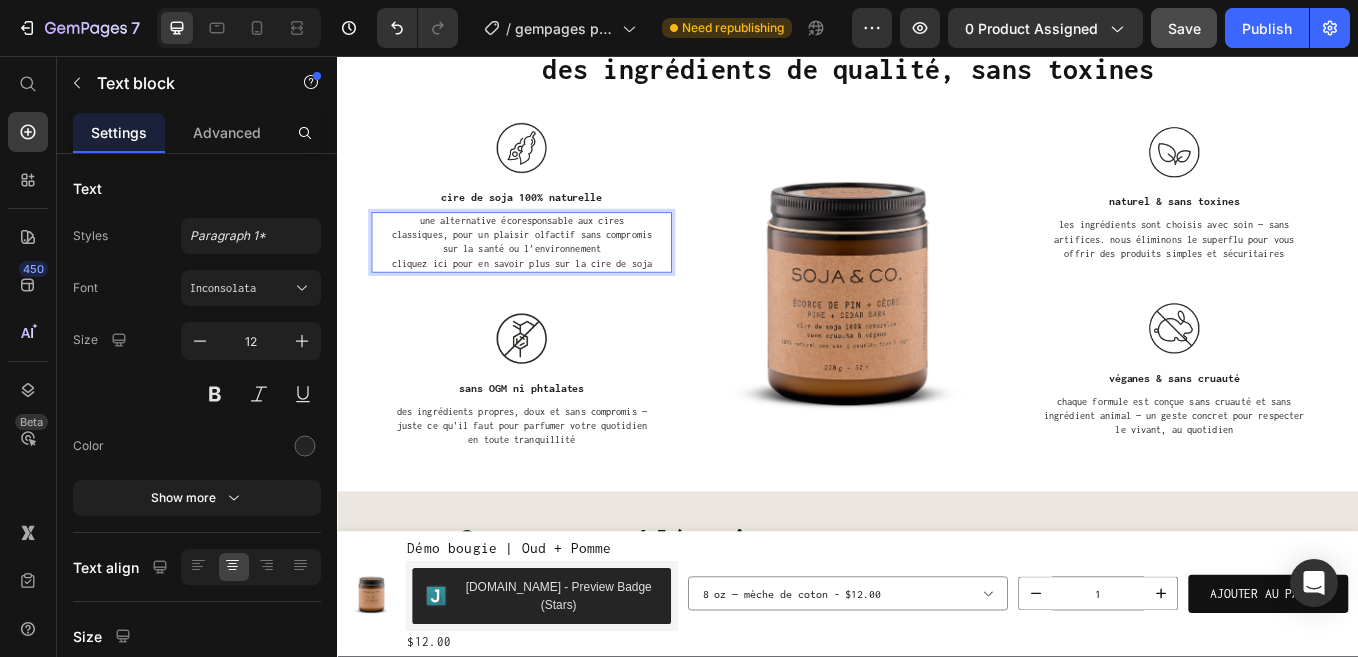 click on "cliquez ici pour en savoir plus sur la cire de soja" at bounding box center [553, 300] 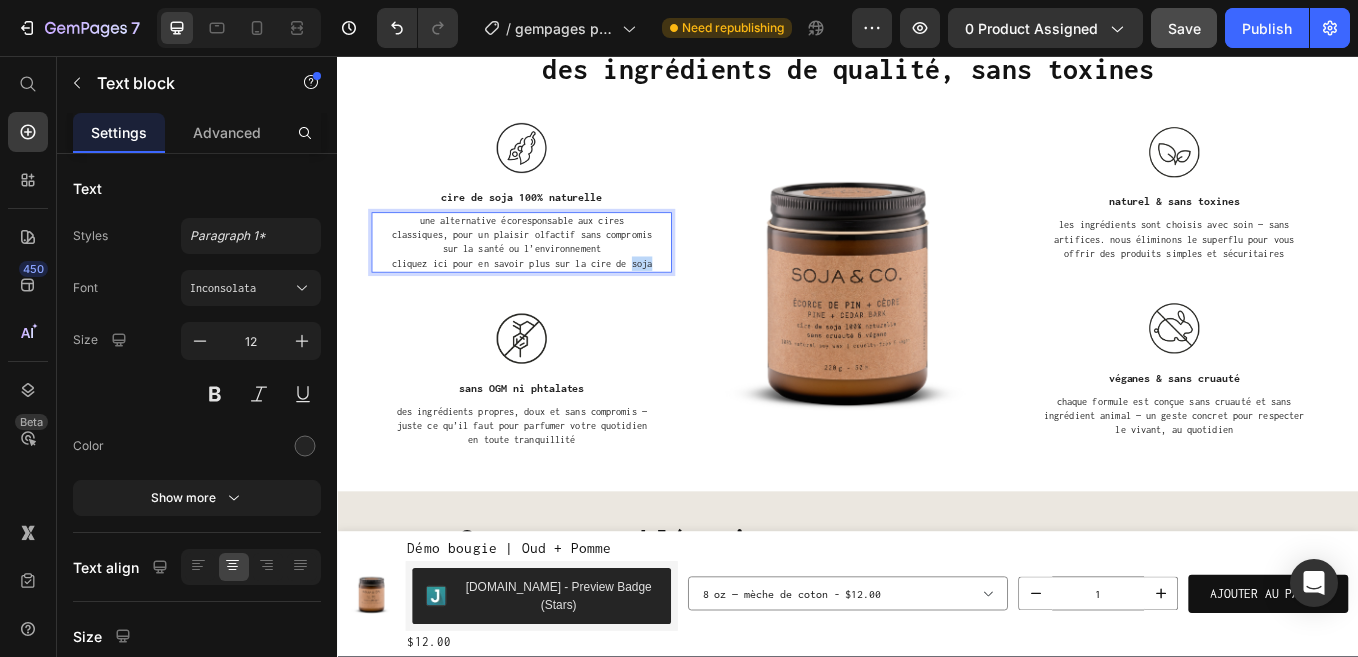 click on "cliquez ici pour en savoir plus sur la cire de soja" at bounding box center [553, 300] 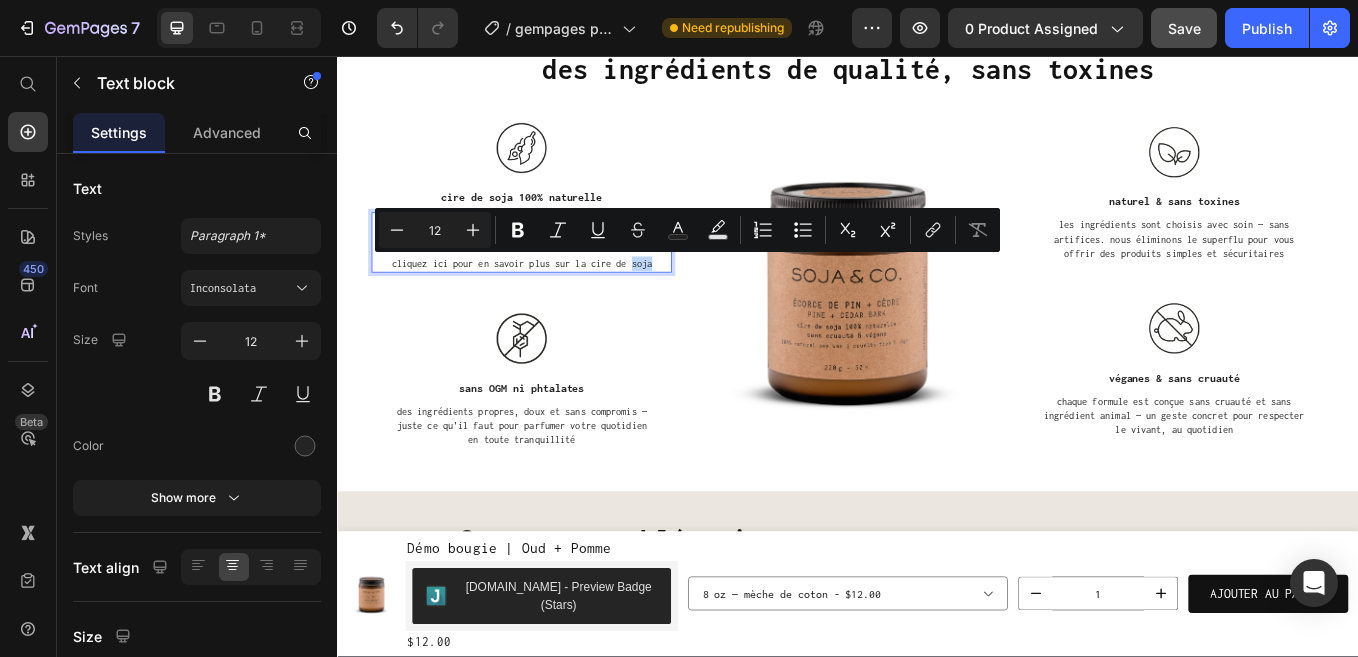 click on "une alternative écoresponsable aux cires classiques, pour un plaisir olfactif sans compromis sur la santé ou l’environnement cliquez ici pour en savoir plus sur la cire de soja Text block   0" at bounding box center (553, 275) 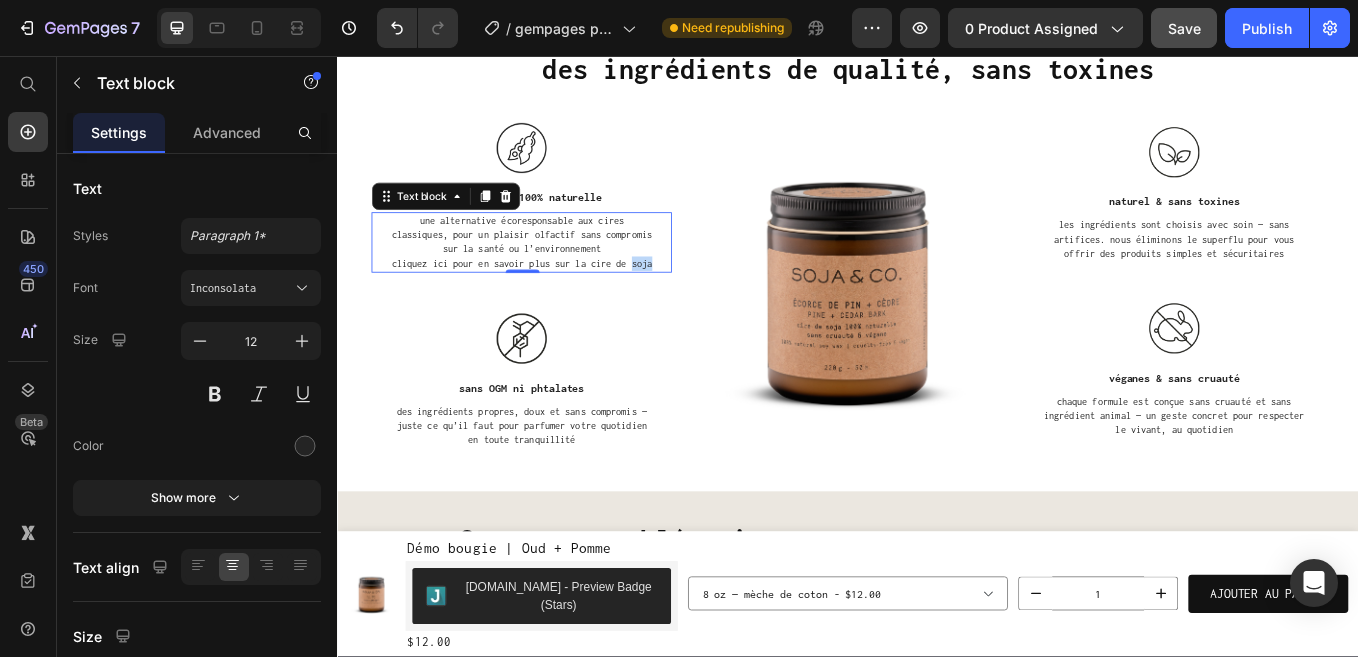 click on "une alternative écoresponsable aux cires classiques, pour un plaisir olfactif sans compromis sur la santé ou l’environnement cliquez ici pour en savoir plus sur la cire de soja" at bounding box center [553, 275] 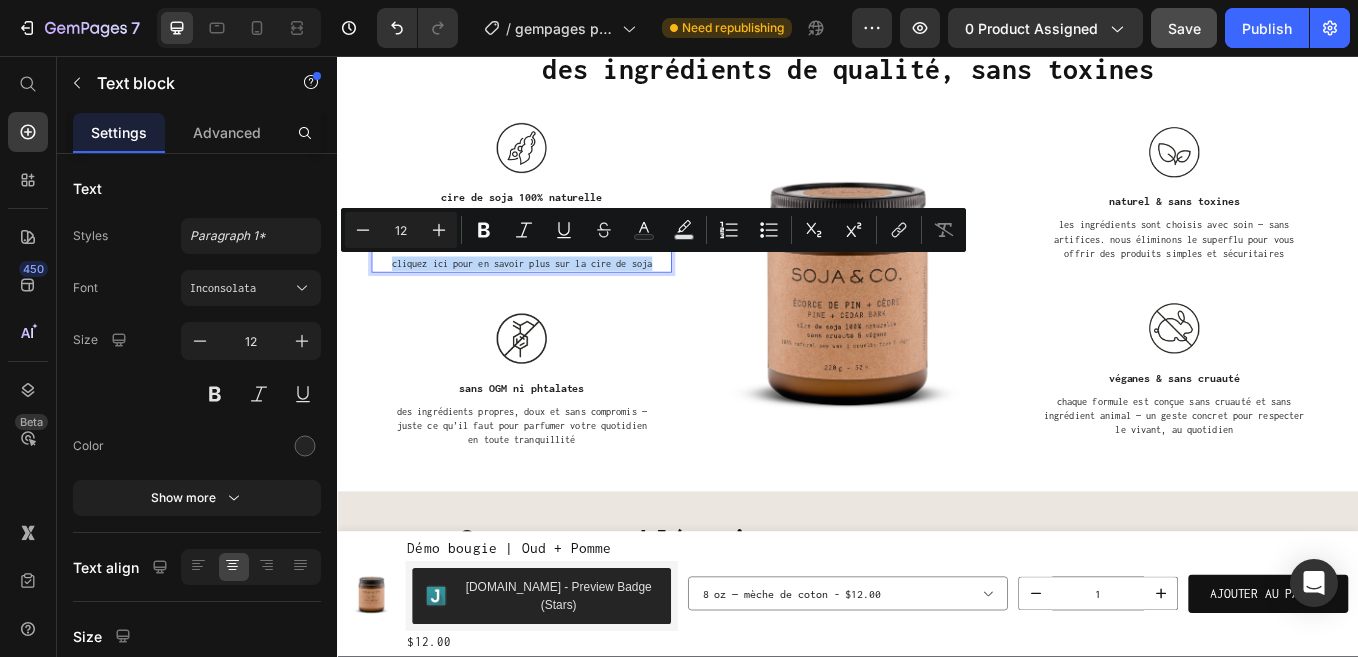 drag, startPoint x: 706, startPoint y: 299, endPoint x: 397, endPoint y: 299, distance: 309 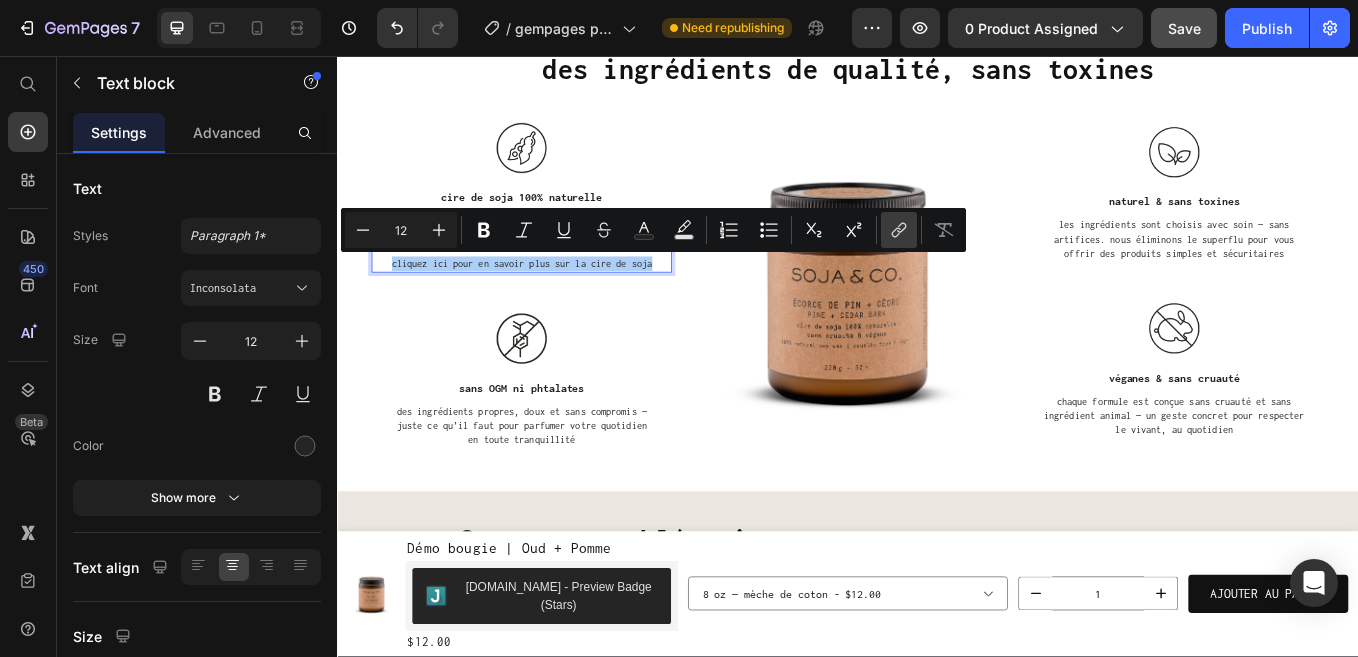 click 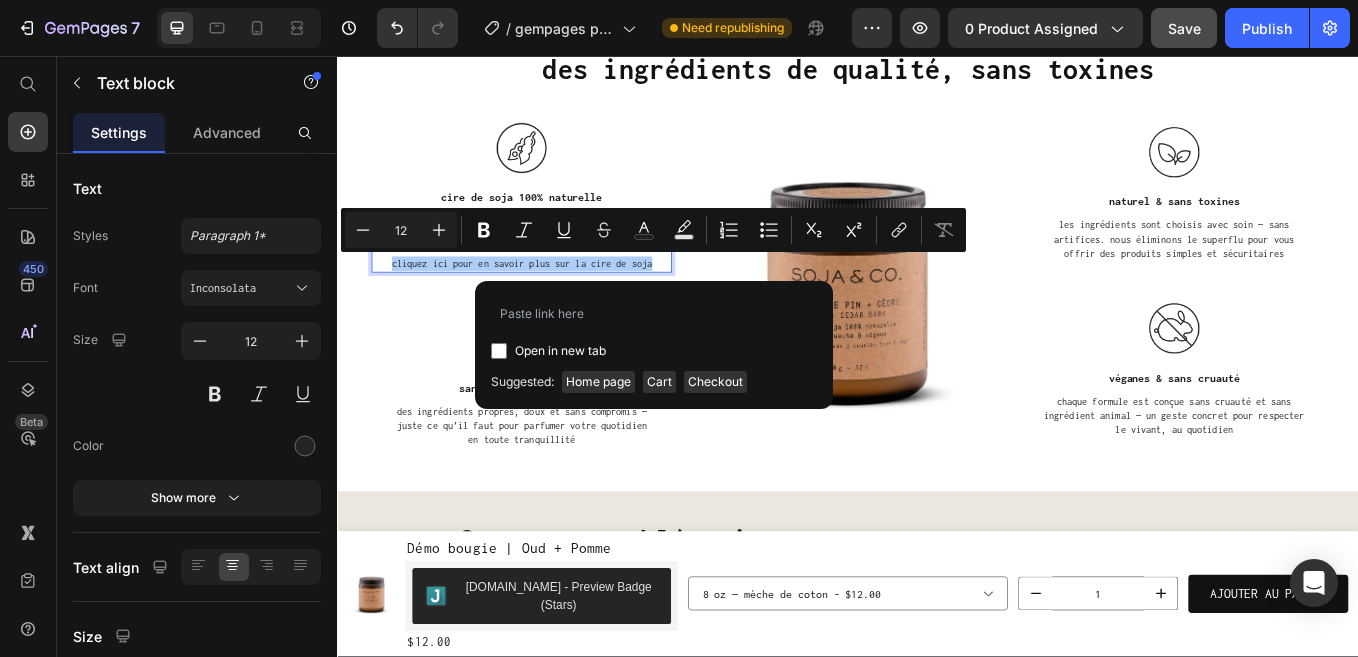 click at bounding box center (499, 351) 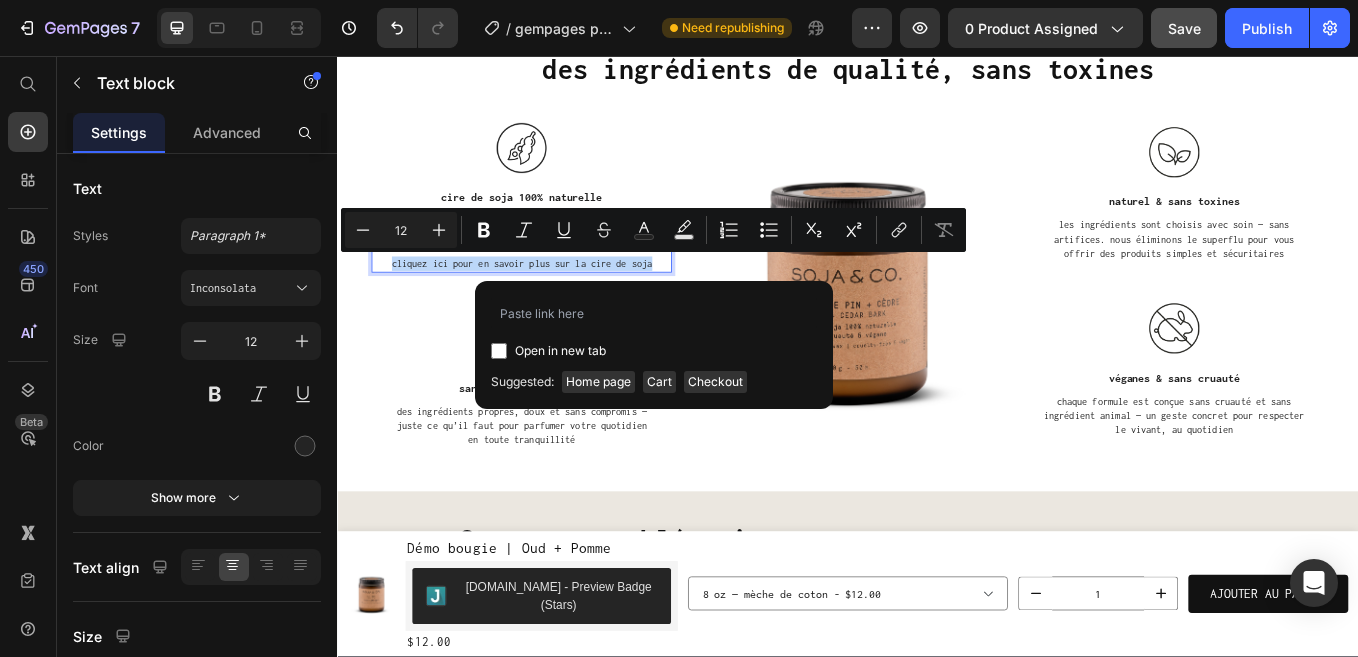 checkbox on "true" 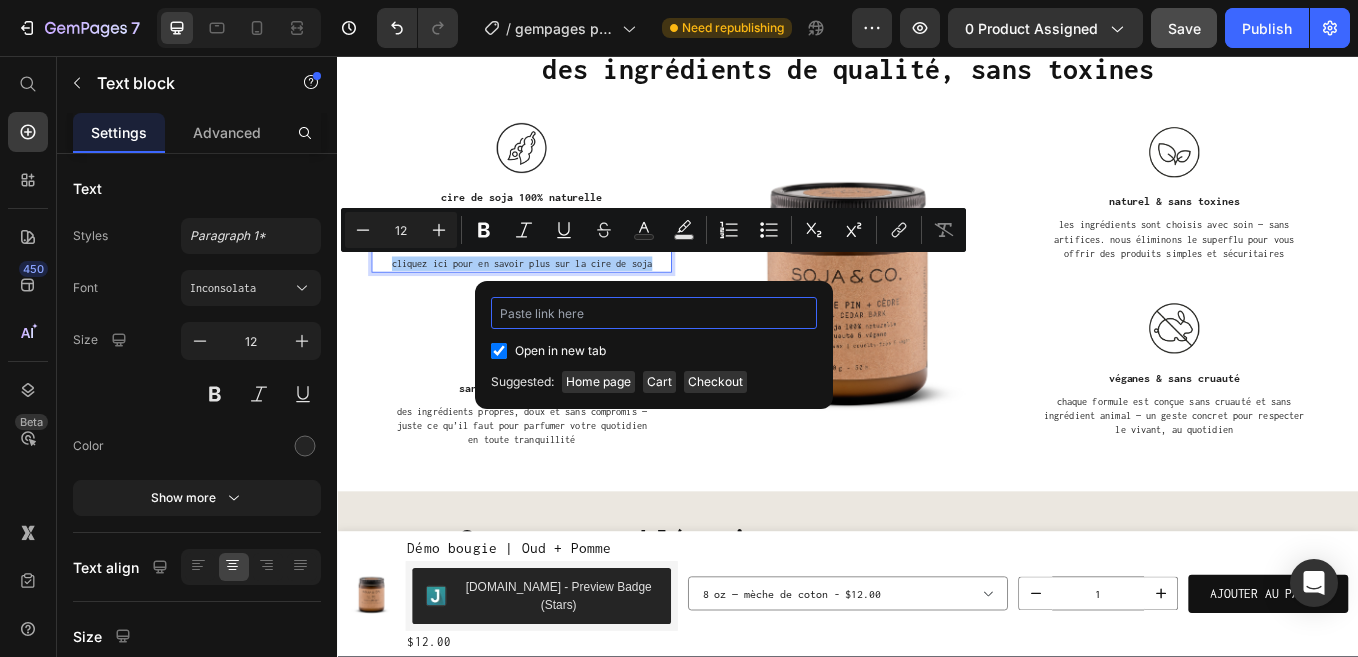 click at bounding box center [654, 313] 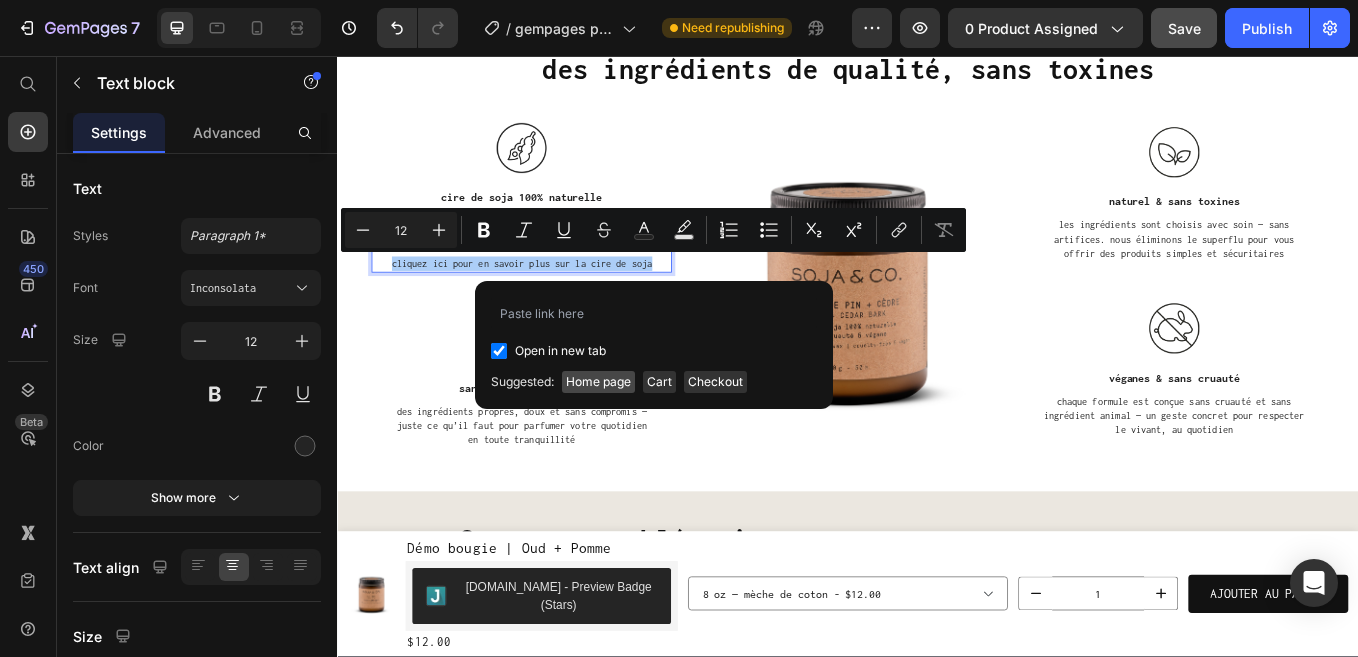 click on "Home page" at bounding box center [598, 382] 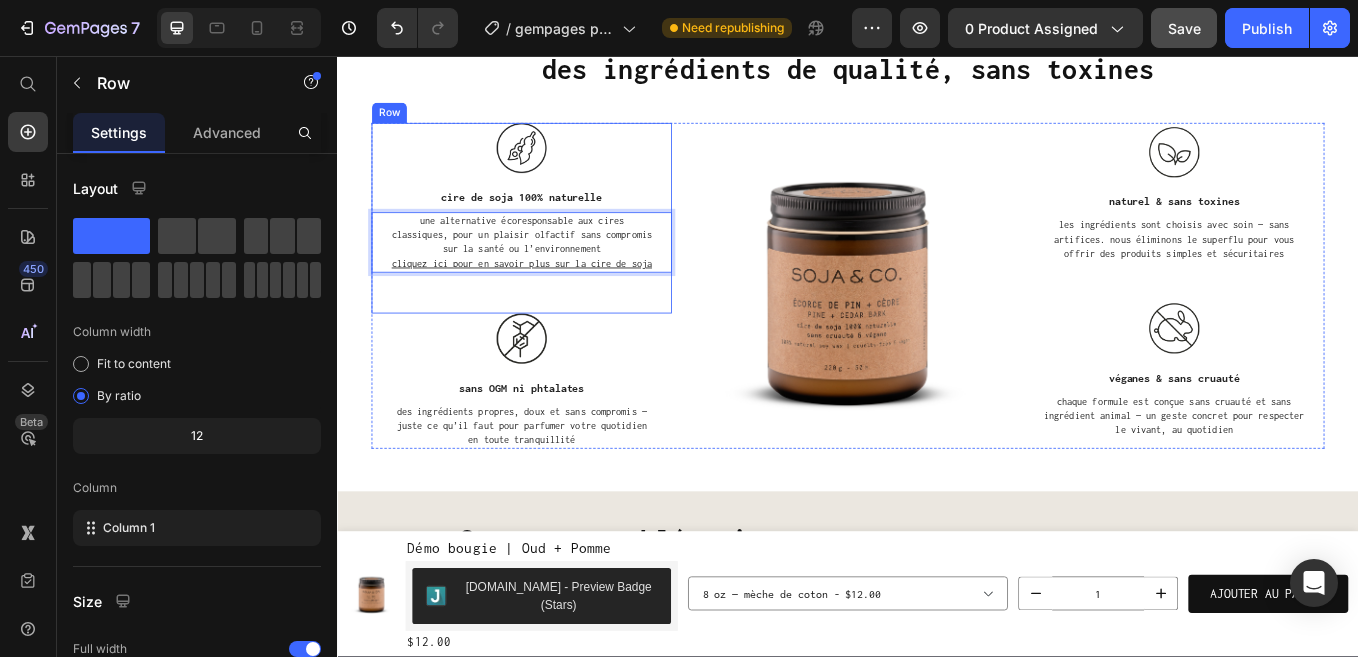 click on "Image cire de soja 100% naturelle Text block une alternative écoresponsable aux cires classiques, pour un plaisir olfactif sans compromis sur la santé ou l’environnement cliquez ici pour en savoir plus sur la cire de soja Text block   0 Row" at bounding box center [553, 247] 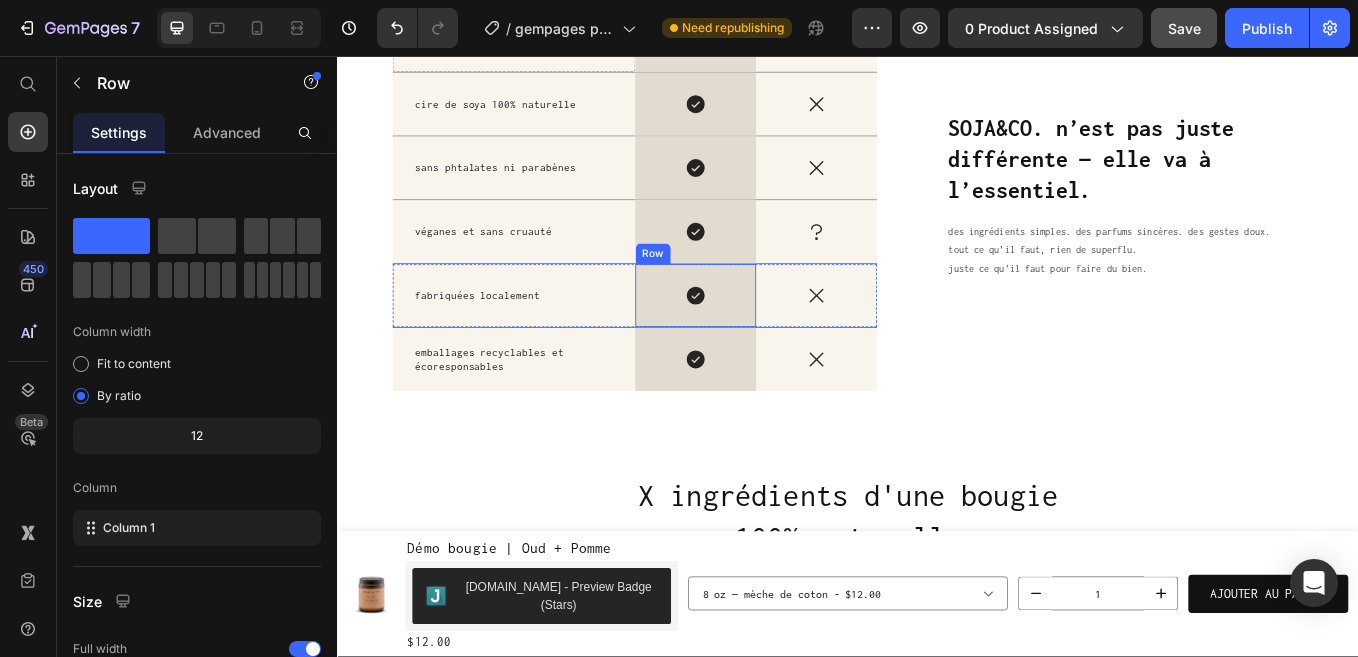 scroll, scrollTop: 3767, scrollLeft: 0, axis: vertical 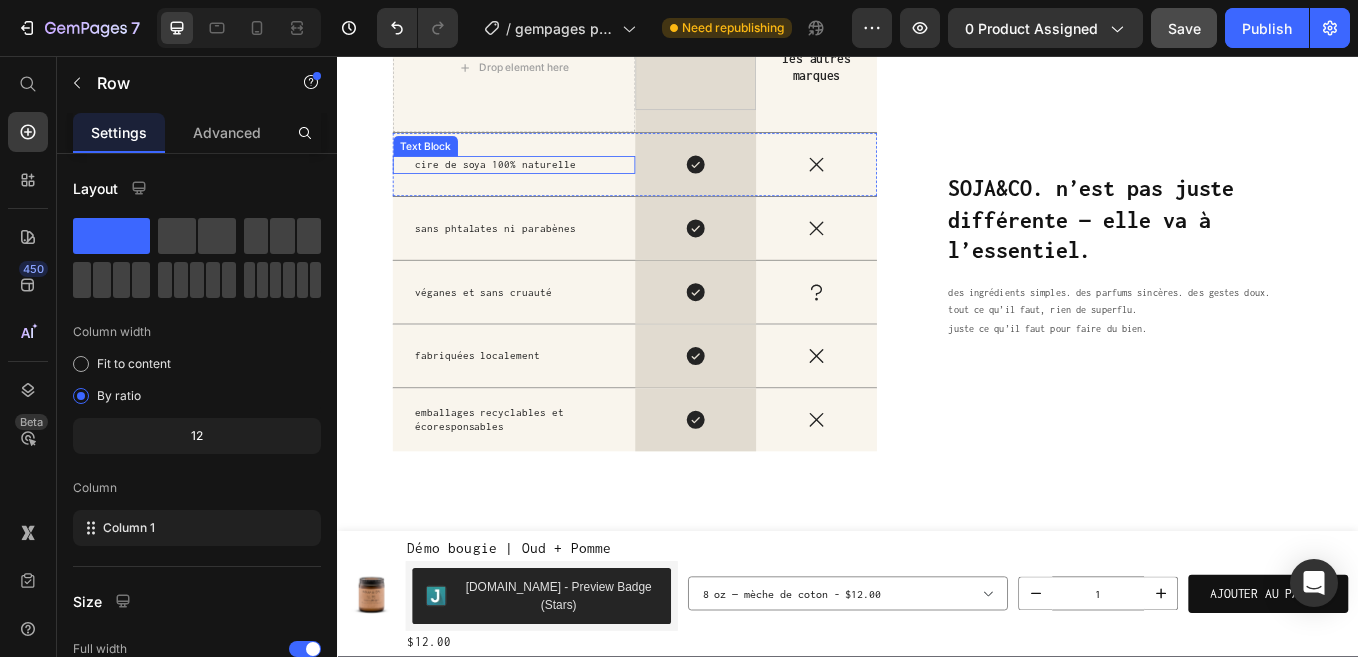click on "cire de soya 100% naturelle" at bounding box center [544, 184] 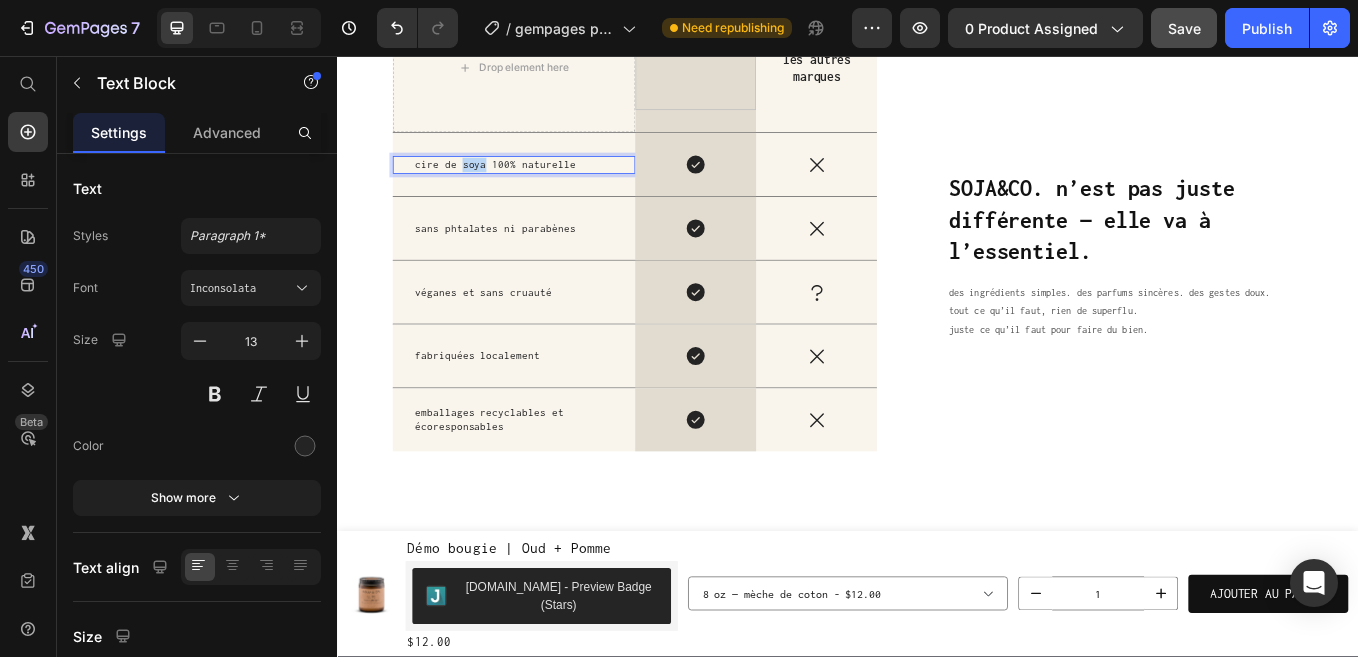 click on "cire de soya 100% naturelle" at bounding box center (544, 184) 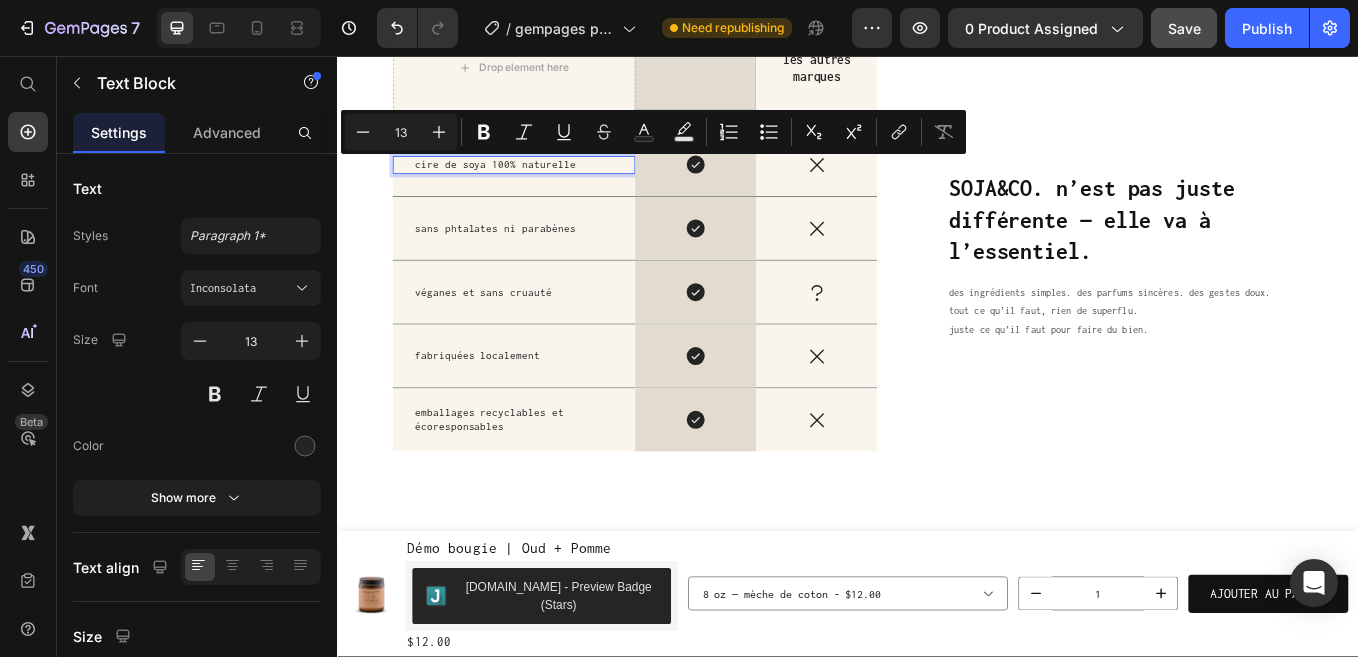 click on "cire de soya 100% naturelle" at bounding box center [544, 184] 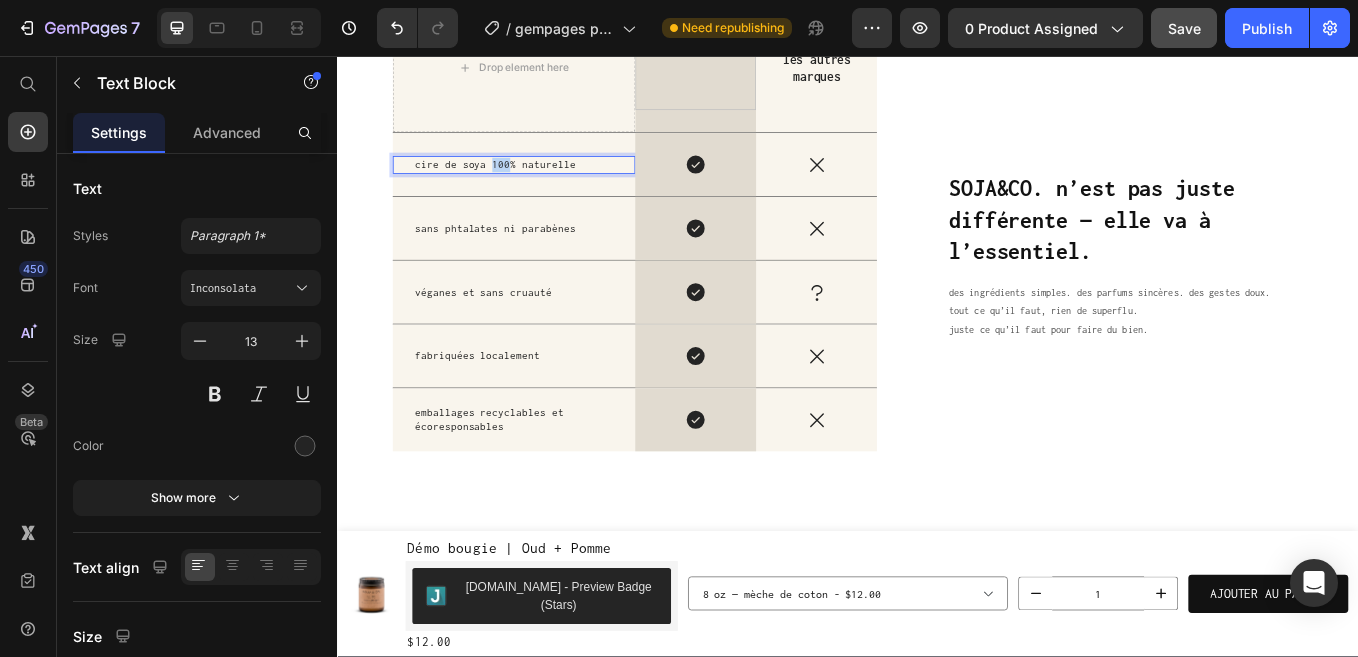 click on "cire de soya 100% naturelle" at bounding box center (544, 184) 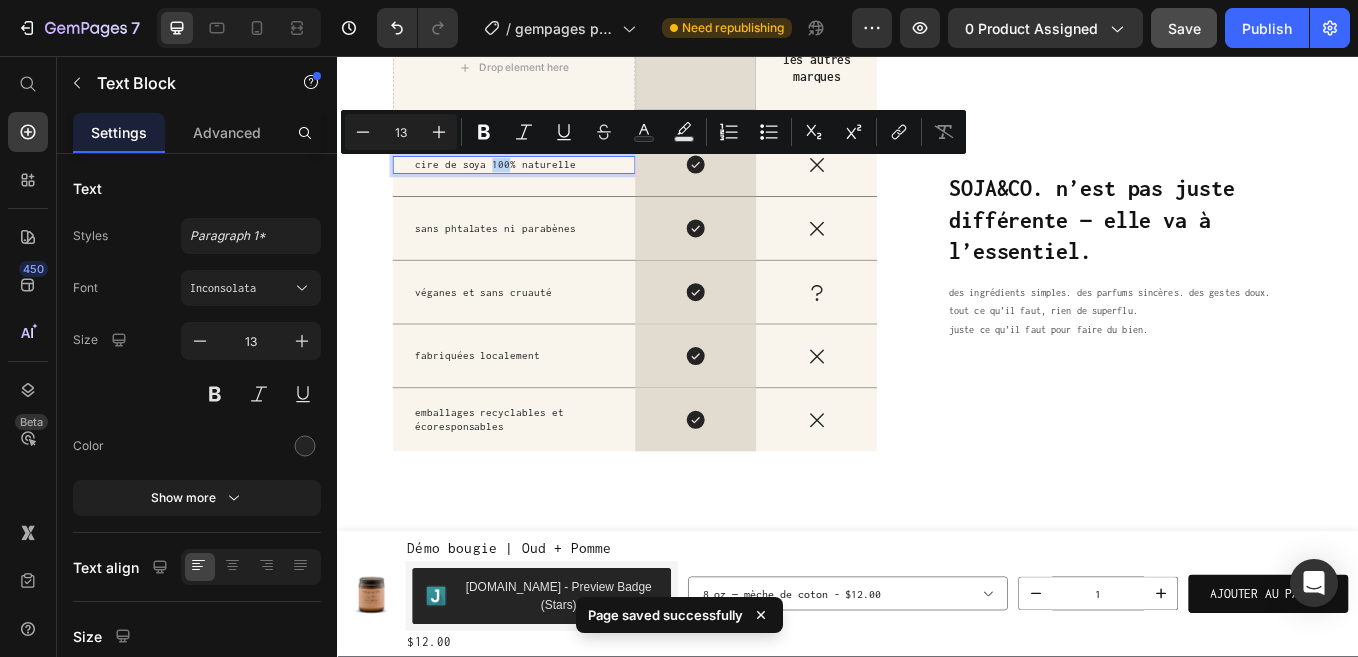 click on "cire de soya 100% naturelle" at bounding box center (544, 184) 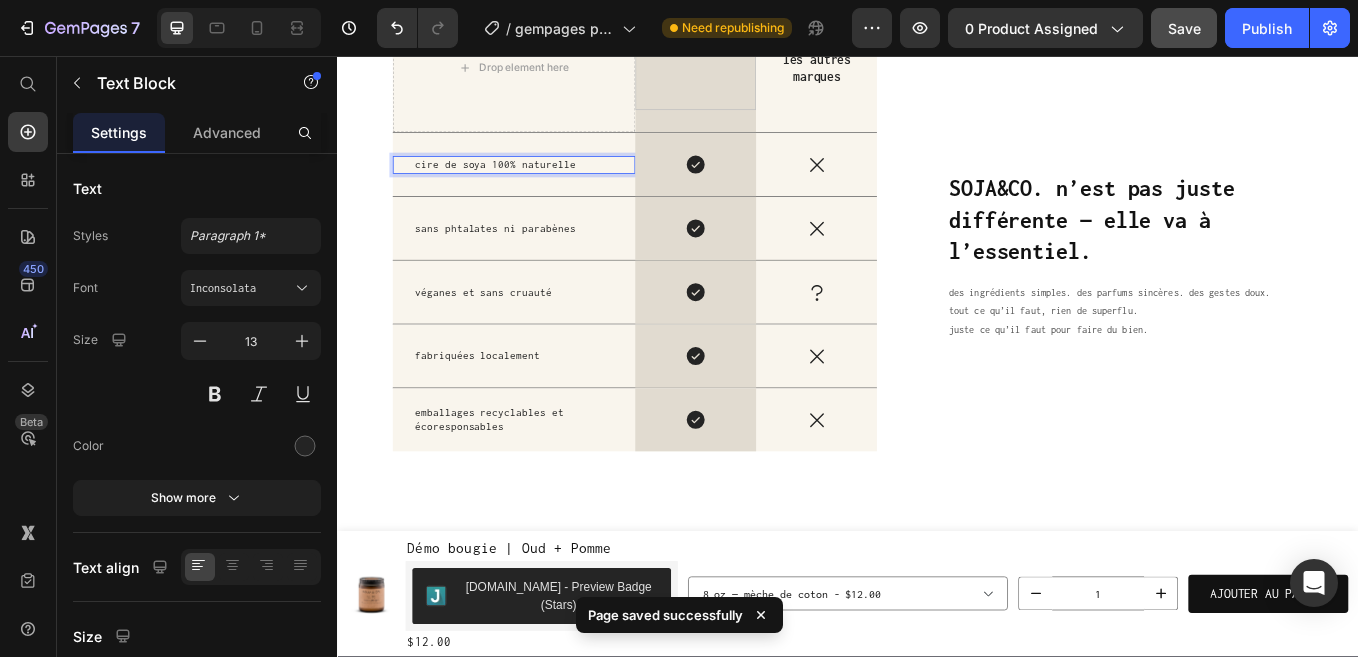 click on "cire de soya 100% naturelle" at bounding box center (544, 184) 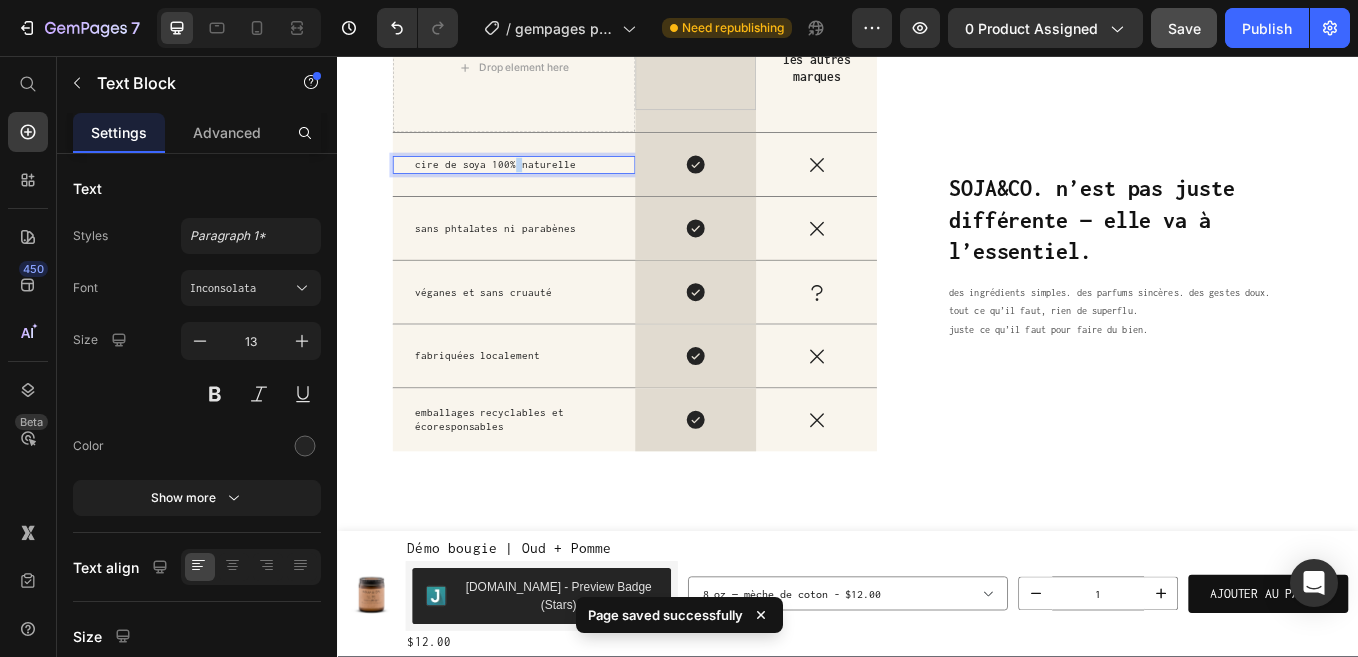 click on "cire de soya 100% naturelle" at bounding box center [544, 184] 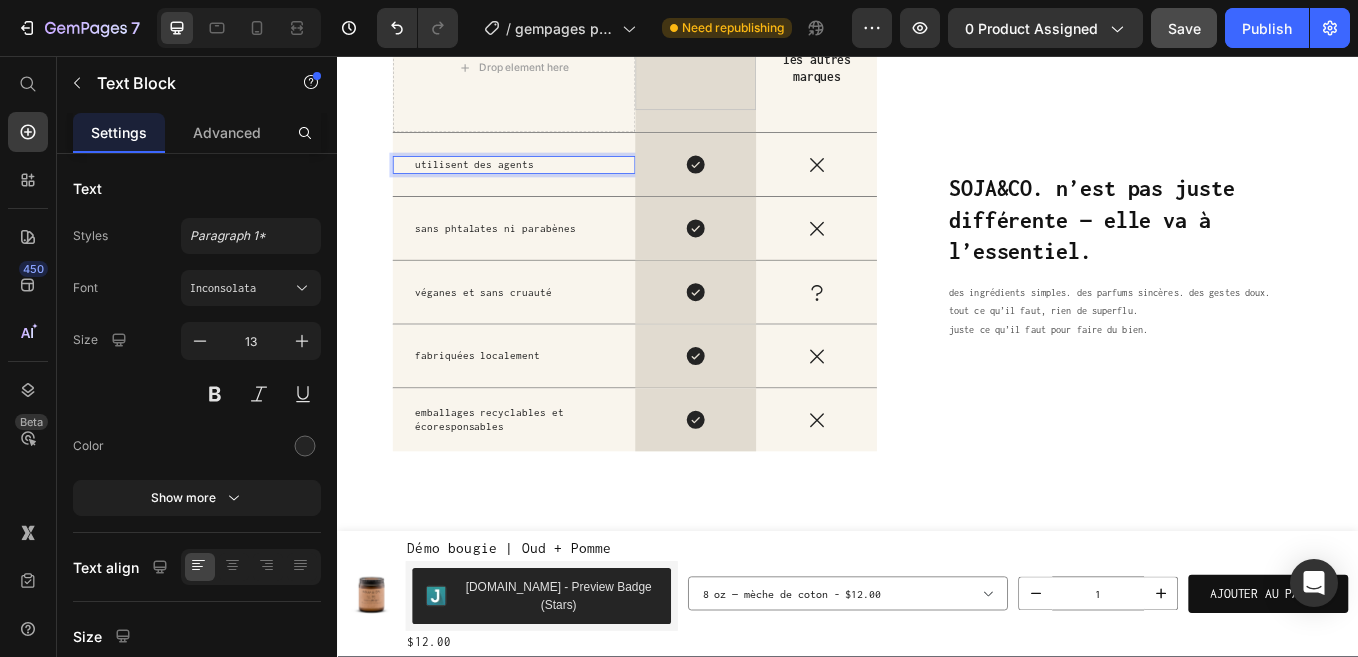 click on "utilisent des agents" at bounding box center (544, 184) 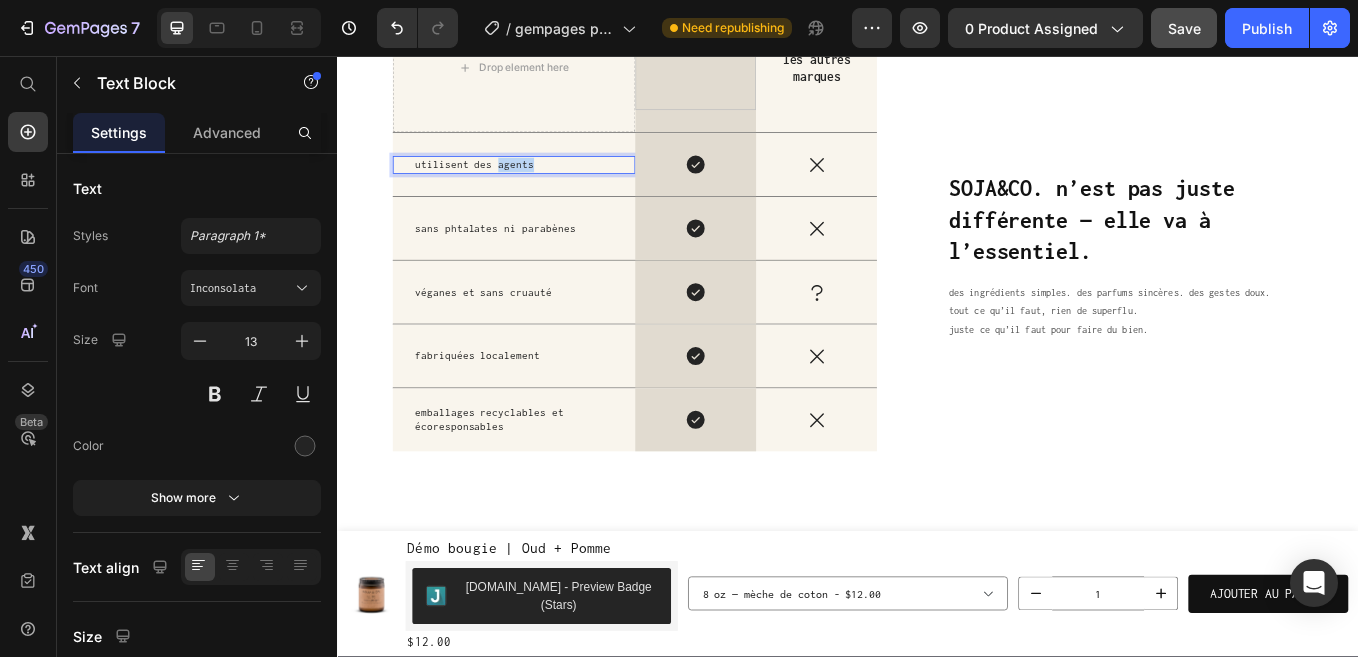 click on "utilisent des agents" at bounding box center [544, 184] 